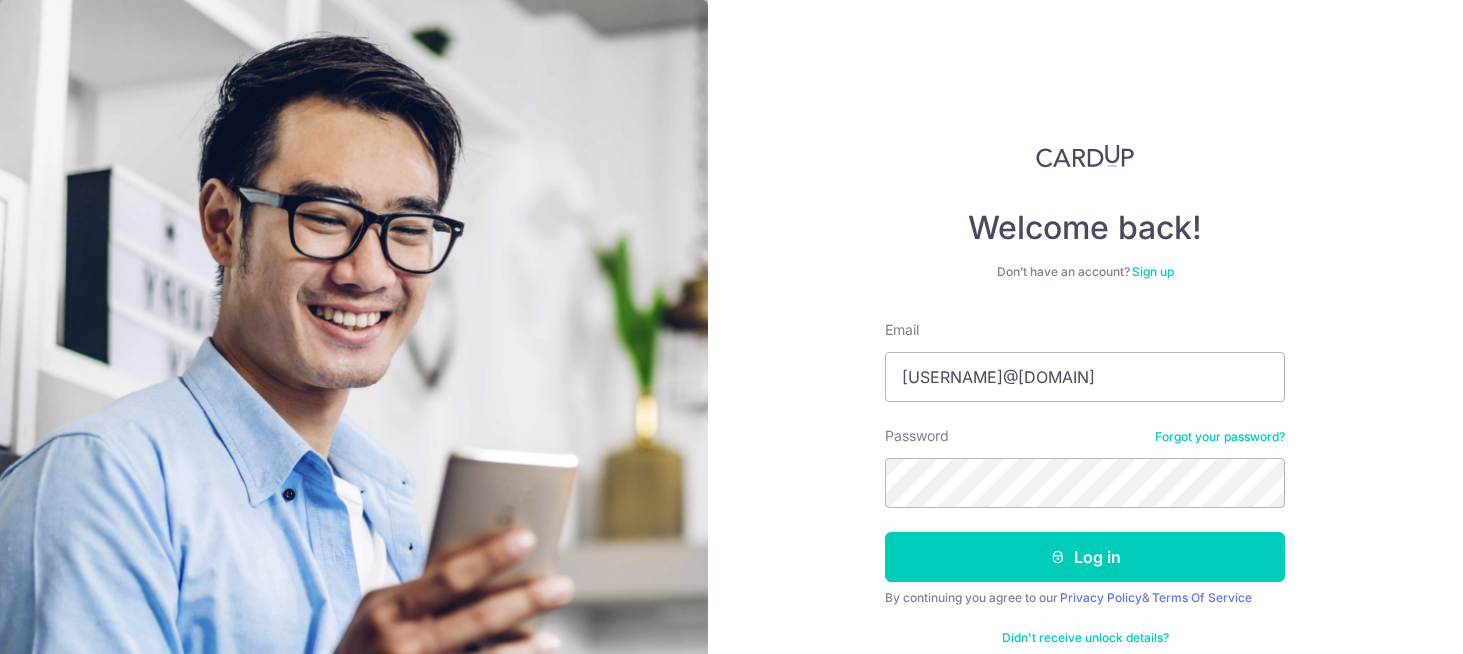 scroll, scrollTop: 0, scrollLeft: 0, axis: both 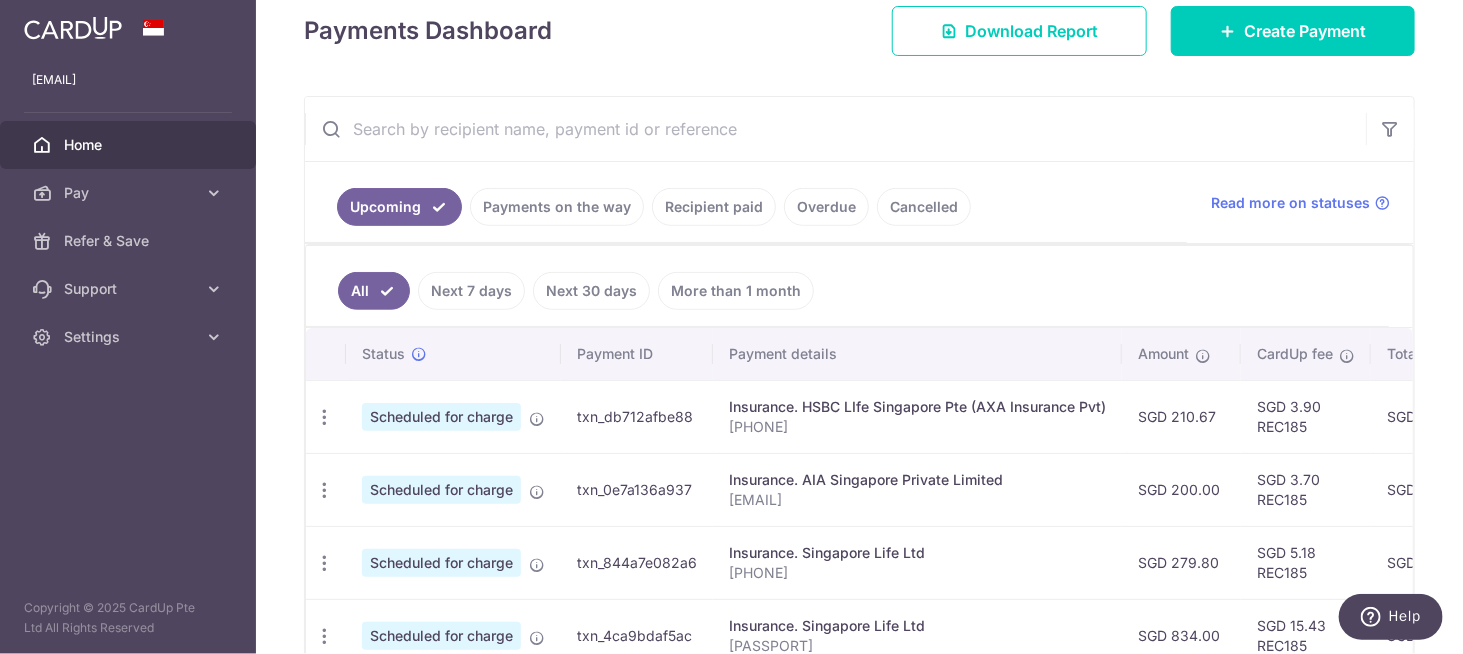 click on "Payments on the way" at bounding box center (557, 207) 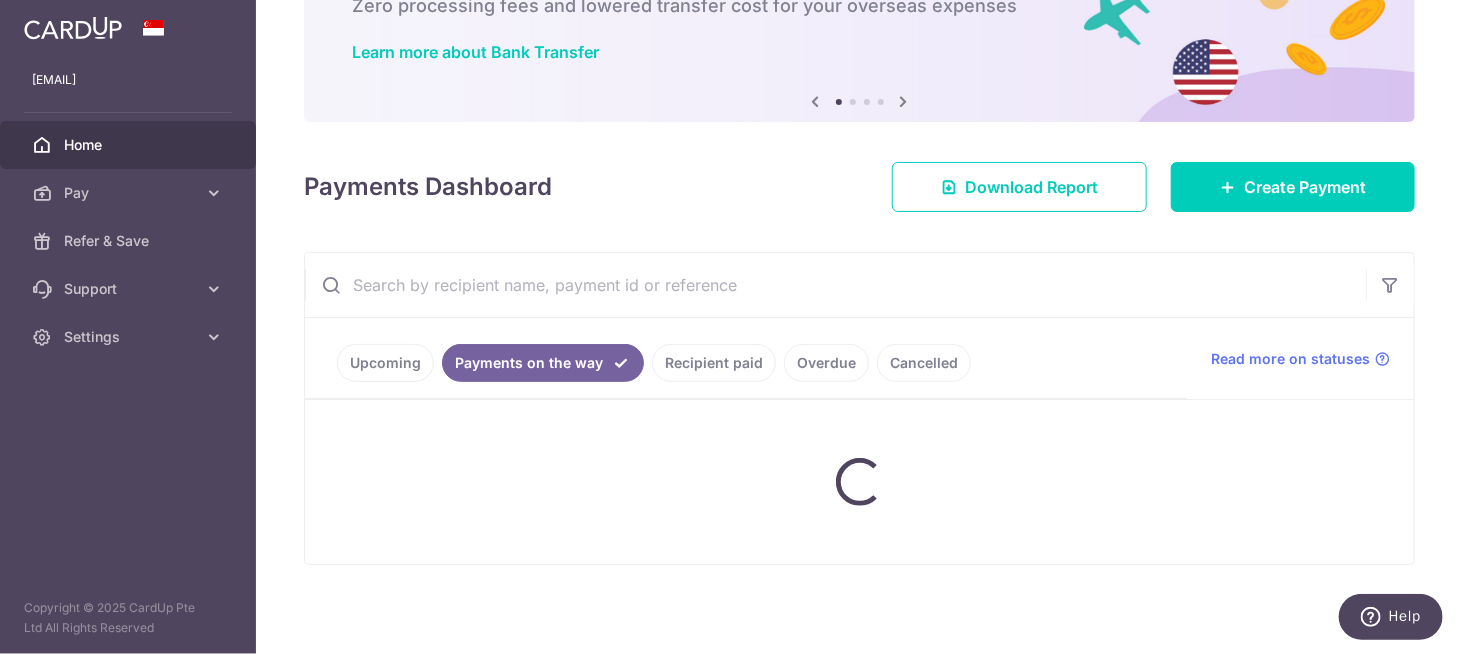 scroll, scrollTop: 106, scrollLeft: 0, axis: vertical 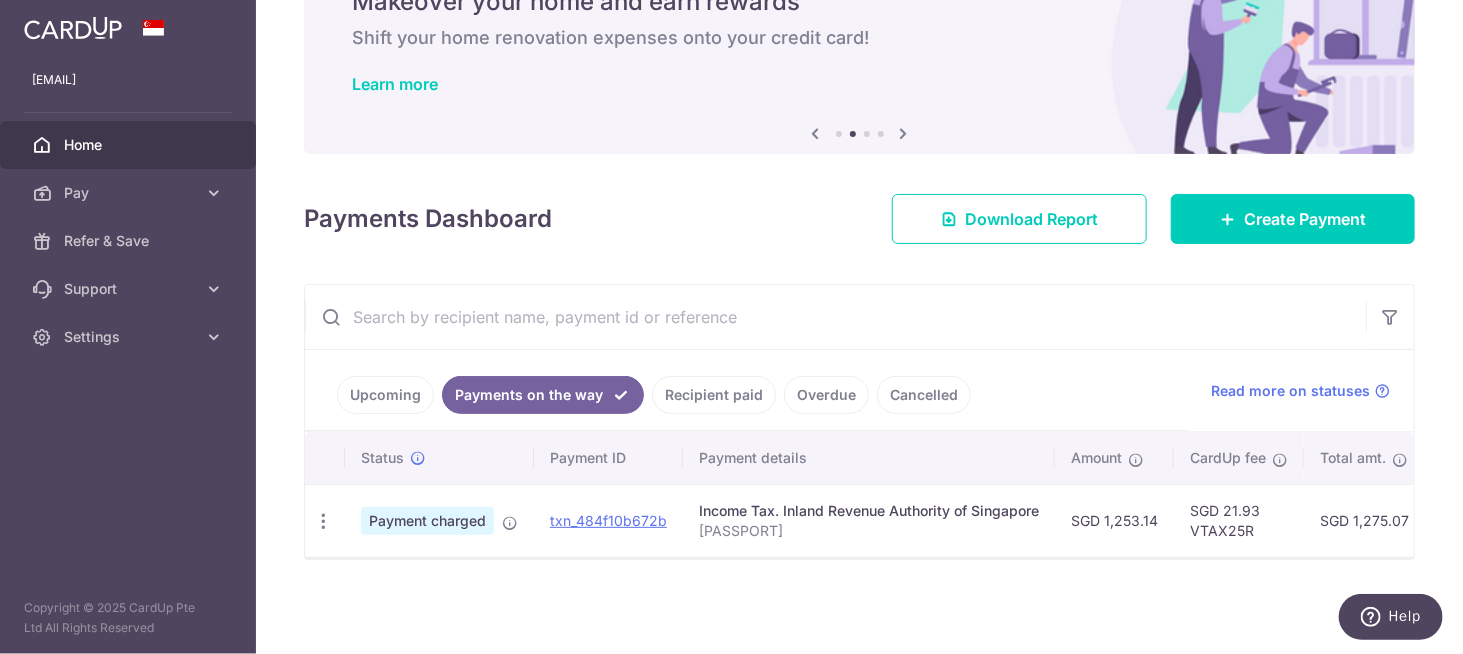 click on "Recipient paid" at bounding box center (714, 395) 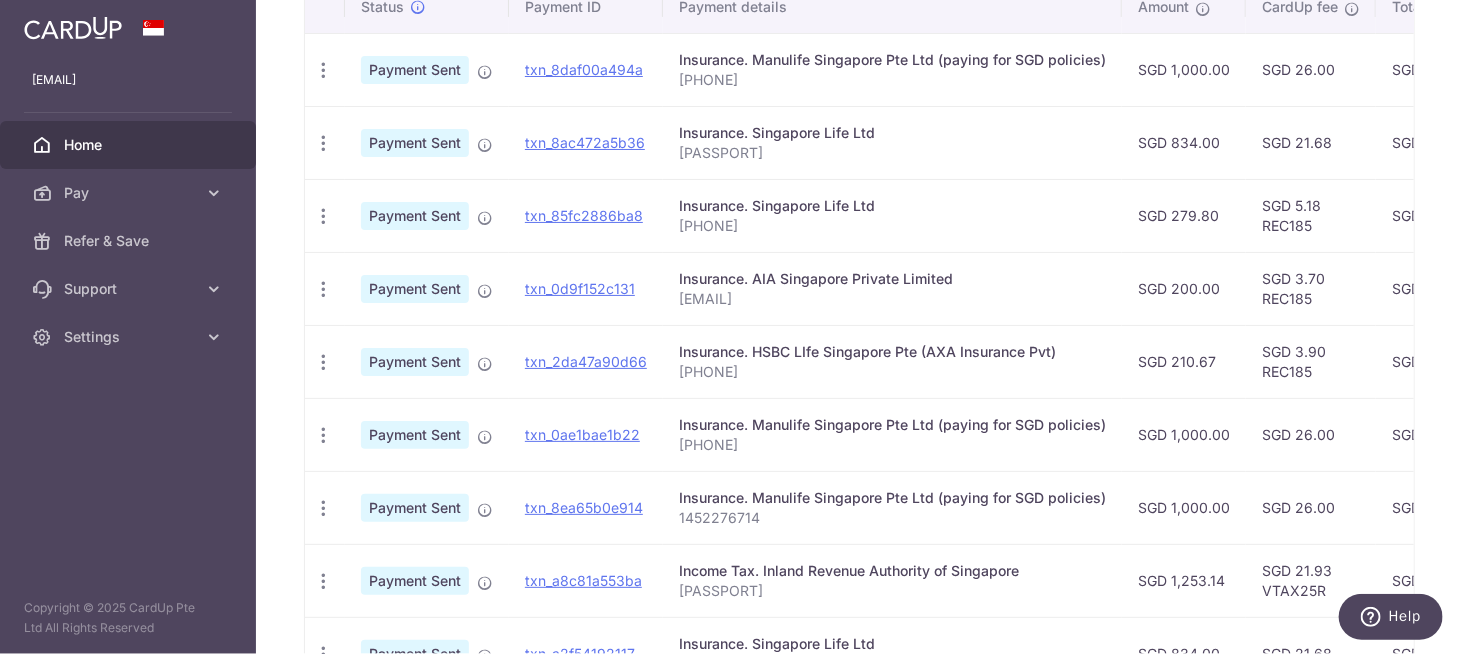 scroll, scrollTop: 590, scrollLeft: 0, axis: vertical 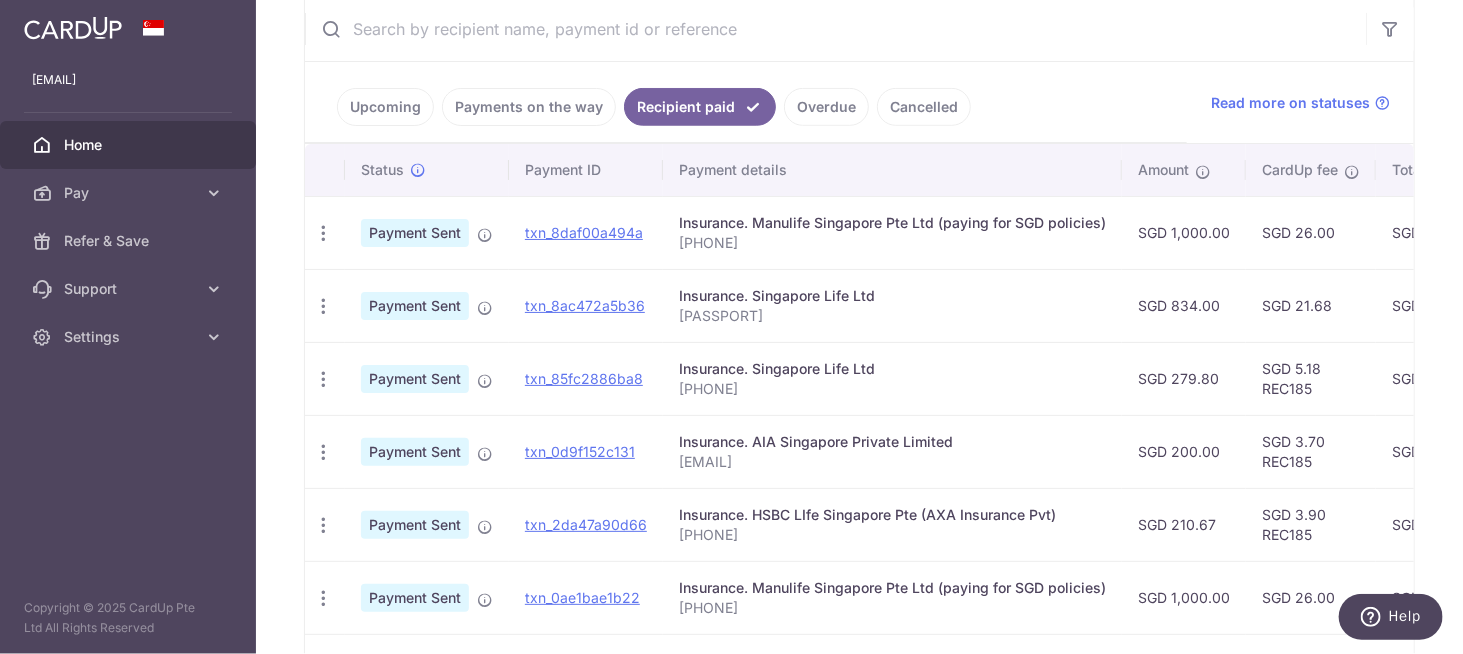 click on "Payments on the way" at bounding box center [529, 107] 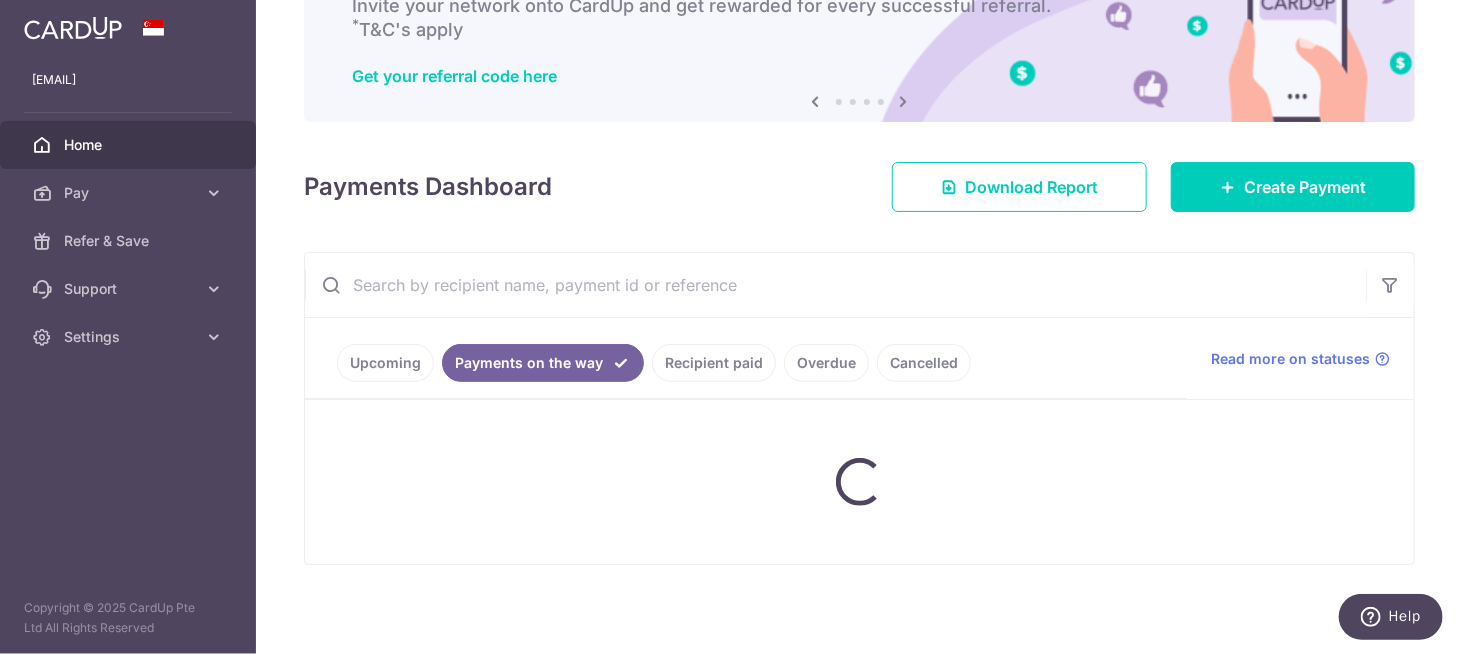 scroll, scrollTop: 106, scrollLeft: 0, axis: vertical 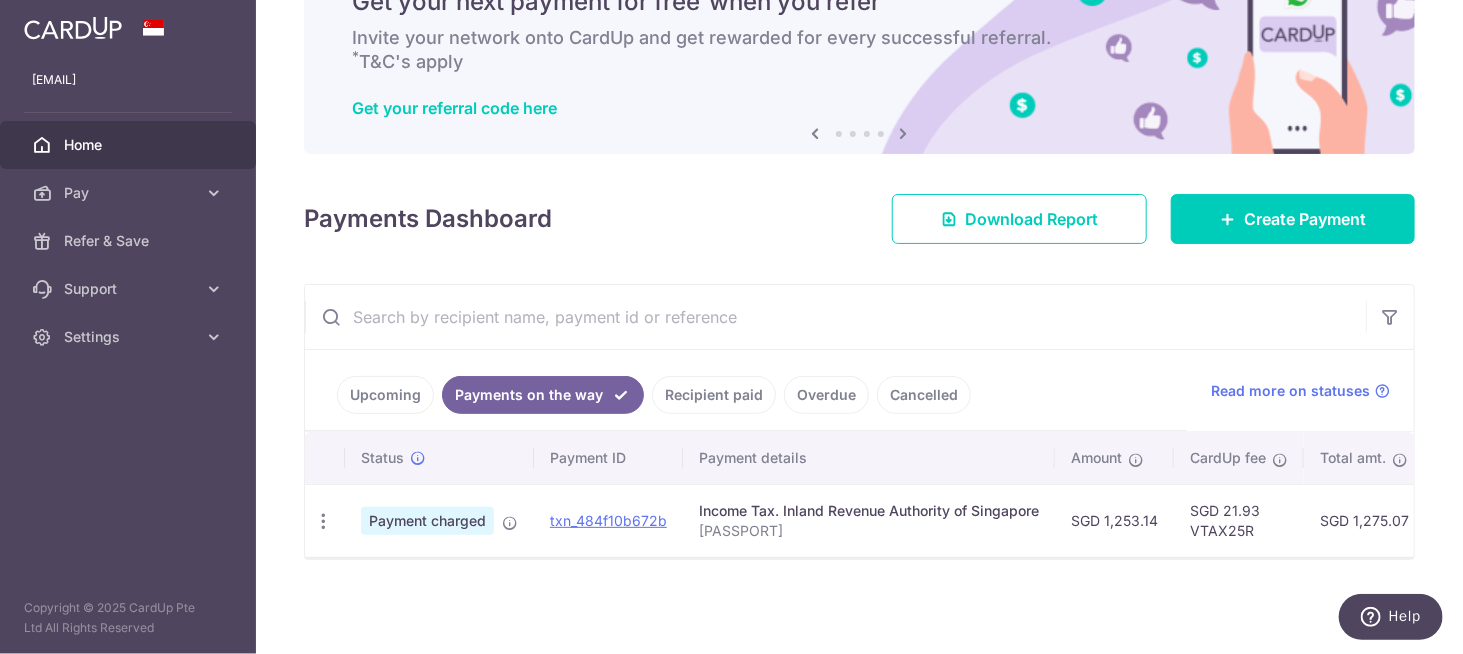click on "Upcoming" at bounding box center [385, 395] 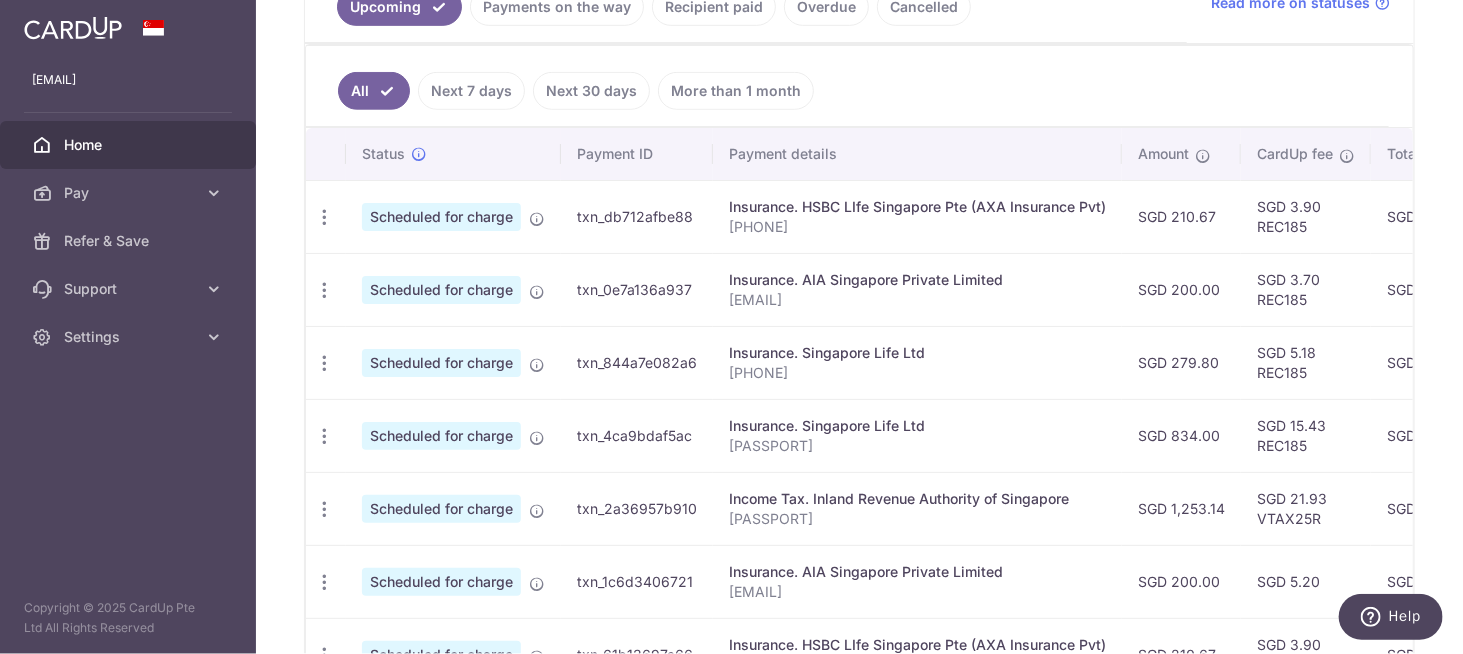 scroll, scrollTop: 390, scrollLeft: 0, axis: vertical 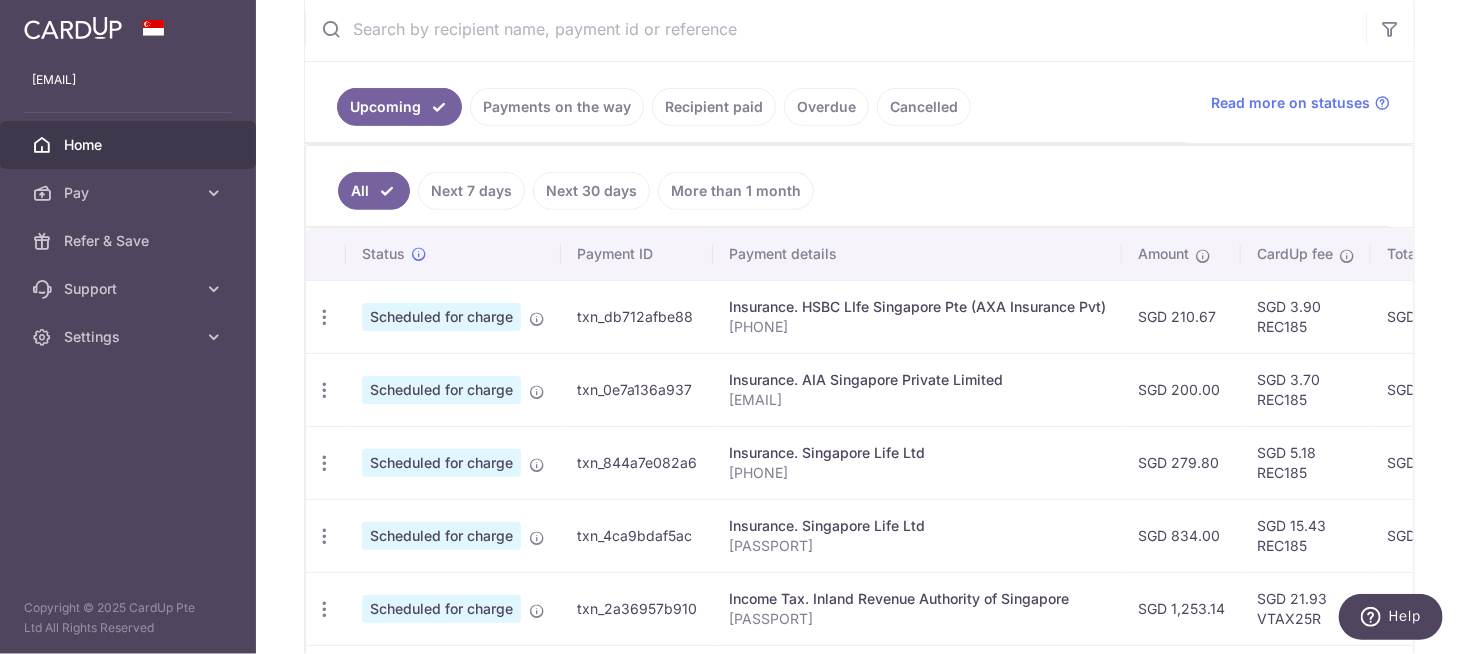 click on "Payments on the way" at bounding box center [557, 107] 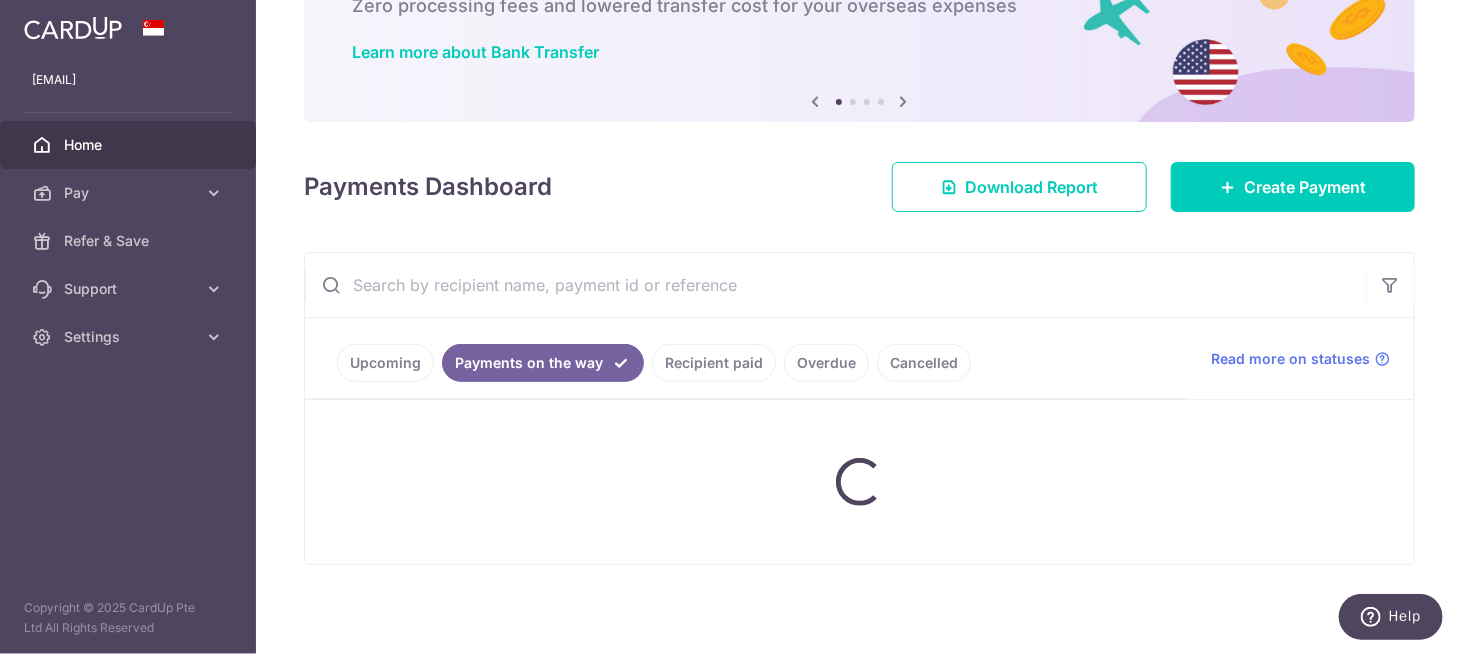 scroll, scrollTop: 106, scrollLeft: 0, axis: vertical 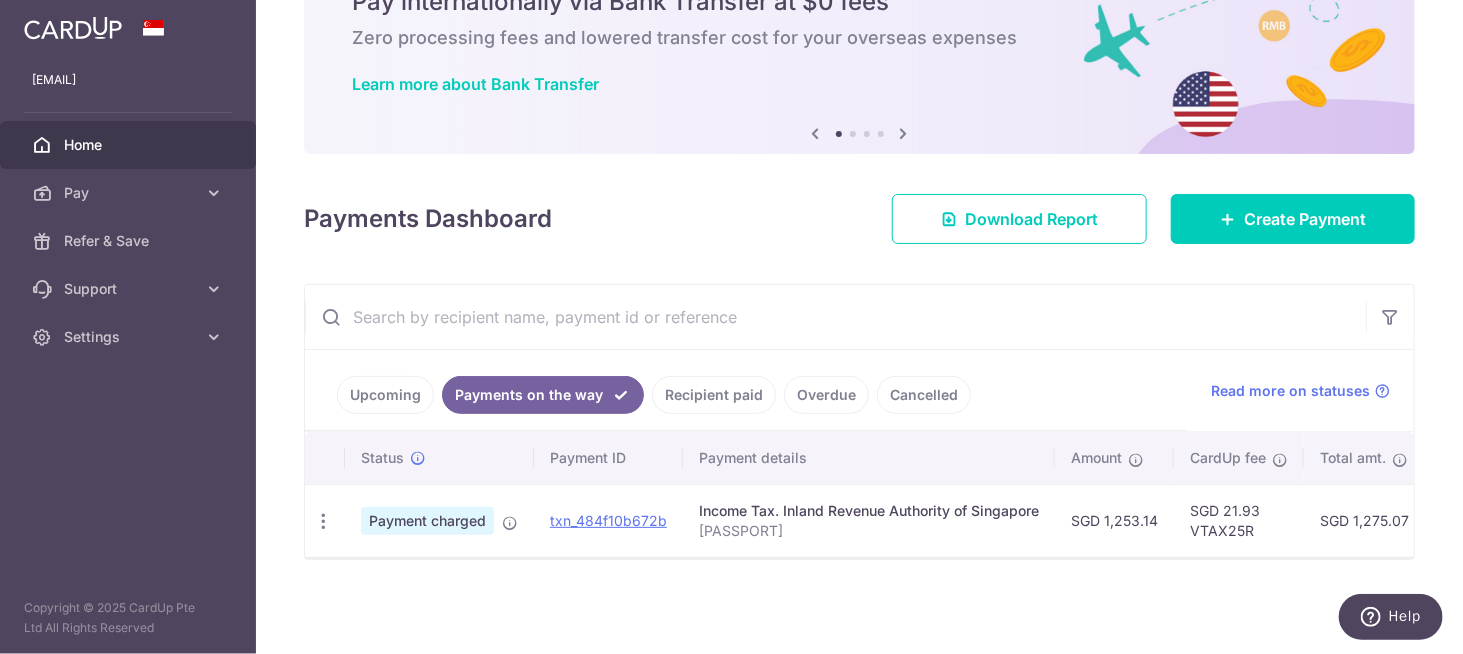 click on "Recipient paid" at bounding box center [714, 395] 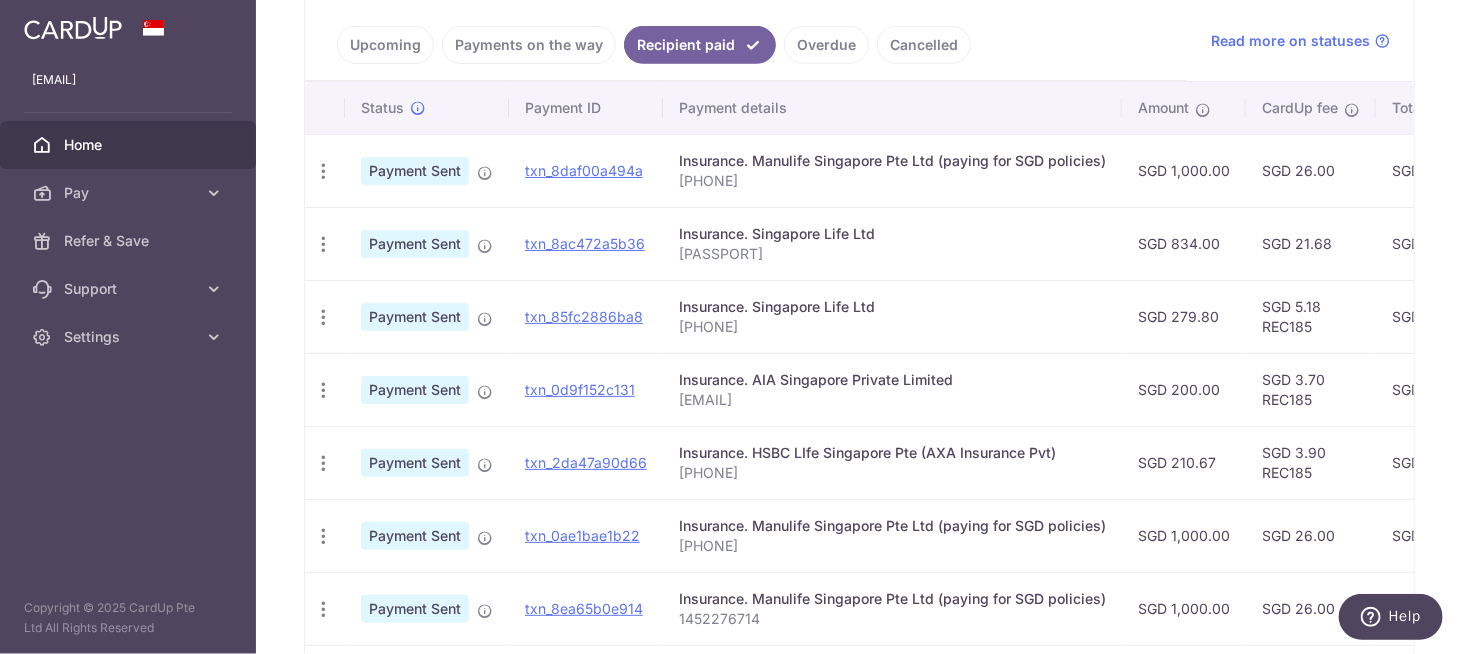 scroll, scrollTop: 490, scrollLeft: 0, axis: vertical 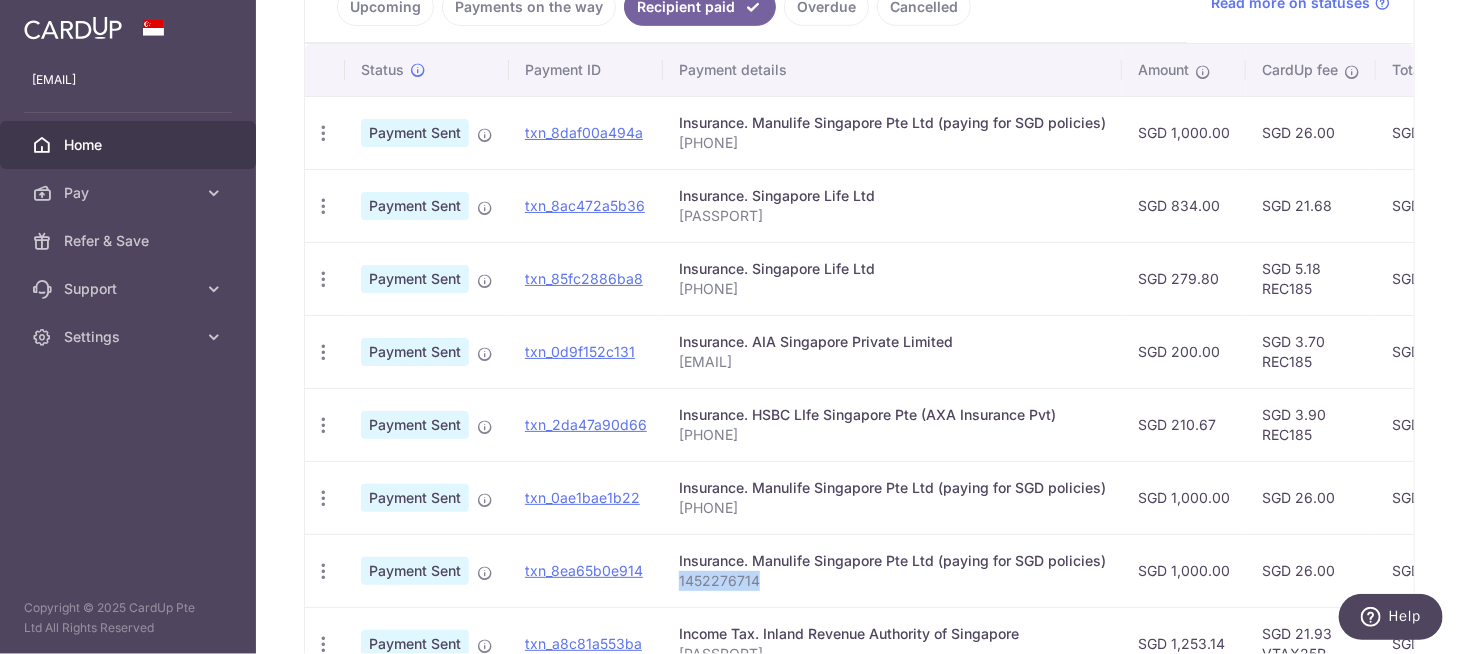 drag, startPoint x: 764, startPoint y: 577, endPoint x: 669, endPoint y: 591, distance: 96.02604 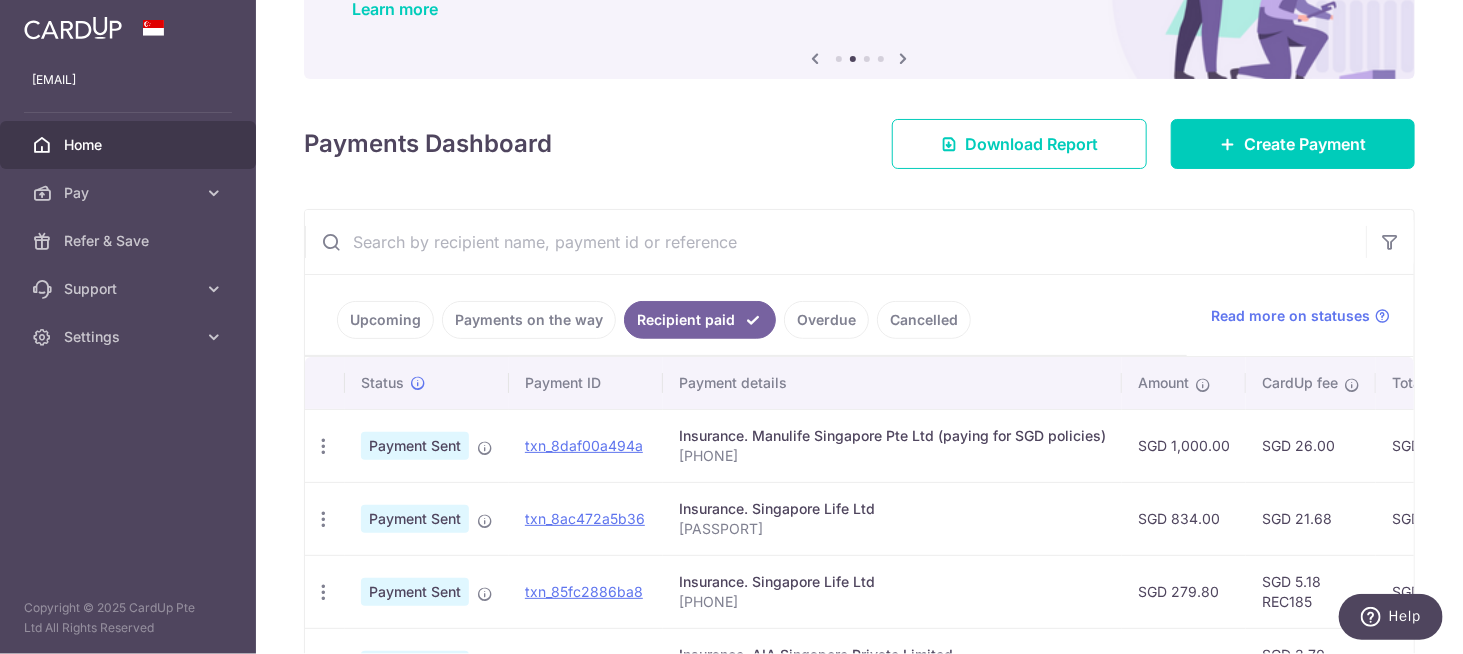 scroll, scrollTop: 0, scrollLeft: 0, axis: both 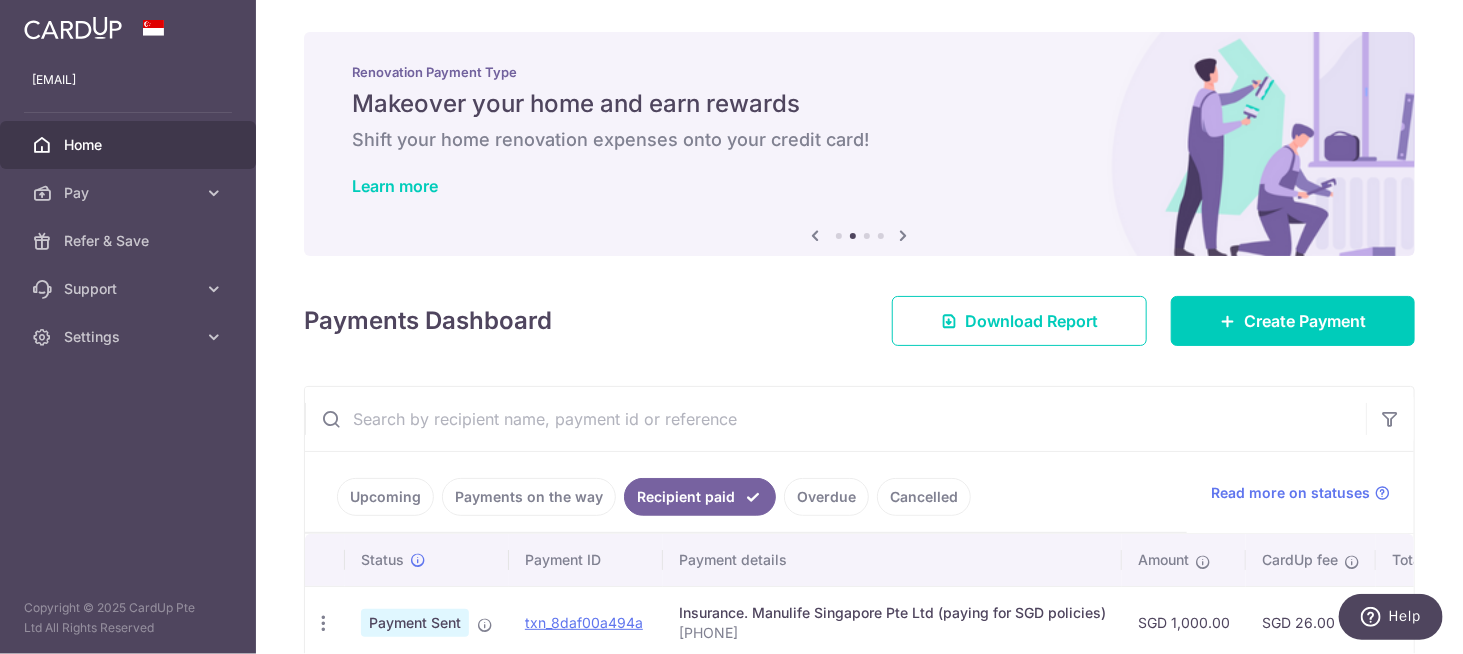 click at bounding box center [835, 419] 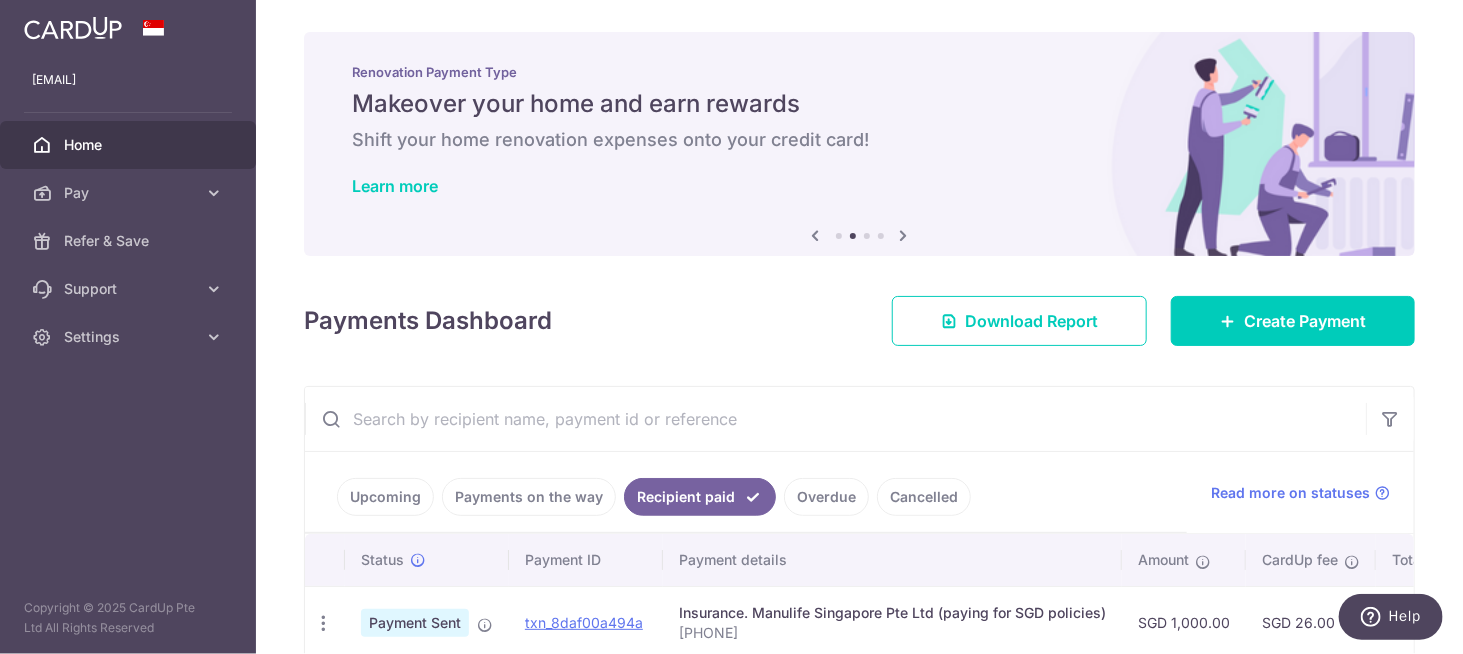 paste on "1452276714" 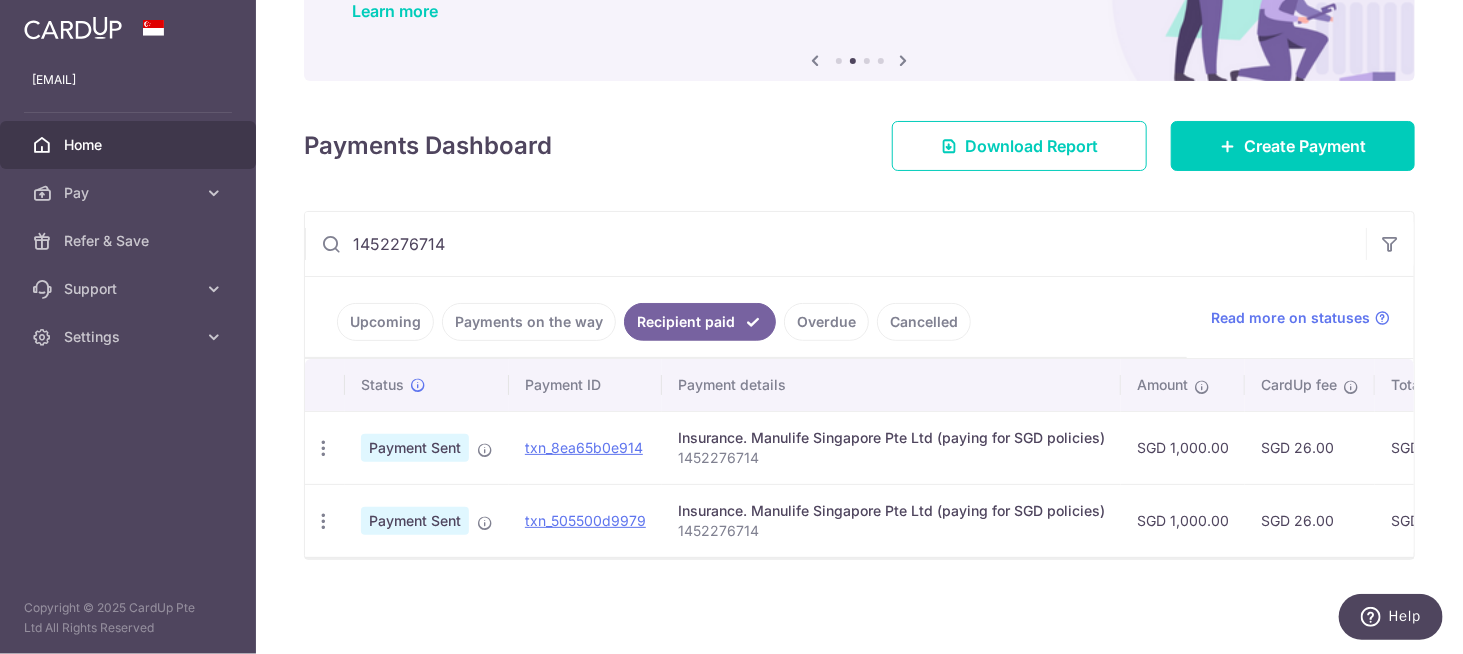 scroll, scrollTop: 179, scrollLeft: 0, axis: vertical 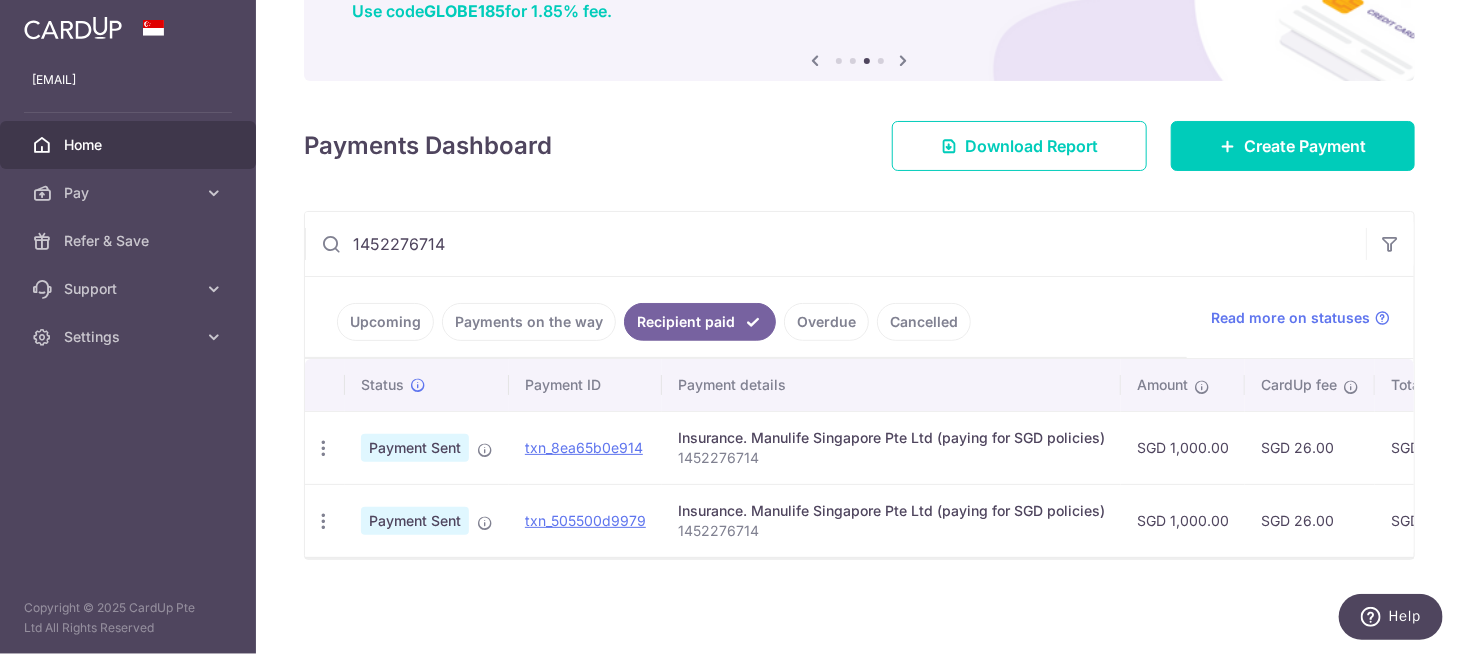 drag, startPoint x: 468, startPoint y: 236, endPoint x: 309, endPoint y: 241, distance: 159.0786 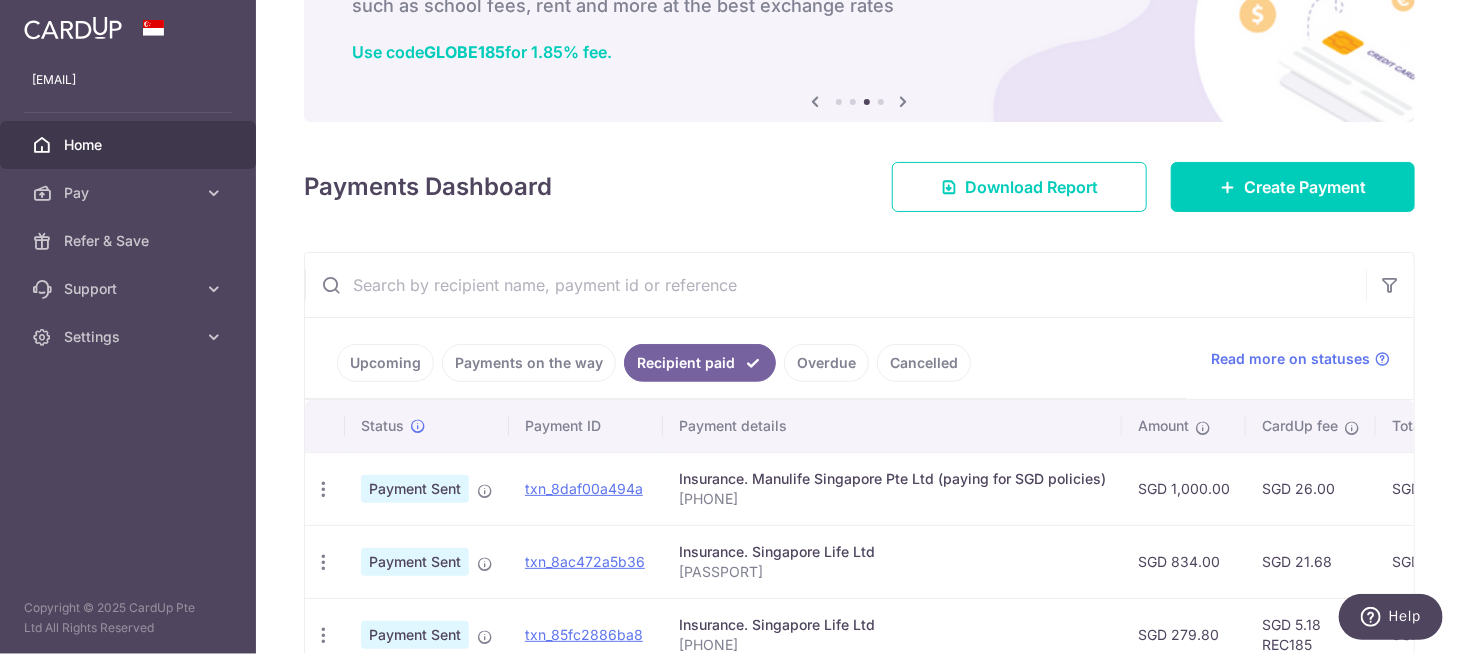 scroll, scrollTop: 179, scrollLeft: 0, axis: vertical 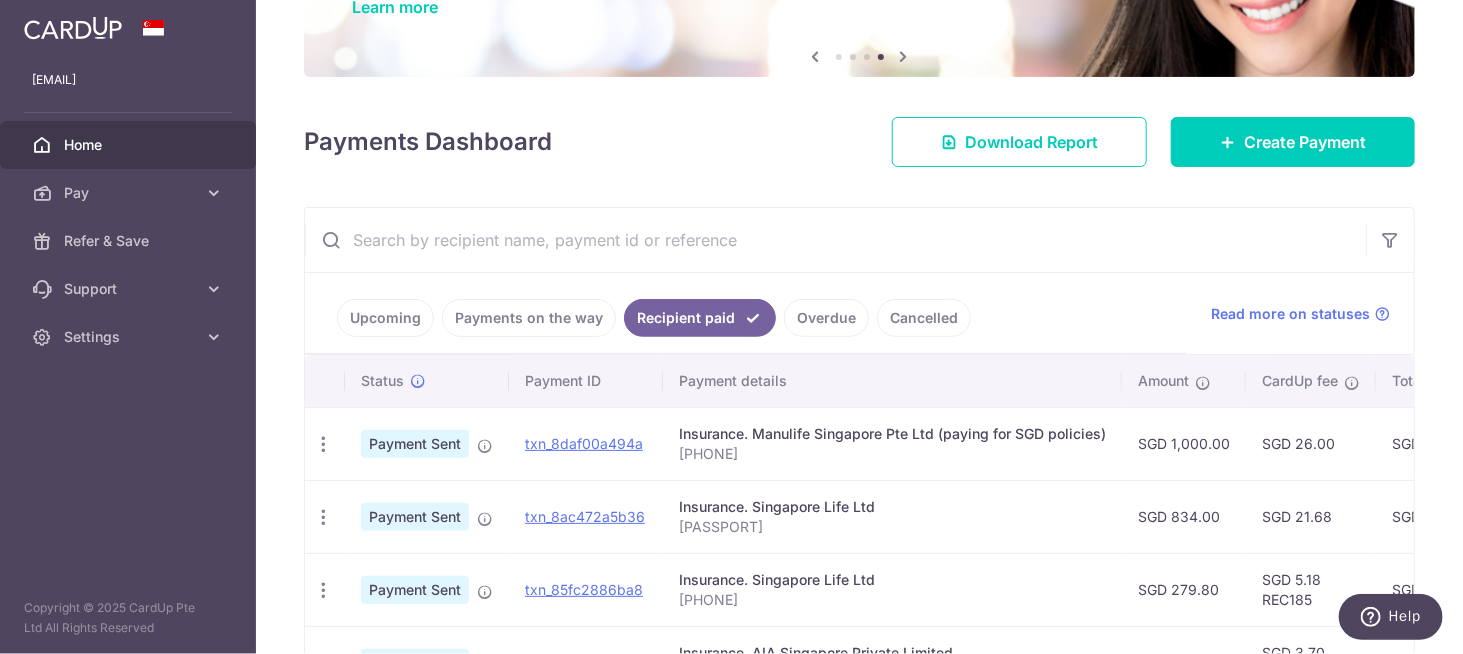 drag, startPoint x: 784, startPoint y: 454, endPoint x: 818, endPoint y: 453, distance: 34.0147 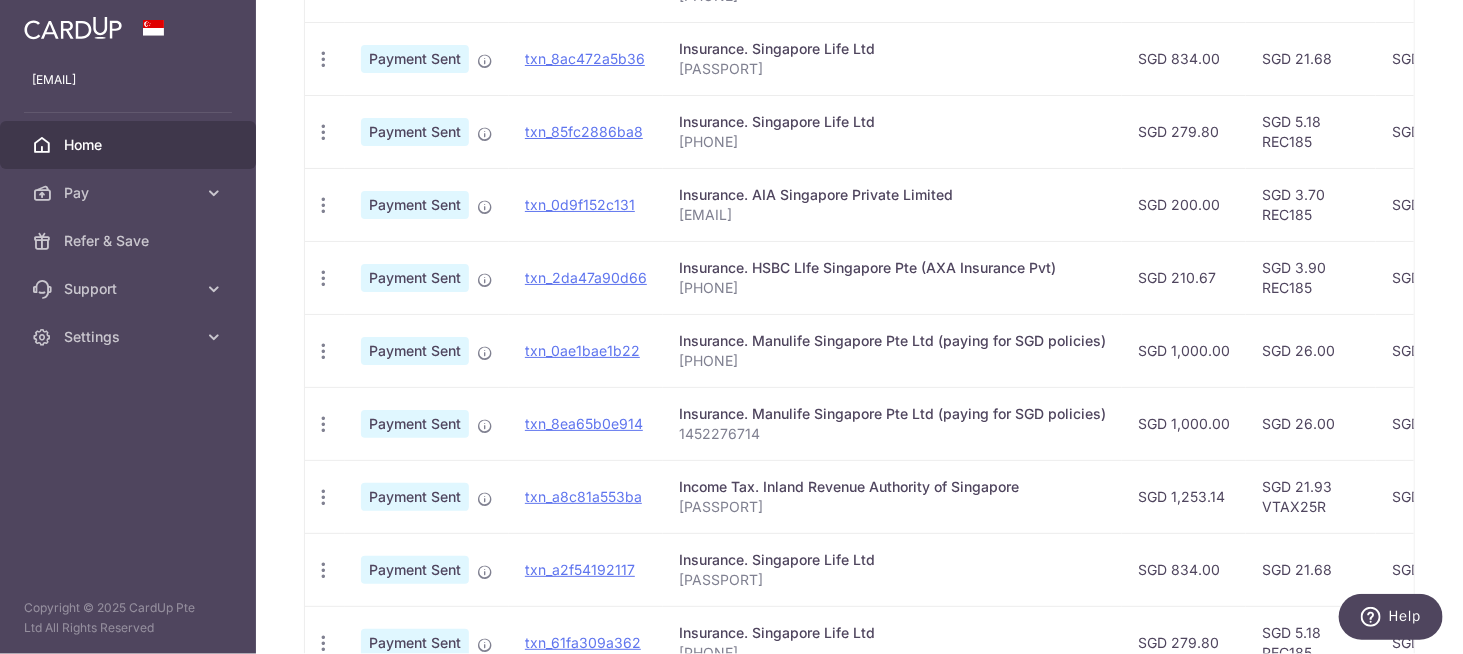 scroll, scrollTop: 808, scrollLeft: 0, axis: vertical 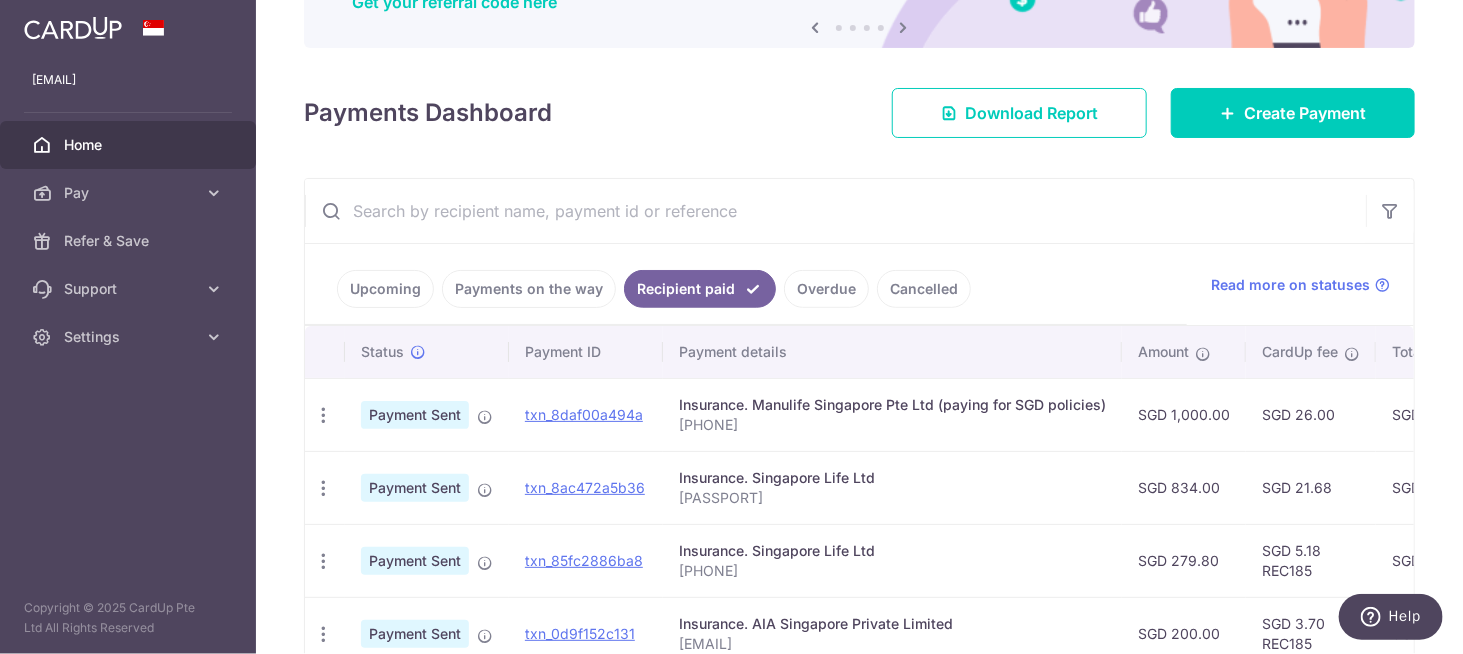 click on "Upcoming" at bounding box center [385, 289] 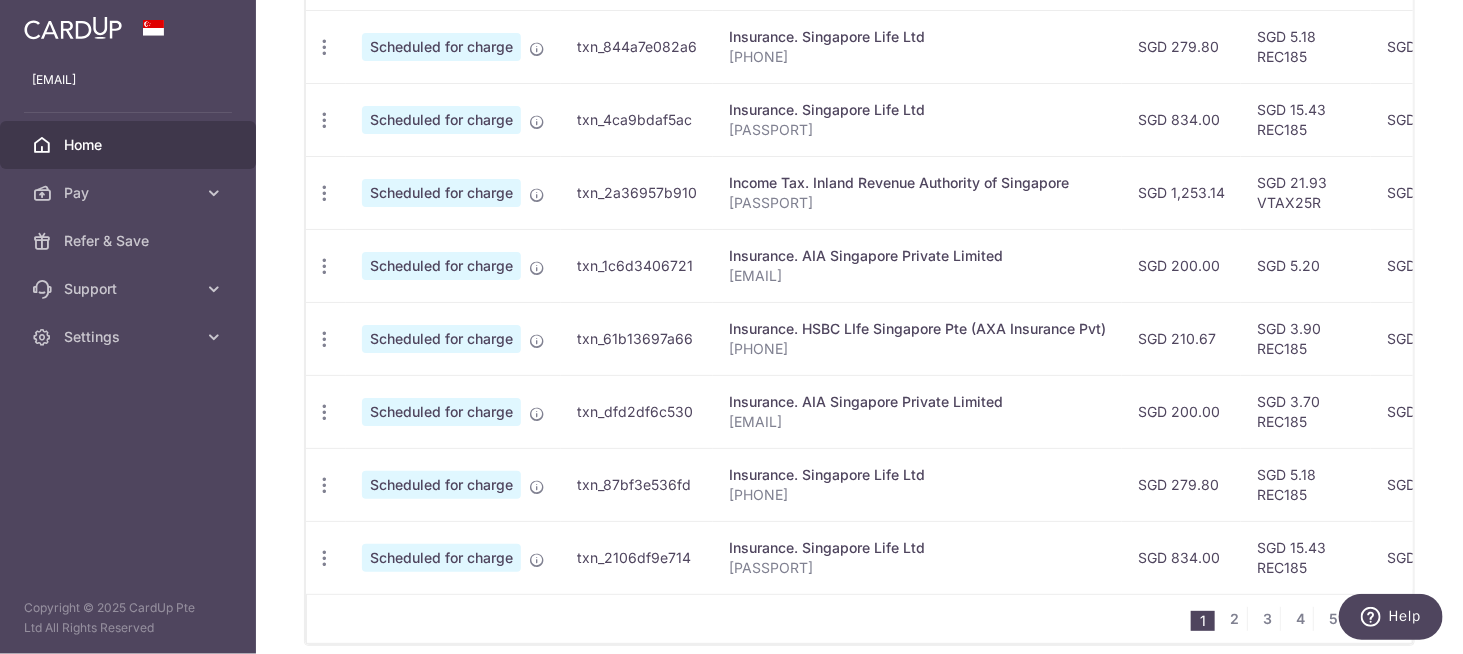 scroll, scrollTop: 808, scrollLeft: 0, axis: vertical 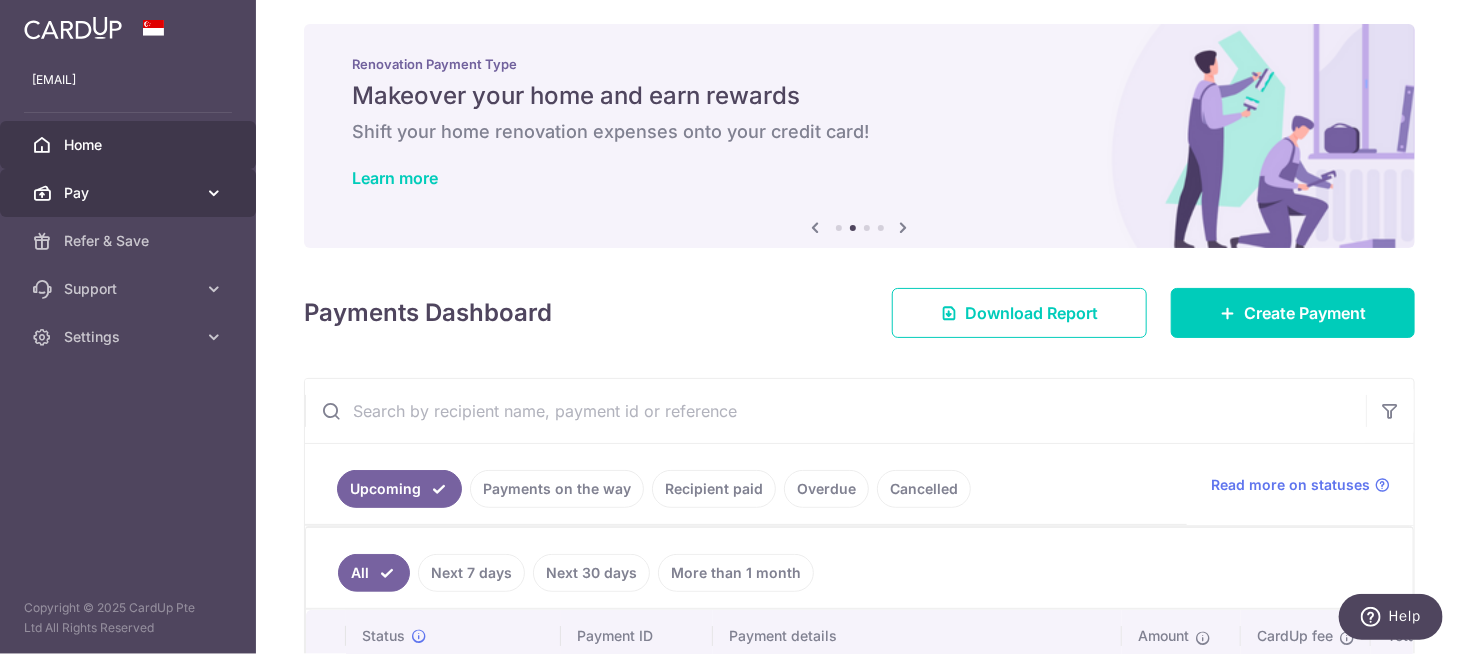 click at bounding box center (214, 193) 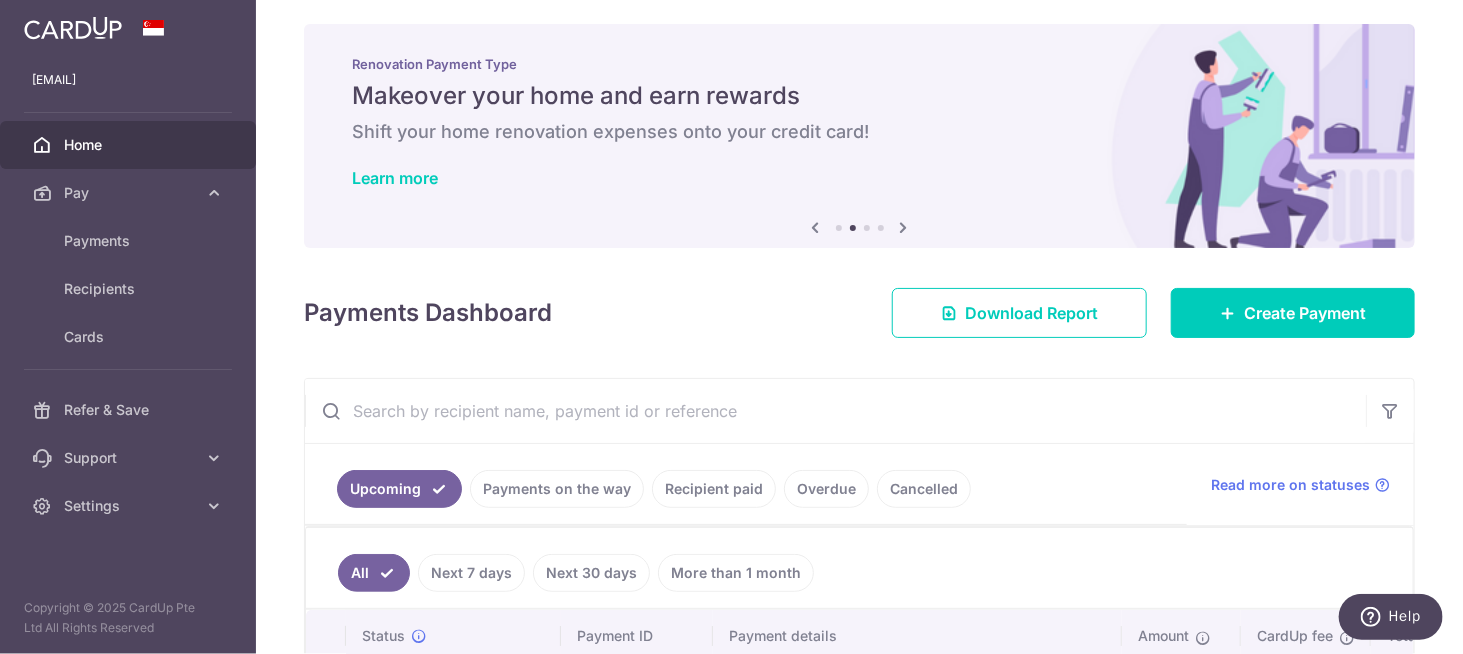 click on "×
Pause Schedule
Pause all future payments in this series
Pause just this one payment
By clicking below, you confirm you are pausing this payment to   on  . Payments can be unpaused at anytime prior to payment taken date.
Confirm
Cancel Schedule
Cancel all future payments in this series
Cancel just this one payment
Confirm
Approve Payment
Recipient Bank Details" at bounding box center (859, 327) 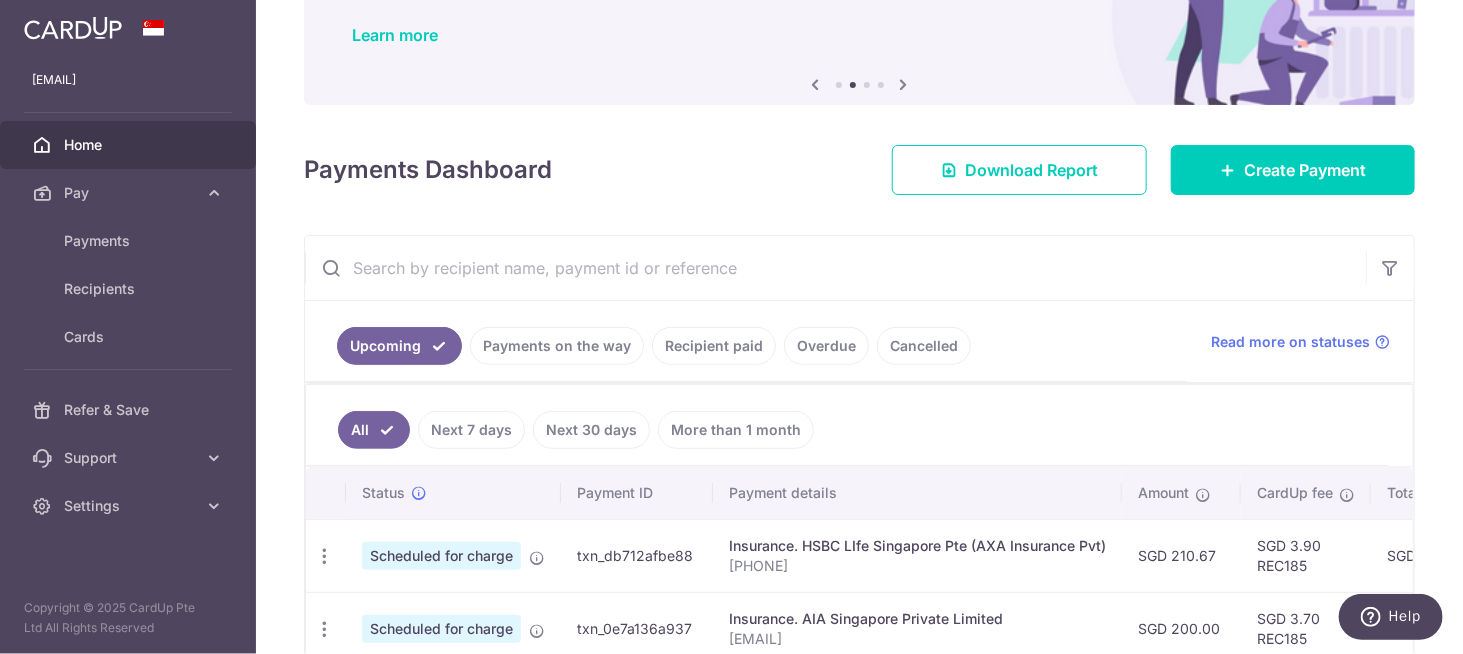 scroll, scrollTop: 208, scrollLeft: 0, axis: vertical 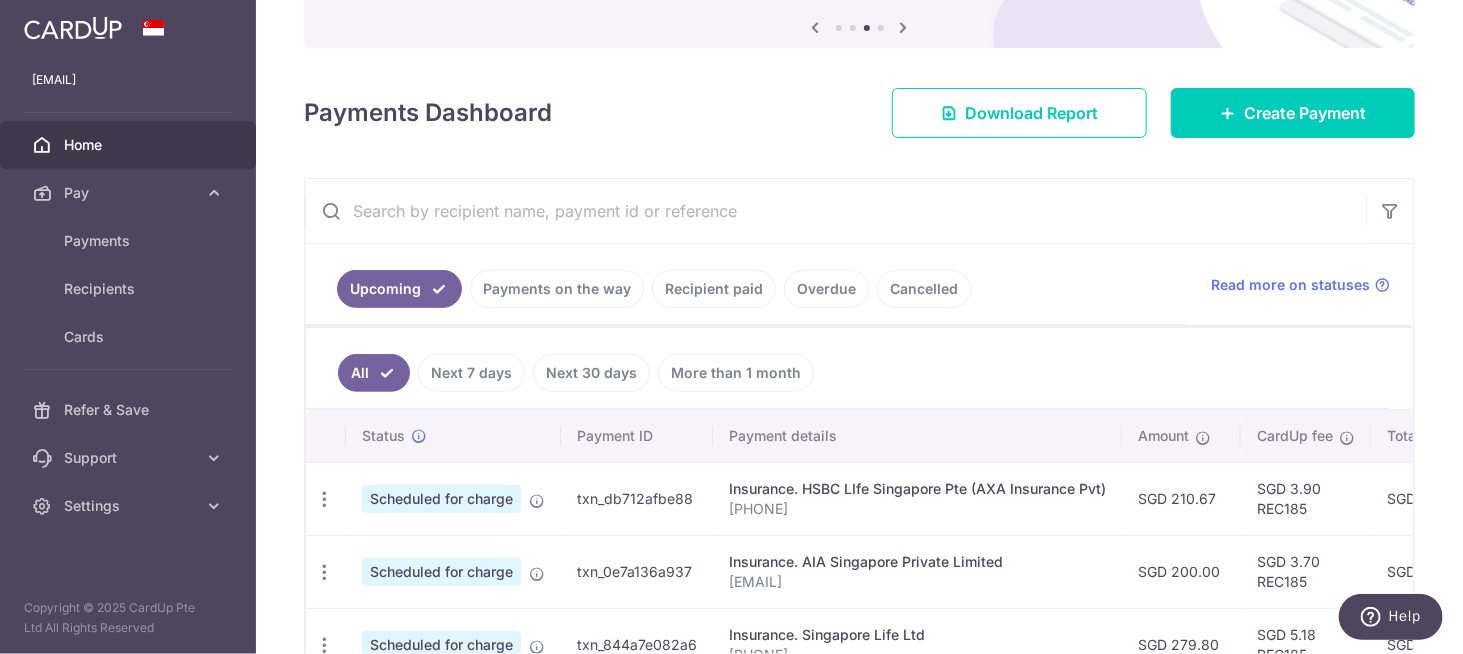click at bounding box center (835, 211) 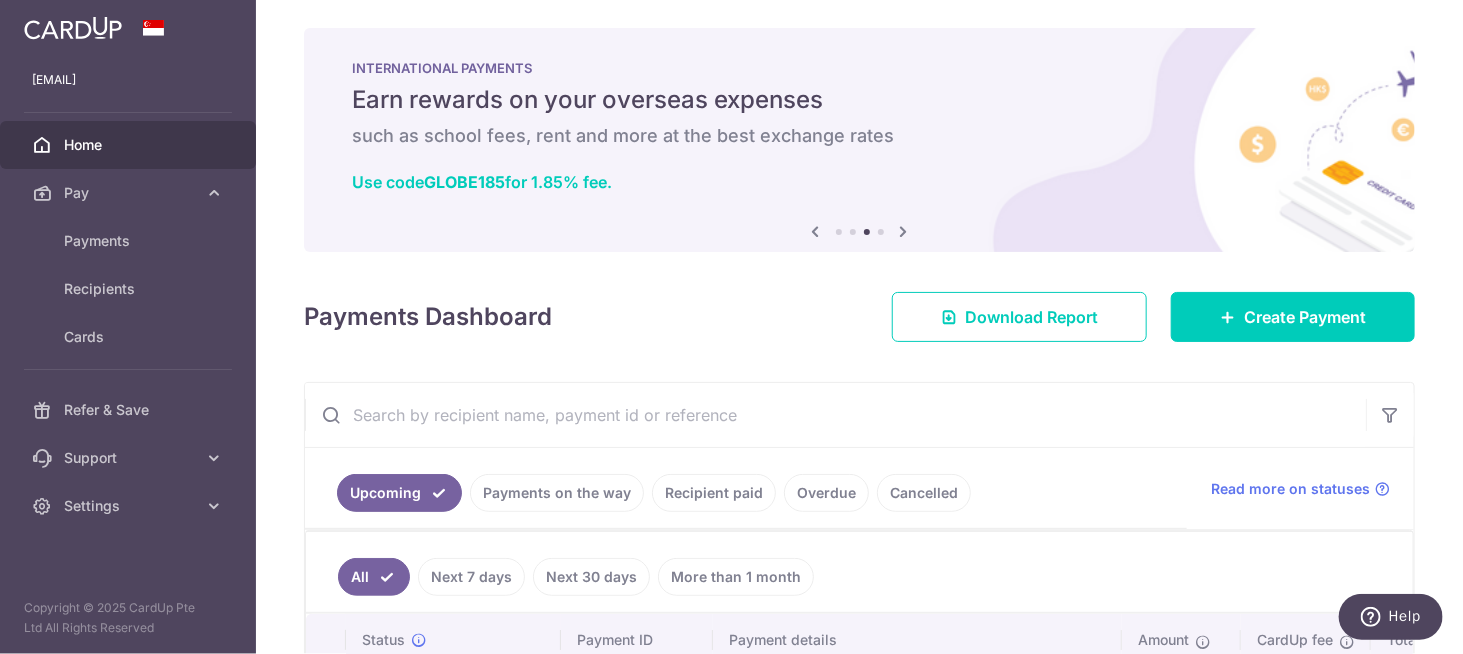 scroll, scrollTop: 0, scrollLeft: 0, axis: both 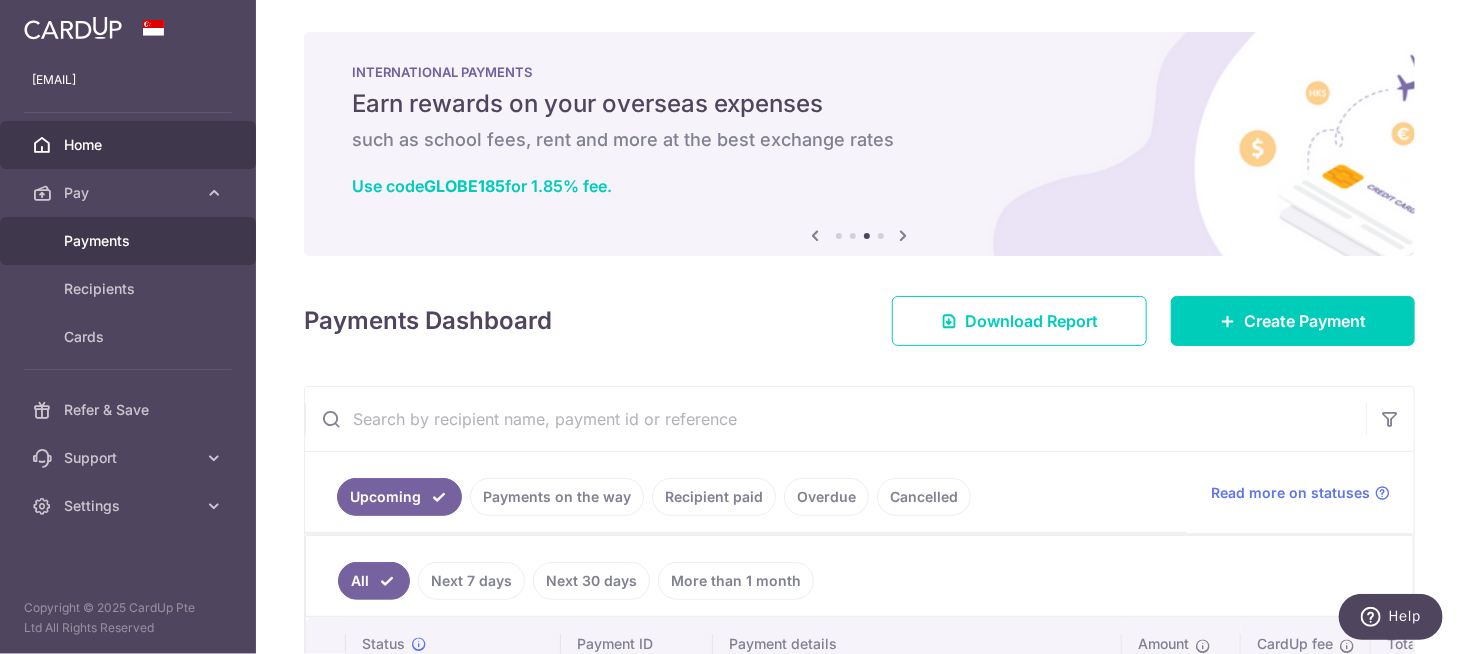 click on "Payments" at bounding box center (130, 241) 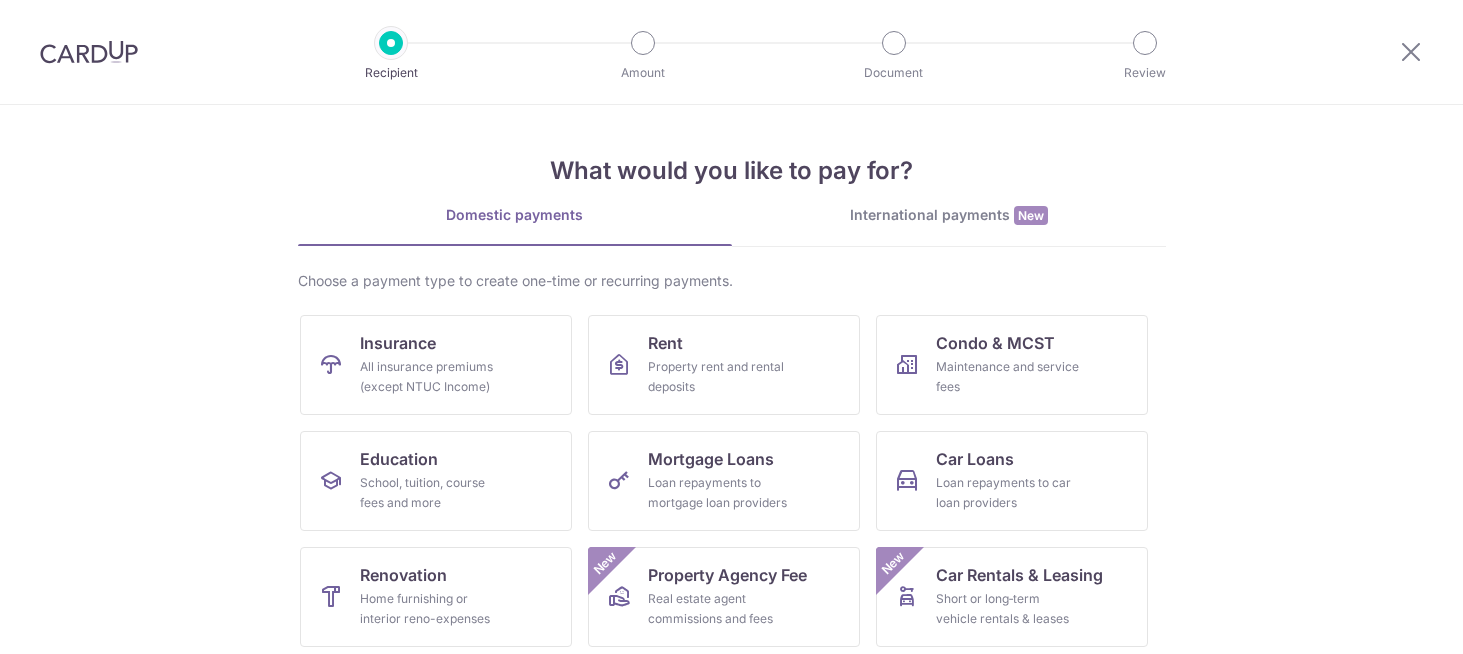 scroll, scrollTop: 0, scrollLeft: 0, axis: both 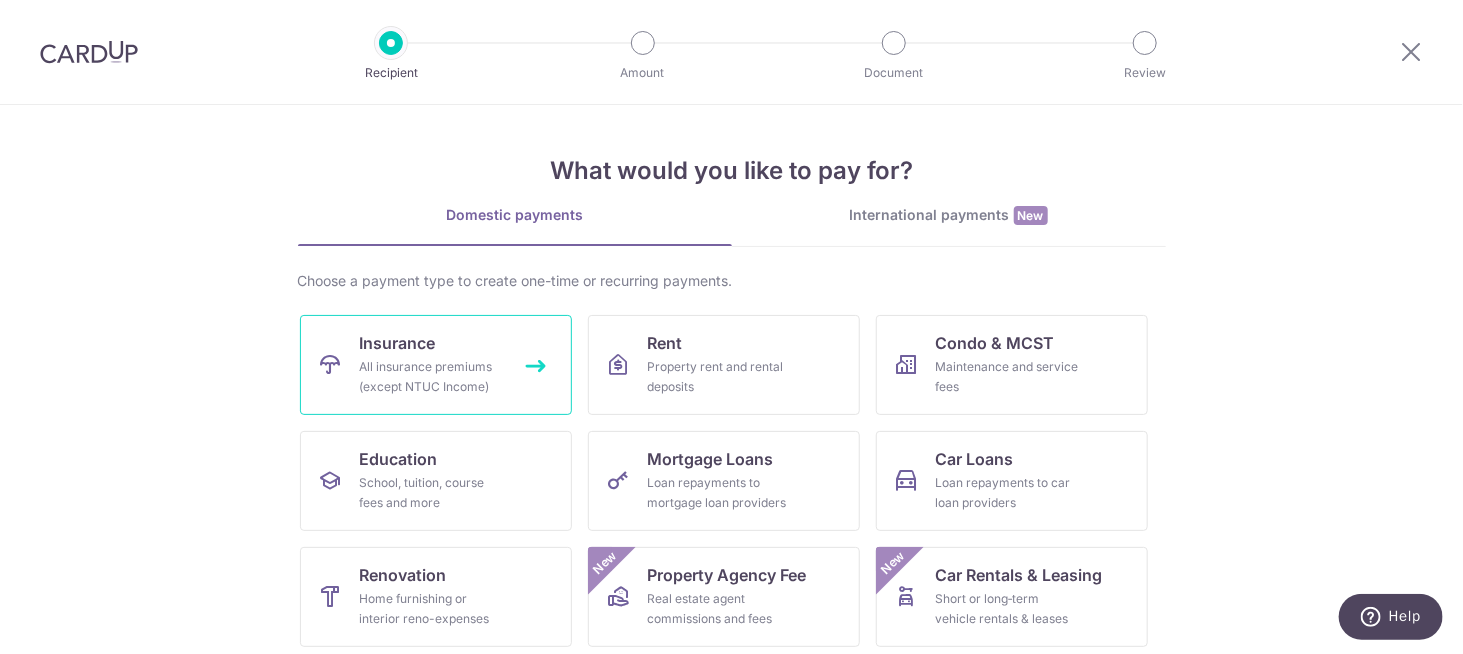 click on "Insurance" at bounding box center [398, 343] 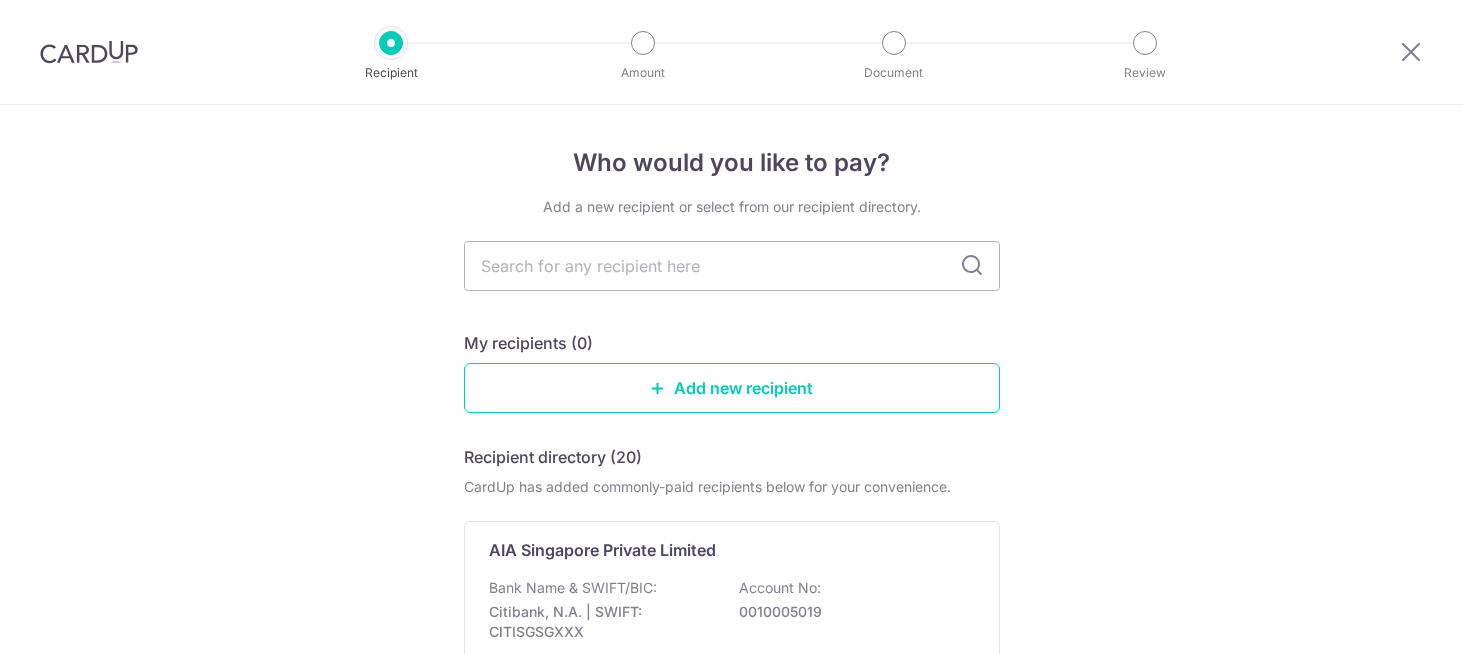 scroll, scrollTop: 0, scrollLeft: 0, axis: both 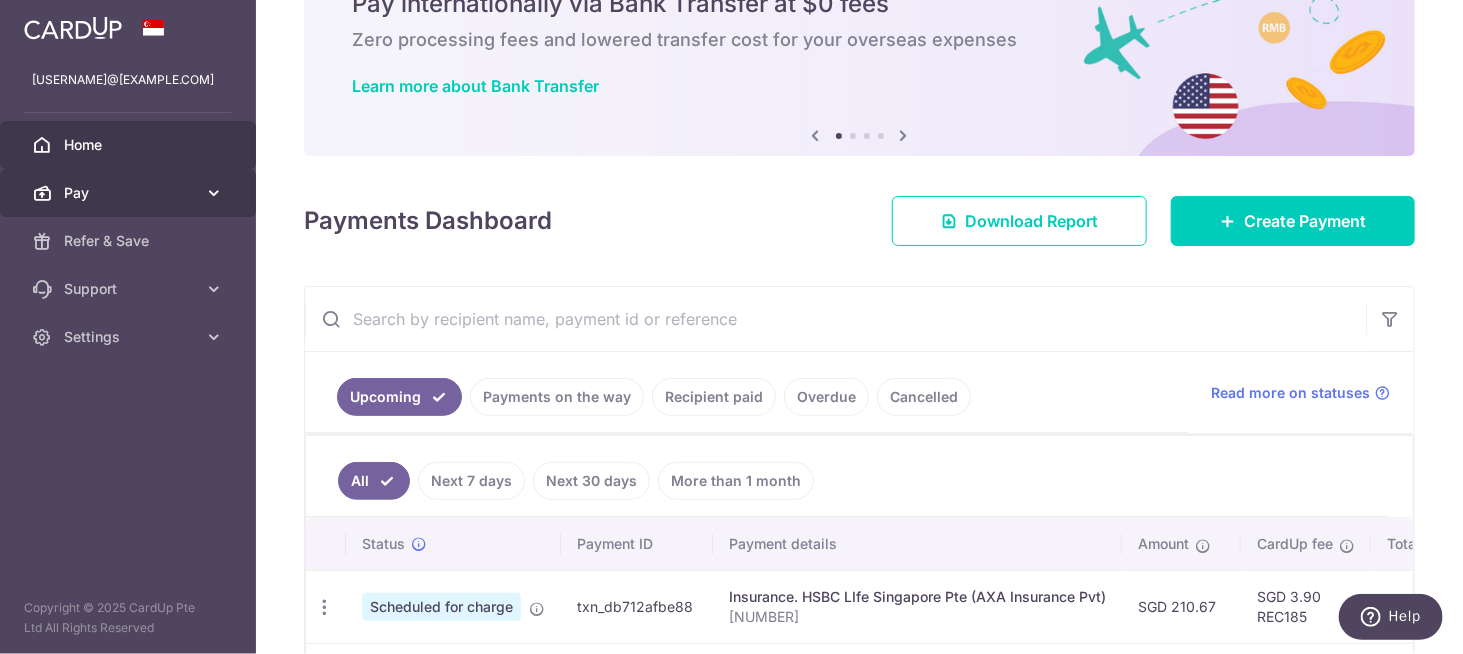 click at bounding box center [214, 193] 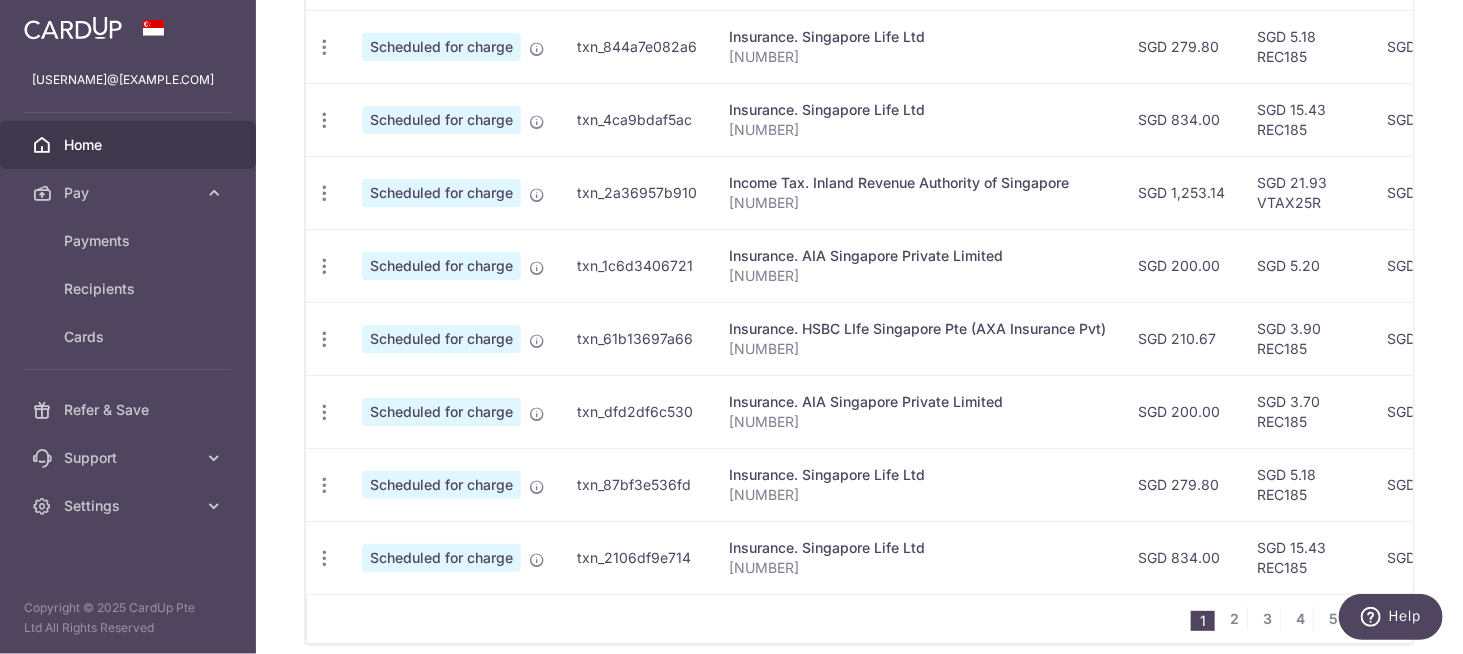 scroll, scrollTop: 890, scrollLeft: 0, axis: vertical 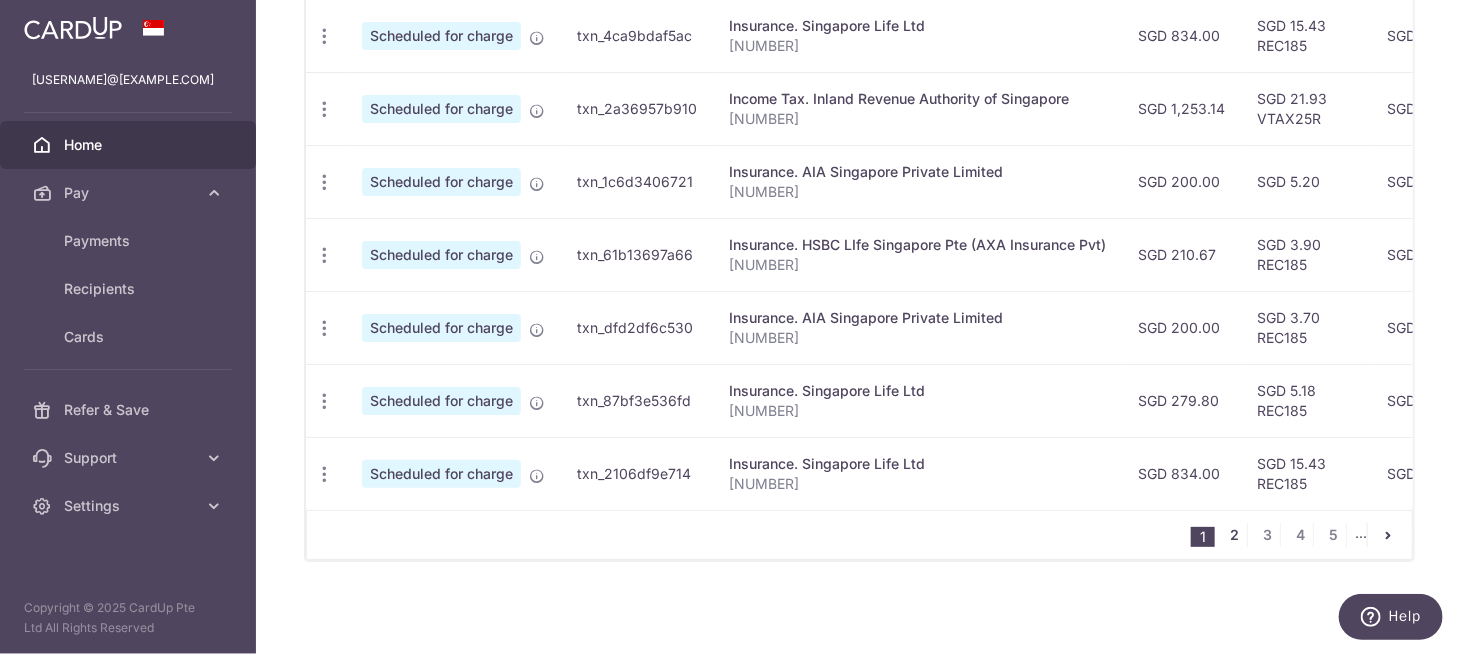 click on "2" at bounding box center (1235, 535) 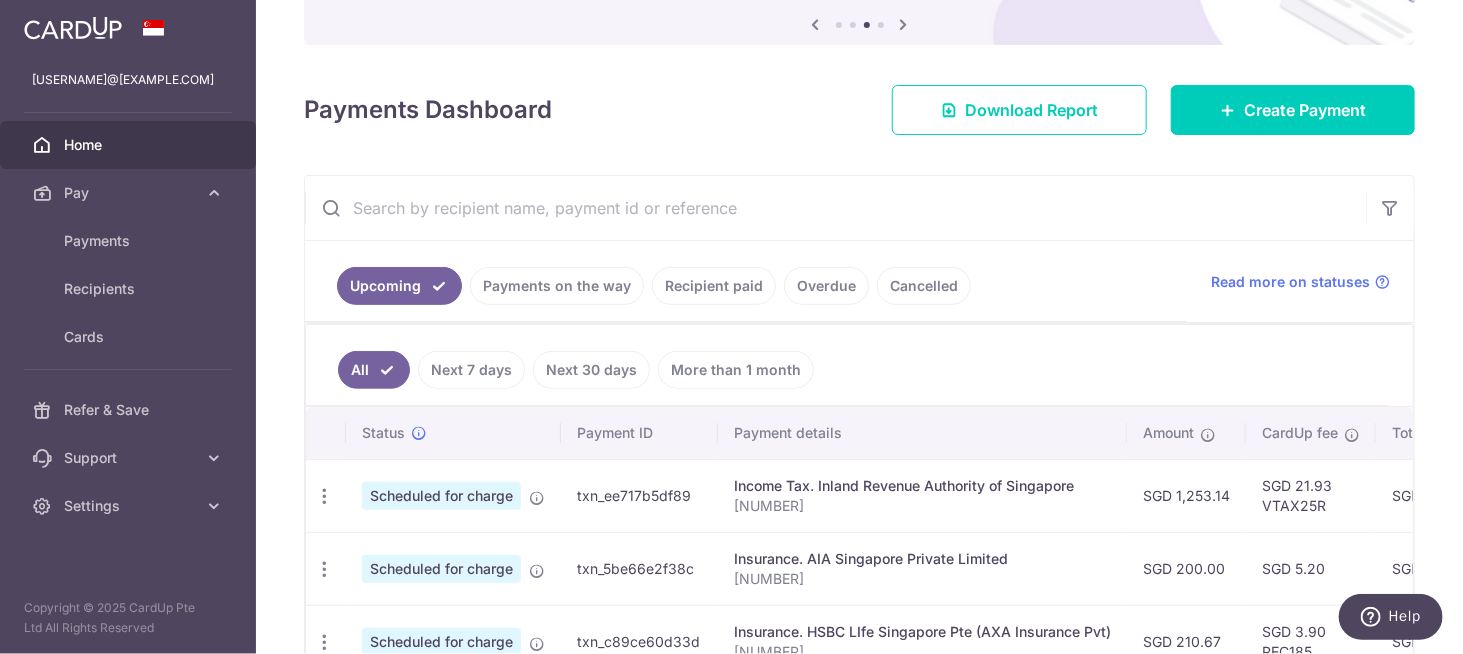 scroll, scrollTop: 0, scrollLeft: 0, axis: both 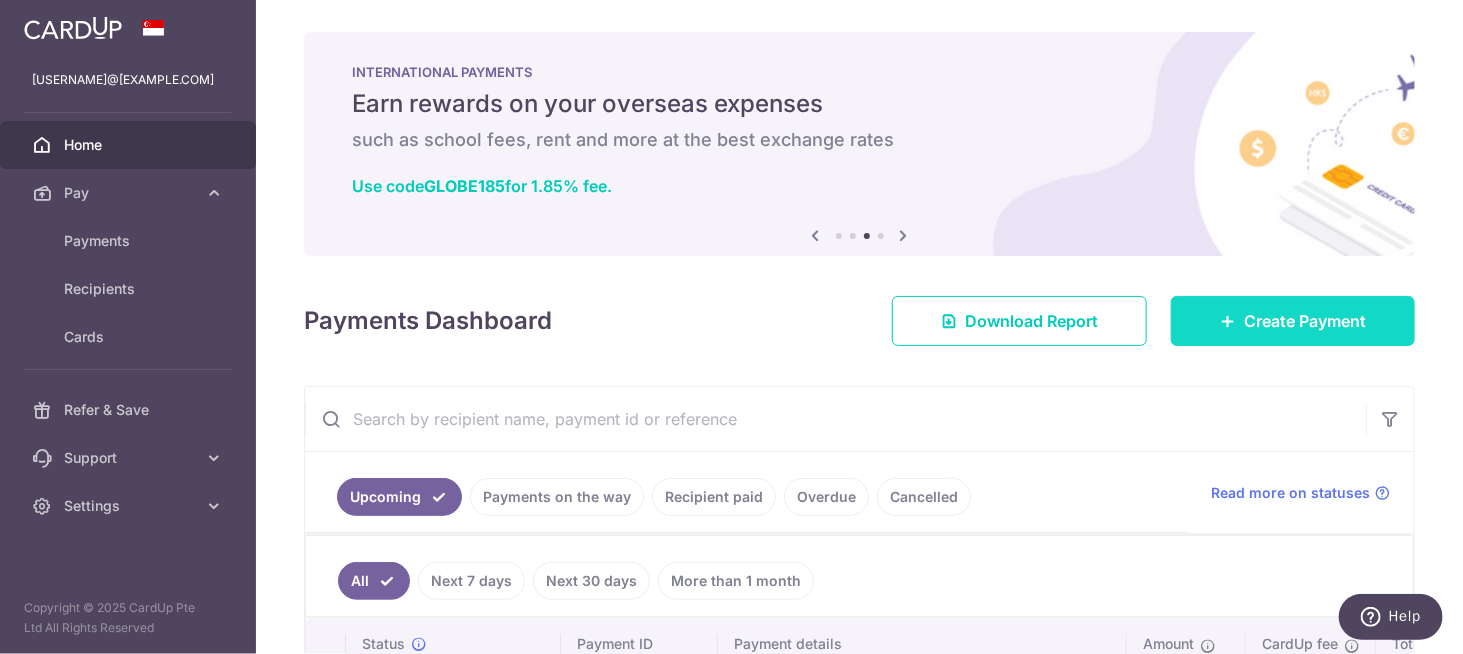 click on "Create Payment" at bounding box center [1305, 321] 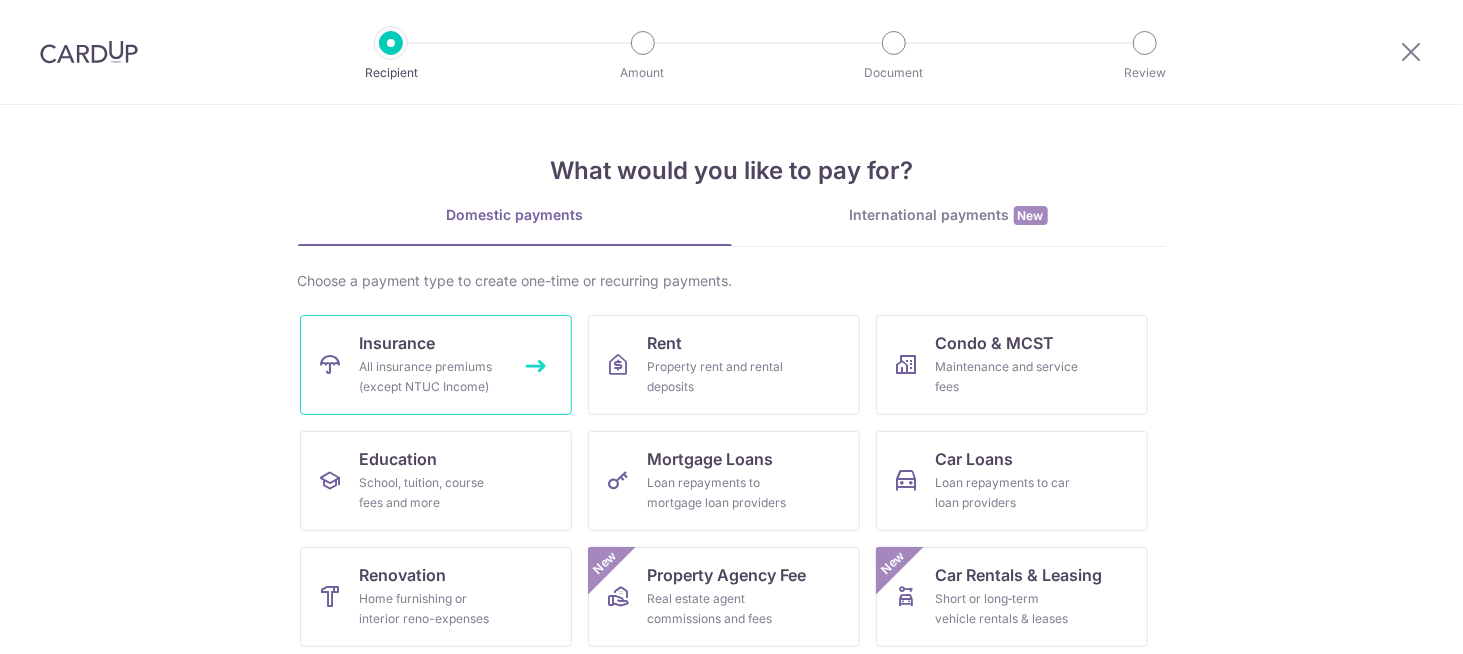 scroll, scrollTop: 0, scrollLeft: 0, axis: both 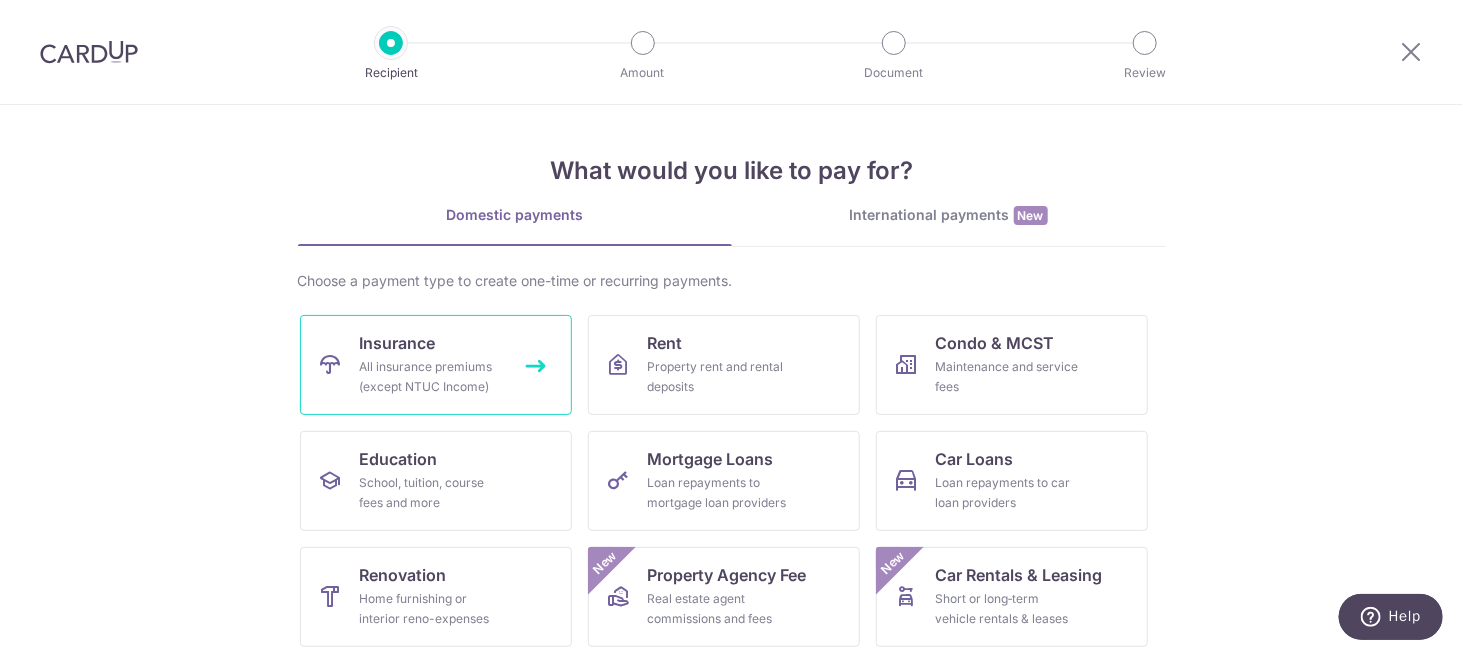 click on "Insurance All insurance premiums (except NTUC Income)" at bounding box center [436, 365] 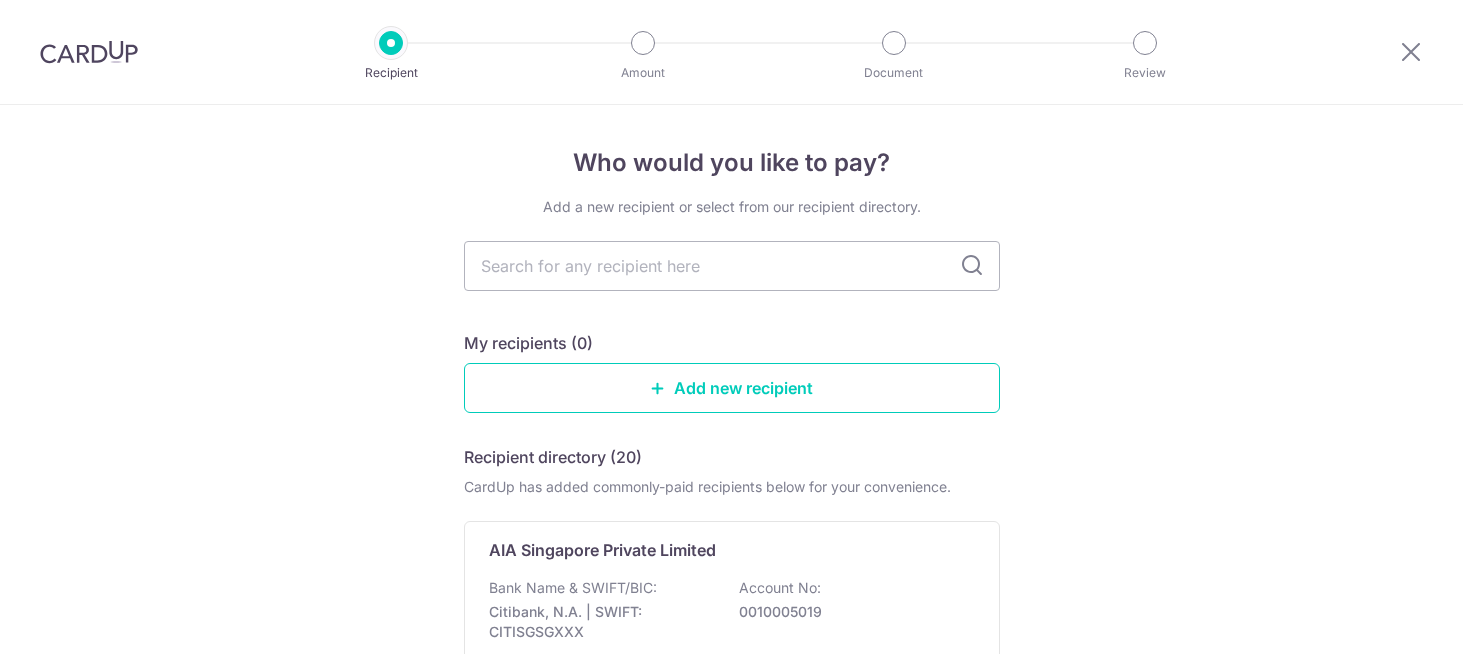 scroll, scrollTop: 0, scrollLeft: 0, axis: both 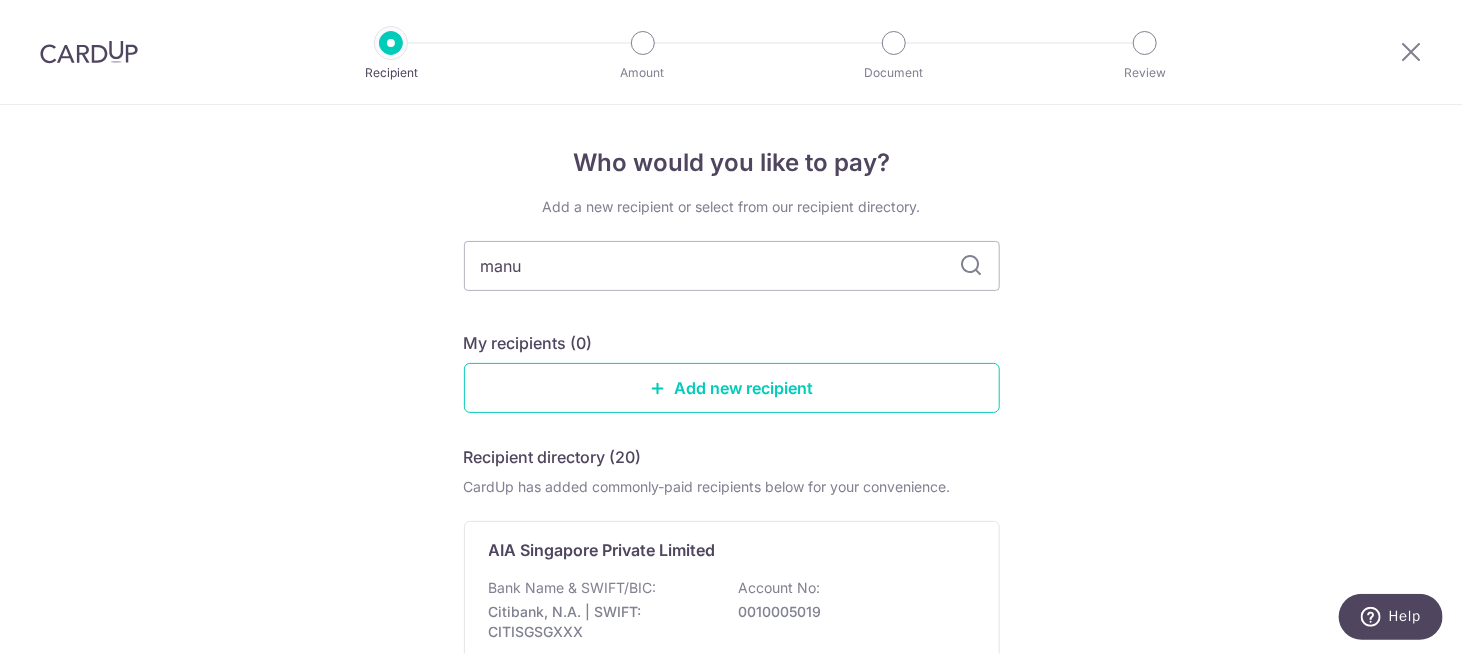 type on "manul" 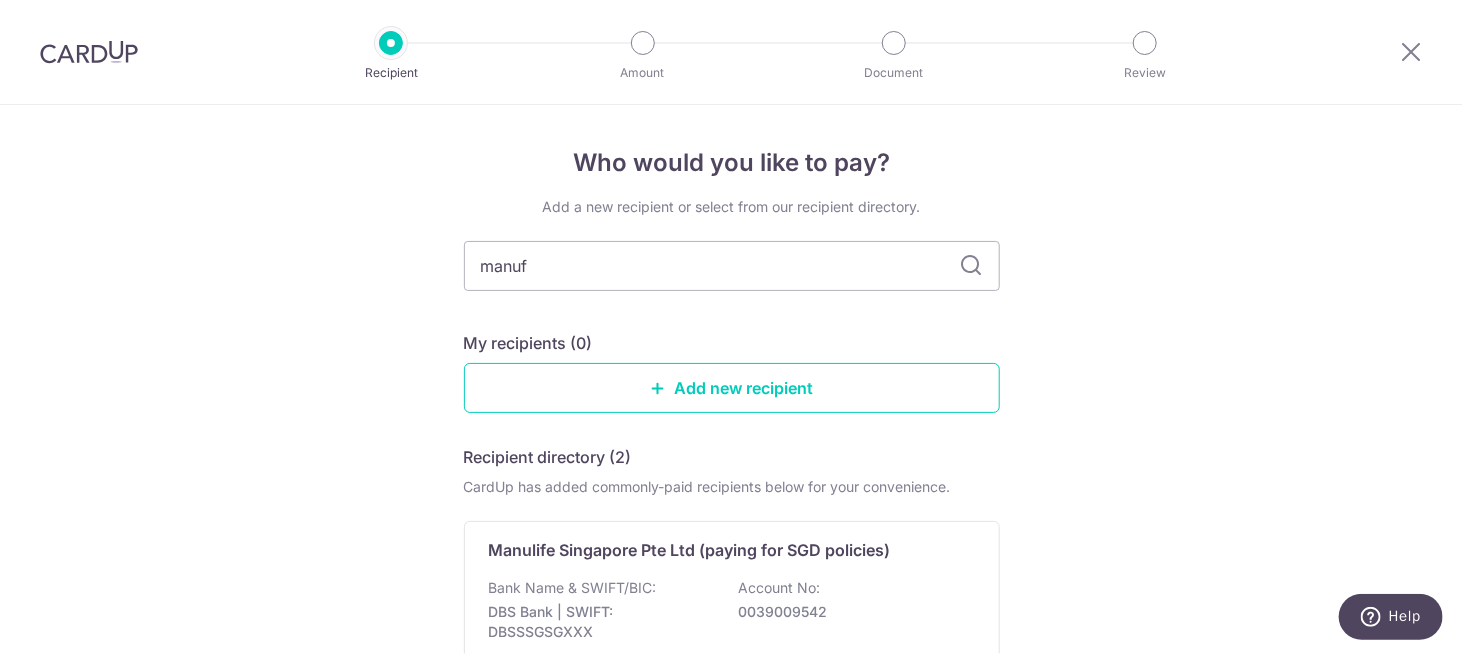 type on "manu" 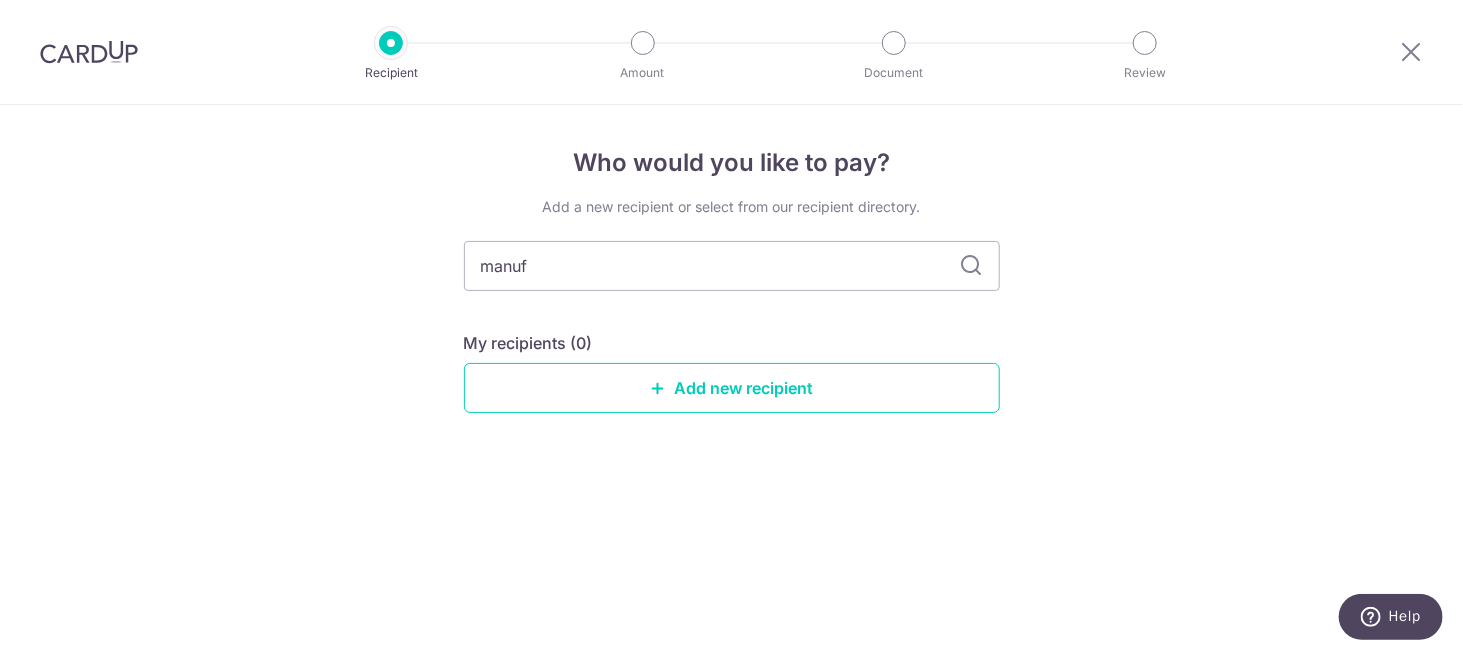 type on "manufl" 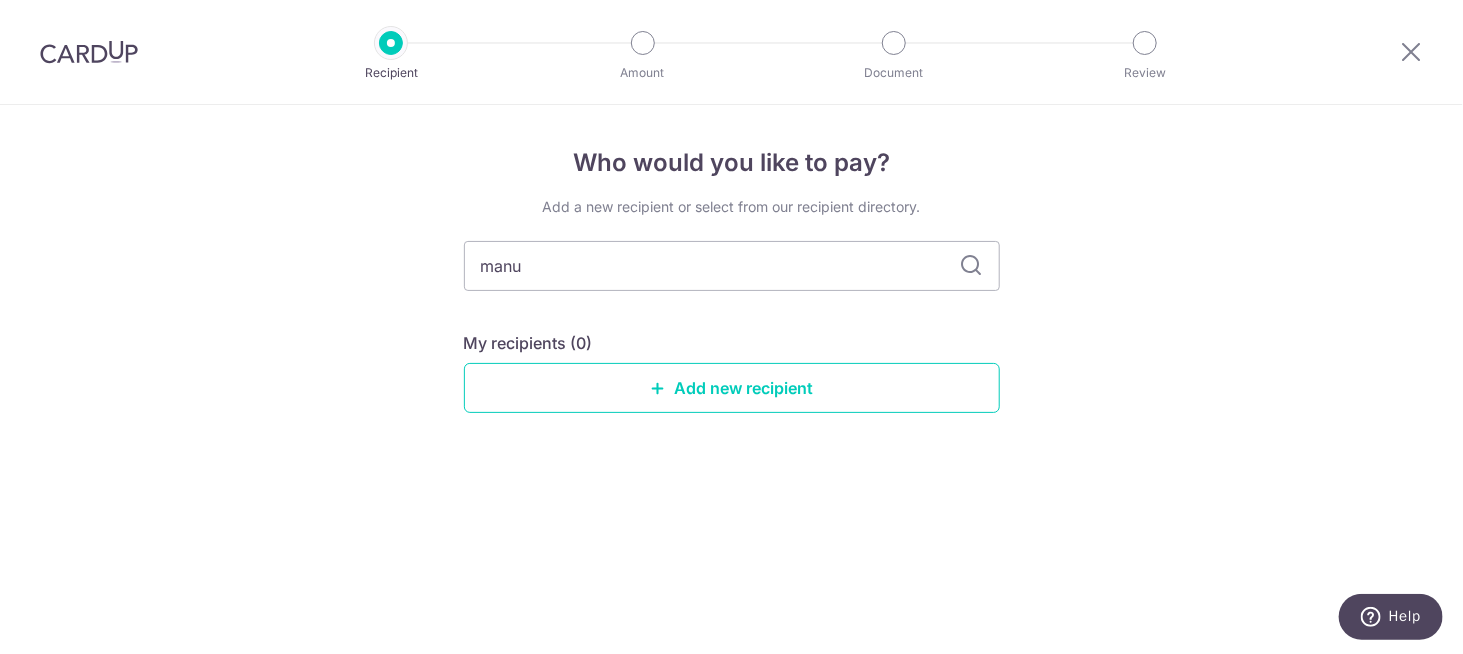 type on "manul" 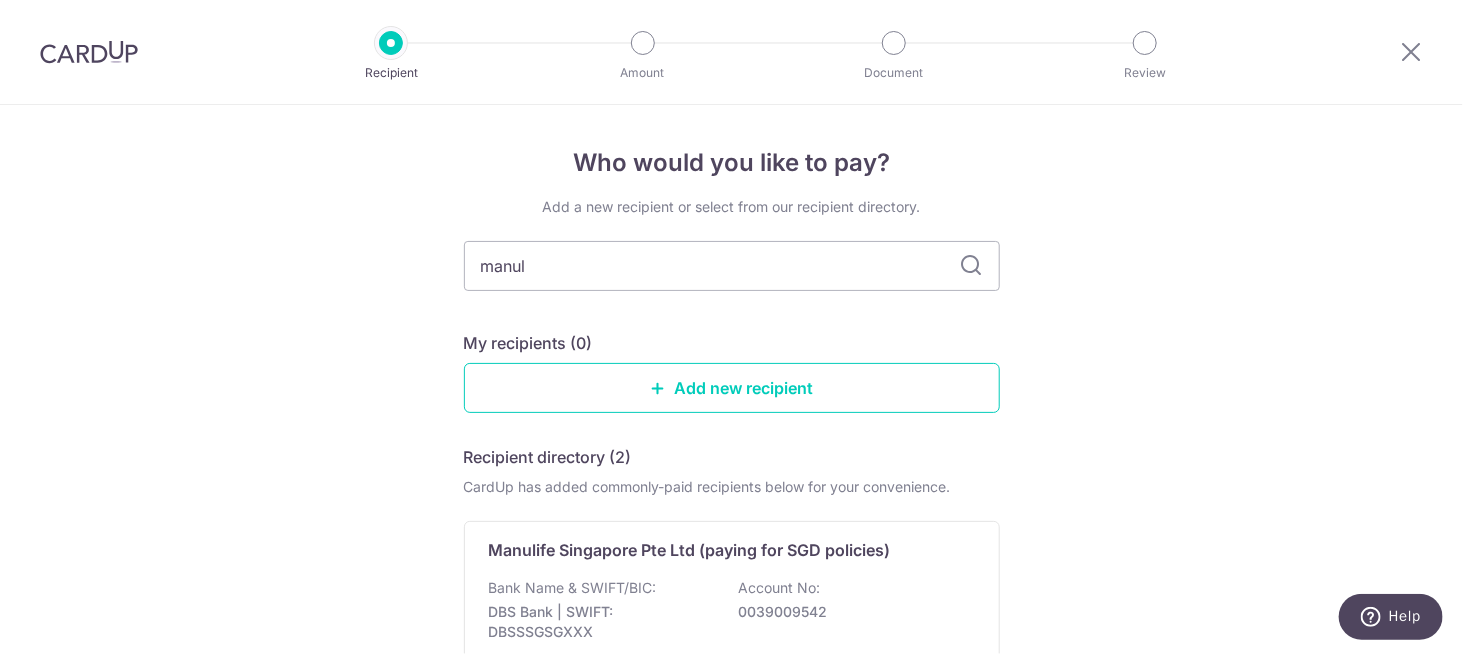 scroll, scrollTop: 100, scrollLeft: 0, axis: vertical 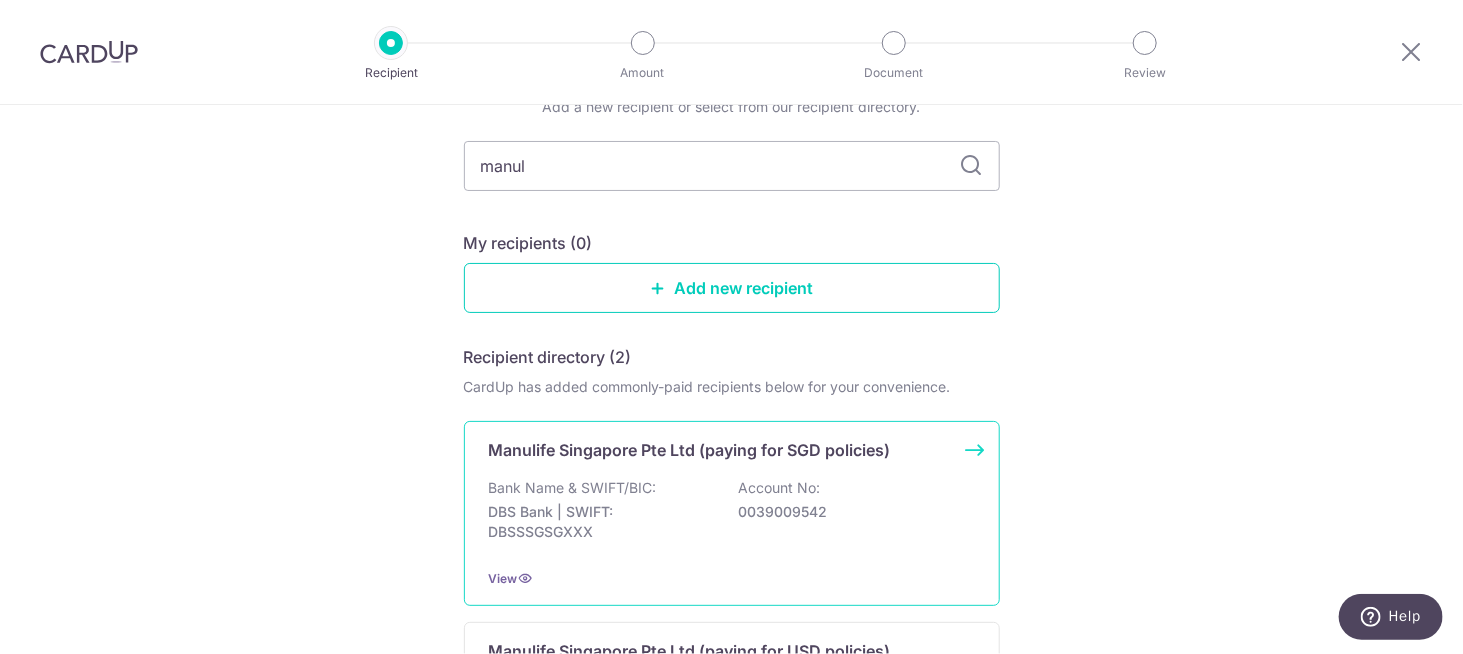 click on "Manulife Singapore Pte Ltd (paying for SGD policies)" at bounding box center (690, 450) 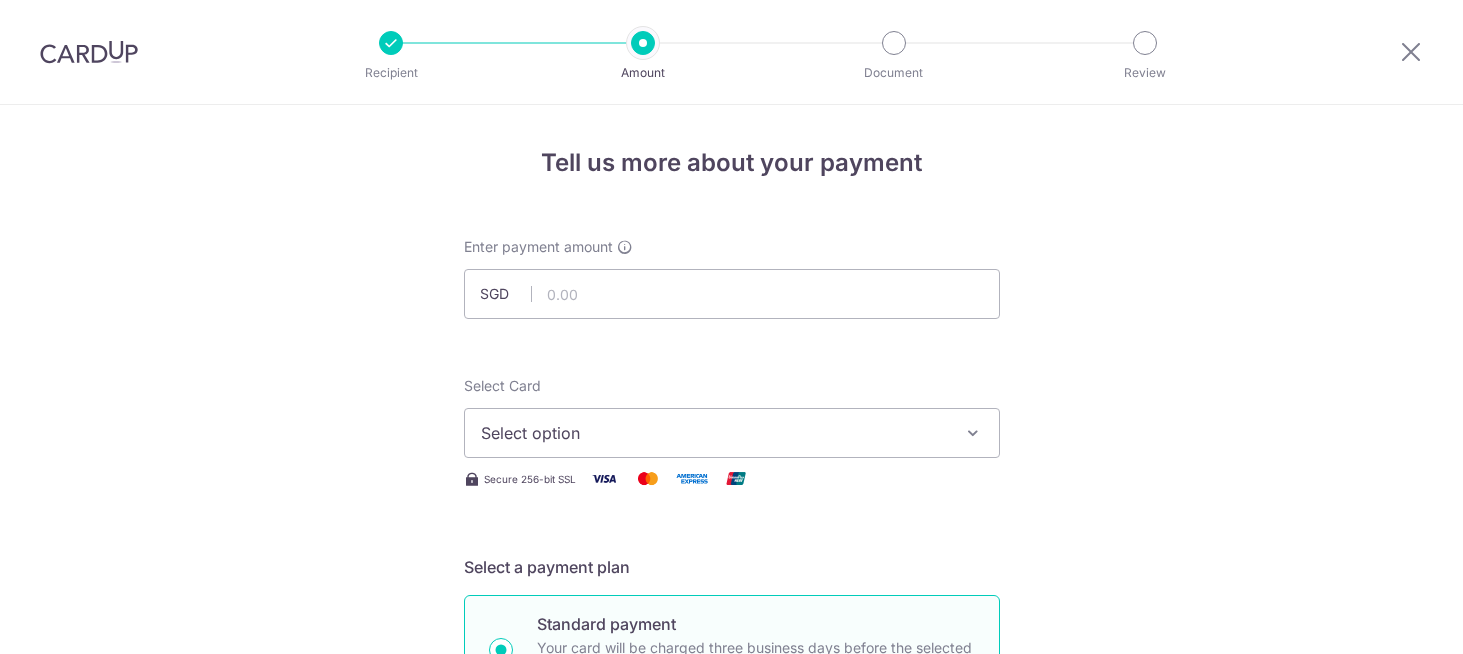 scroll, scrollTop: 0, scrollLeft: 0, axis: both 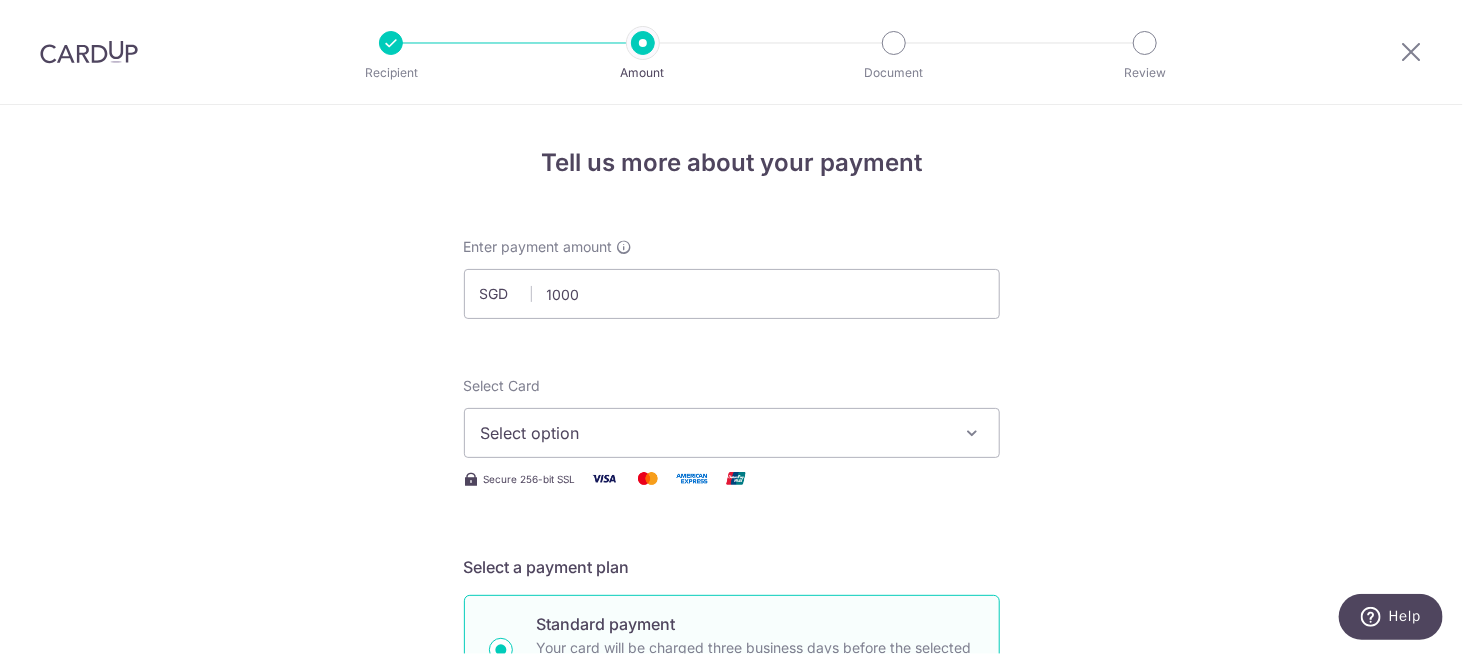 type on "1,000.00" 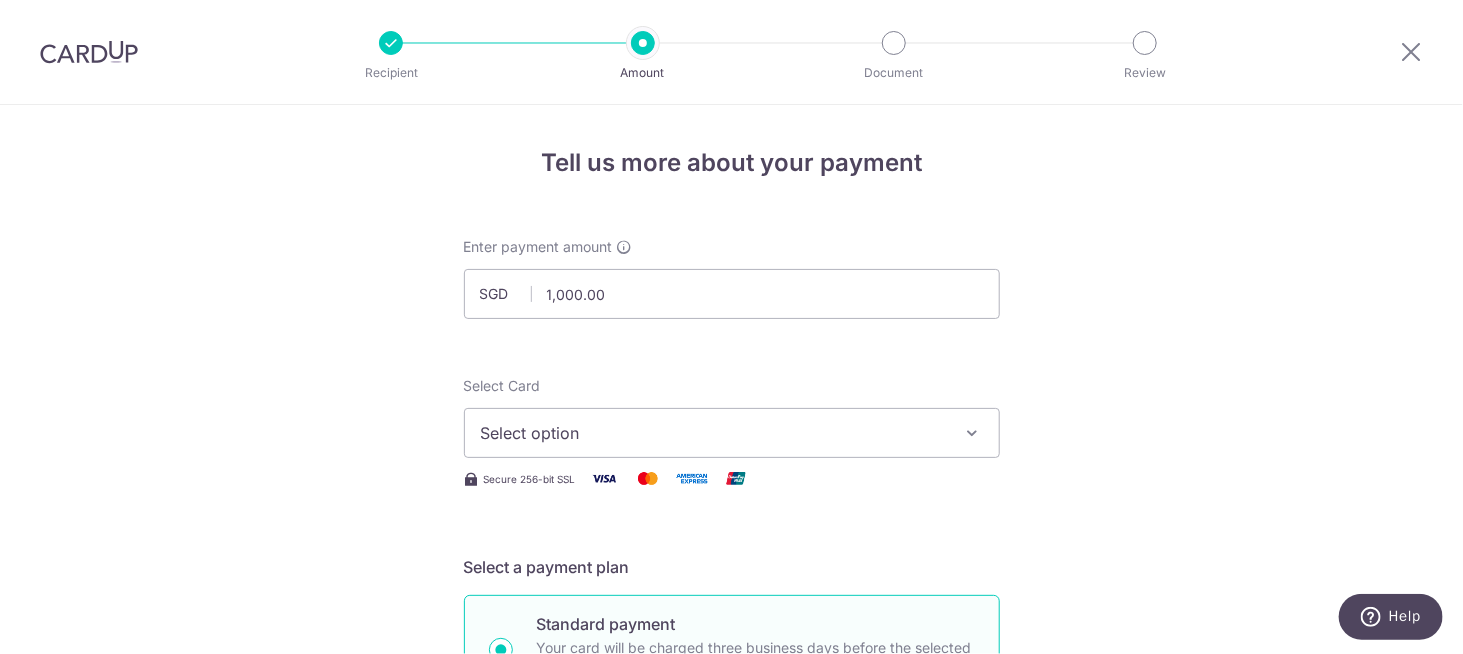 drag, startPoint x: 1097, startPoint y: 417, endPoint x: 1085, endPoint y: 431, distance: 18.439089 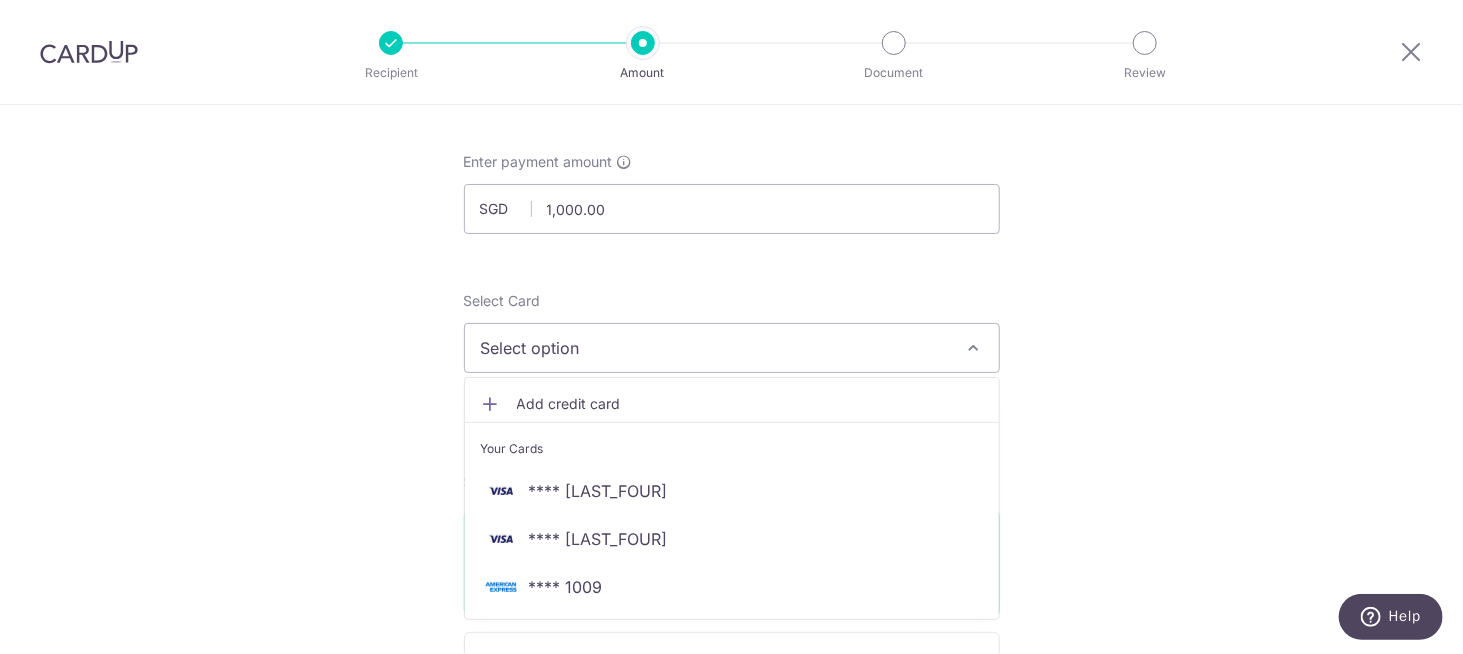scroll, scrollTop: 200, scrollLeft: 0, axis: vertical 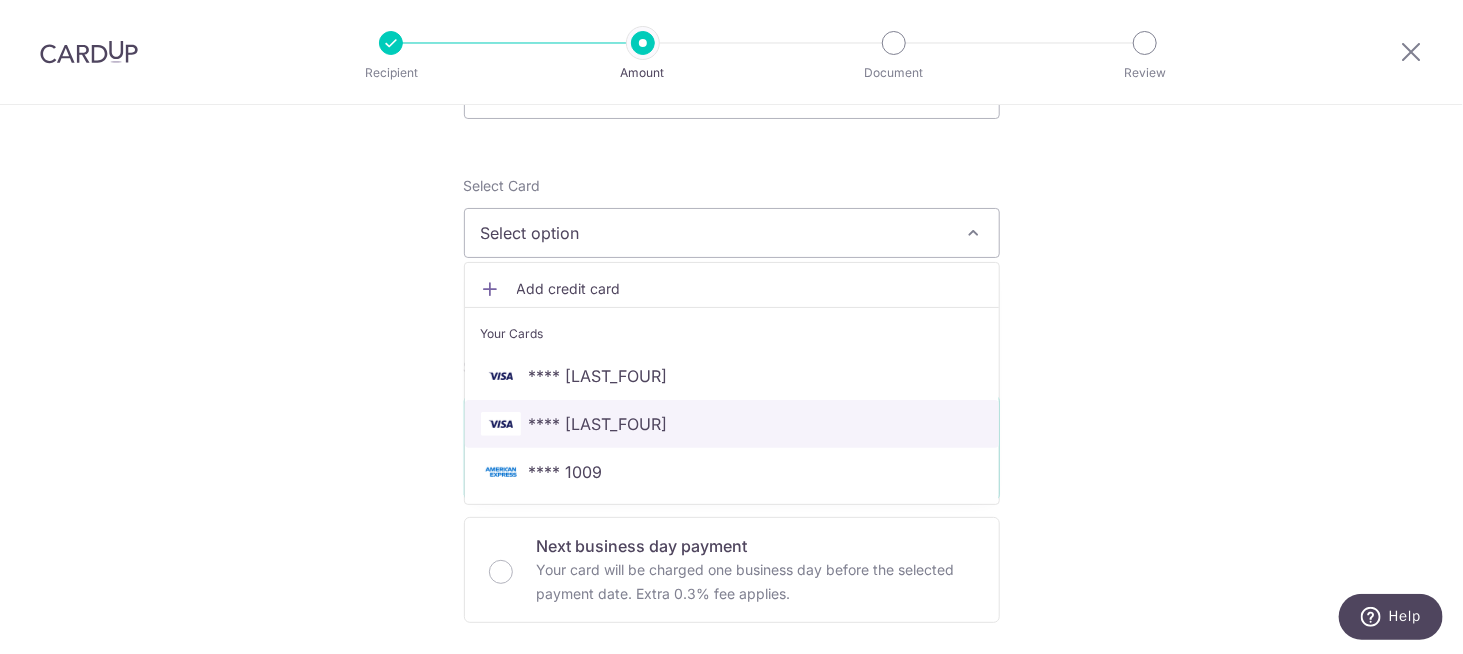 click on "**** 8636" at bounding box center (598, 424) 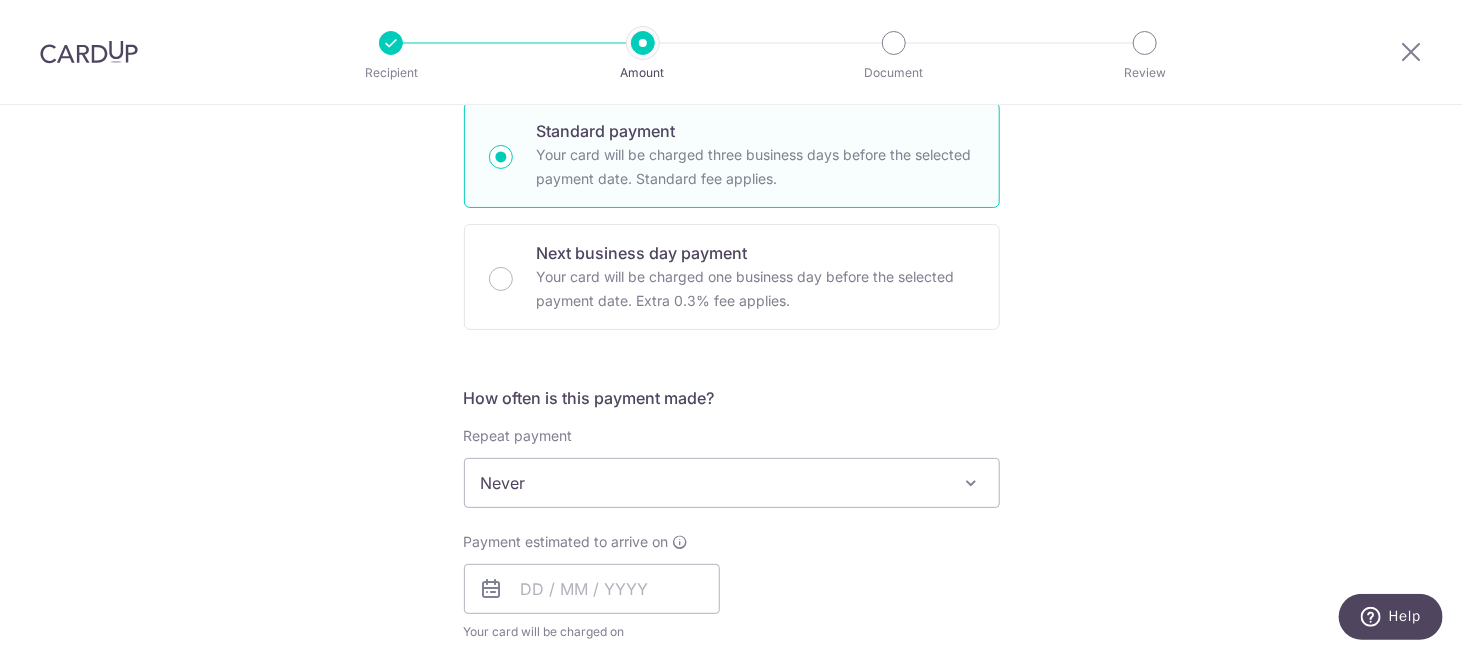 scroll, scrollTop: 600, scrollLeft: 0, axis: vertical 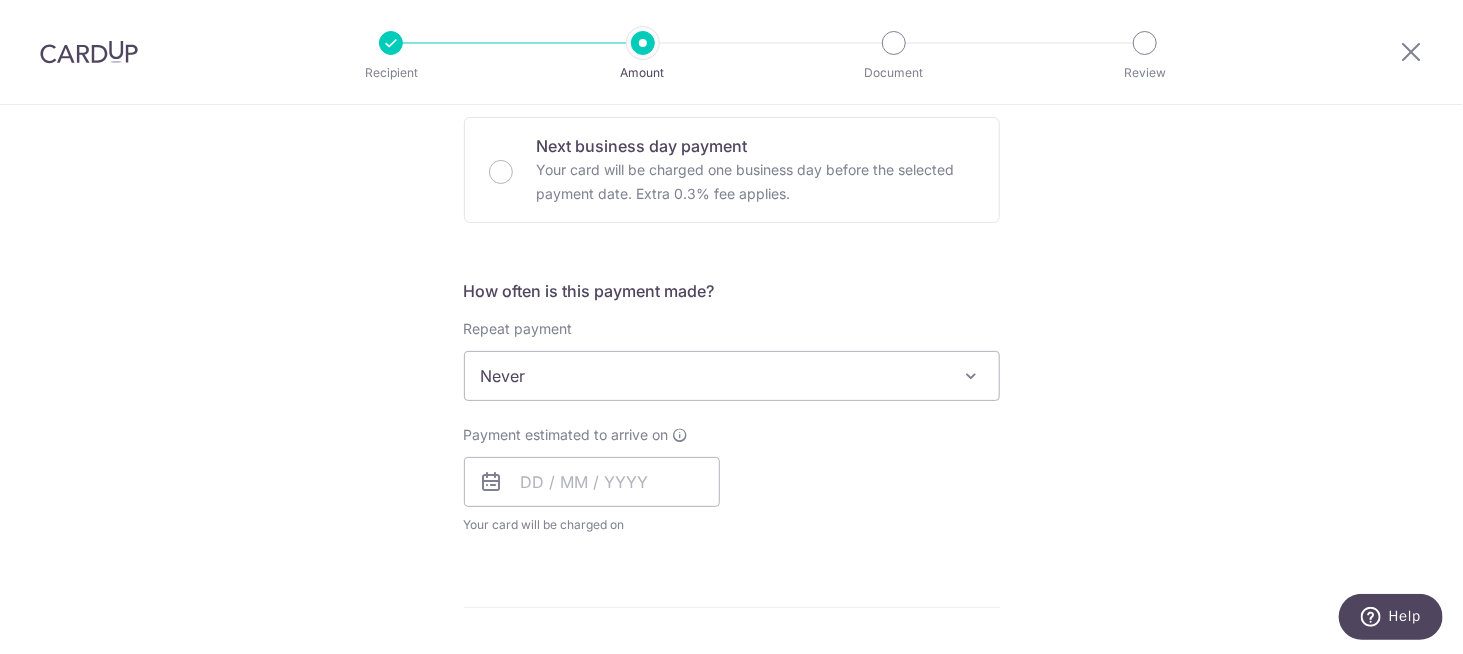 click on "How often is this payment made?
Repeat payment
Never
Every week
Every month
Every quarter
Every half a year
Every year Never
To set up monthly income tax payments on CardUp, please ensure the following:     Keep GIRO active   First payment through GIRO   Limit of 11 months scheduling   Upload Notice of Assessment    For more details, refer to this guide:  CardUp Help - Monthly Income Tax Payments
Payment estimated to arrive on
Your card will be charged on   for the first payment
* If your payment is funded by  9:00am SGT on Friday 08/08/2025
11/08/2025
No. of Payments" at bounding box center (732, 415) 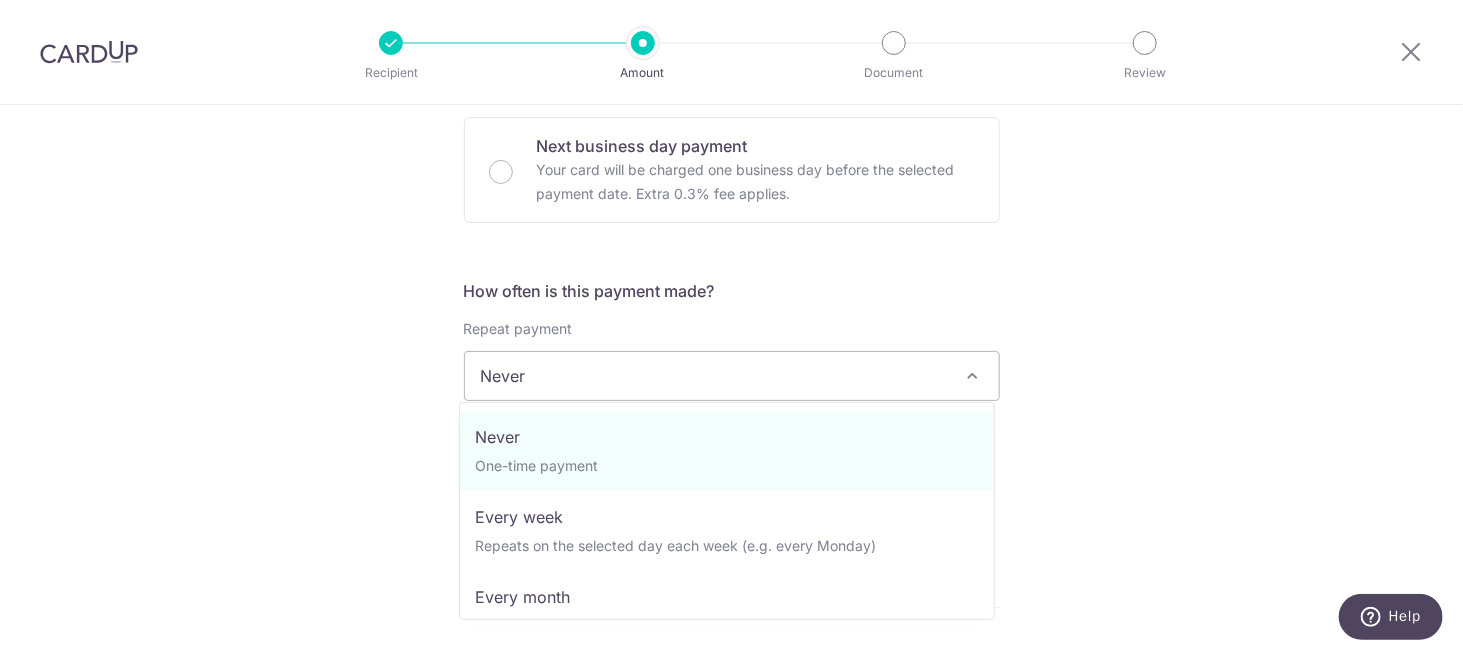 click on "Never" at bounding box center (732, 376) 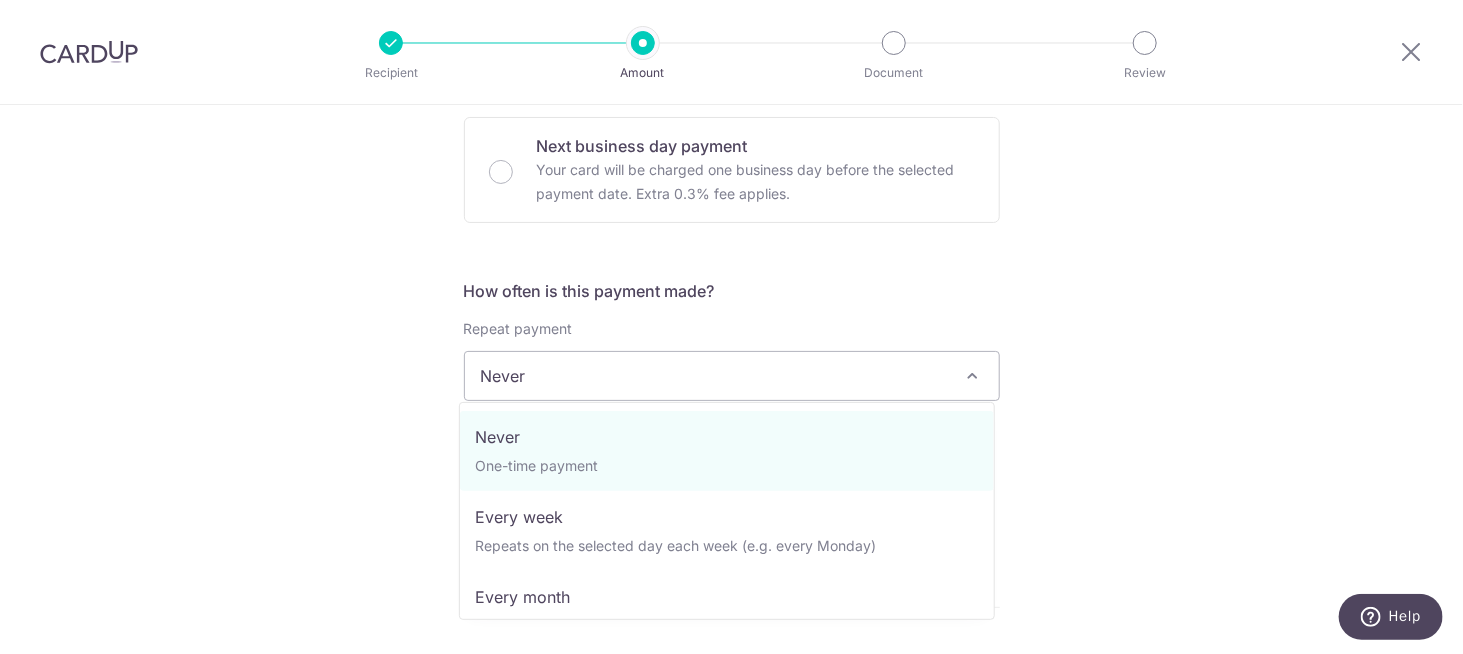 scroll, scrollTop: 600, scrollLeft: 0, axis: vertical 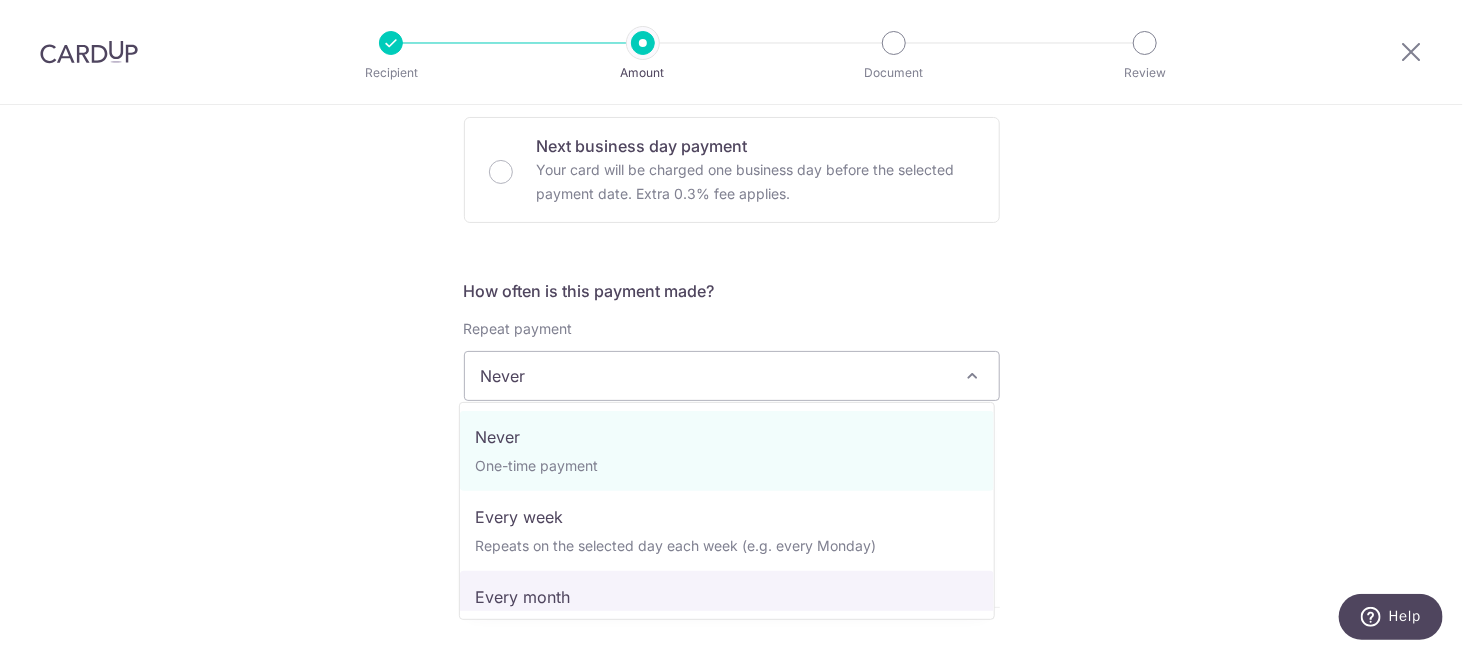 select on "3" 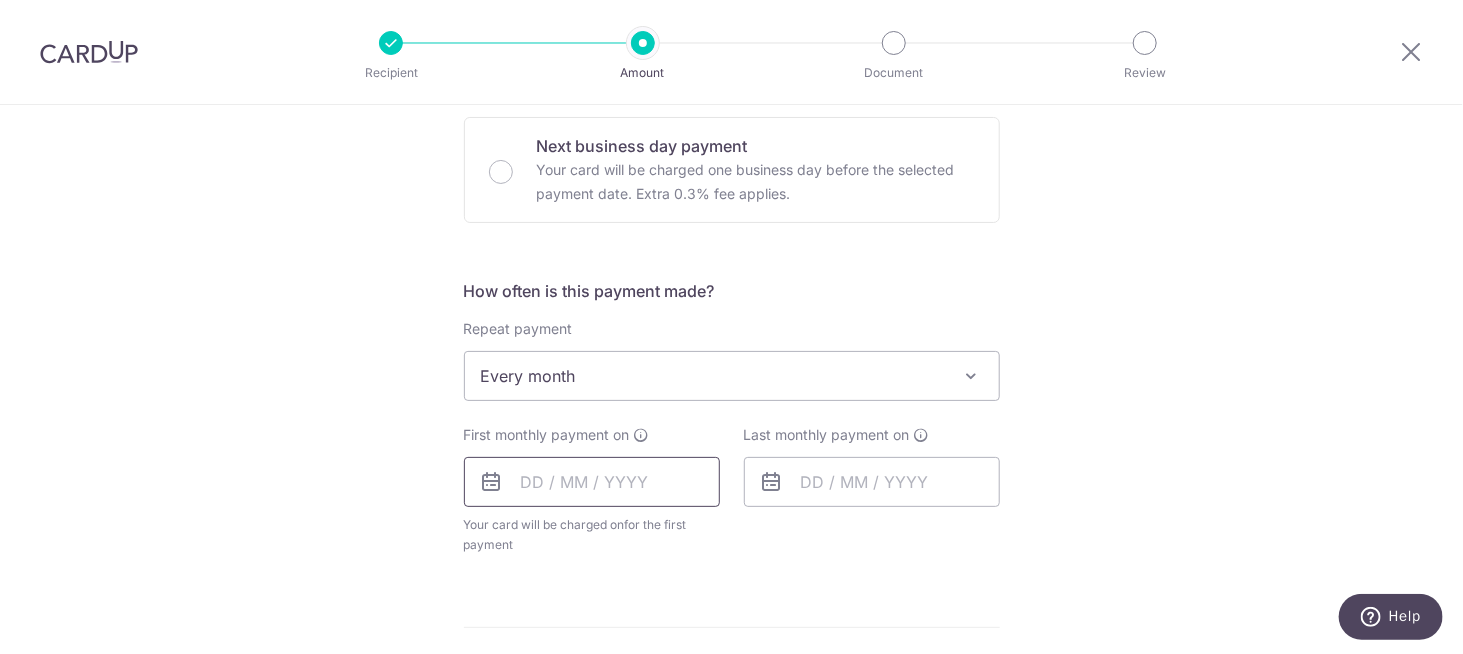 click at bounding box center [592, 482] 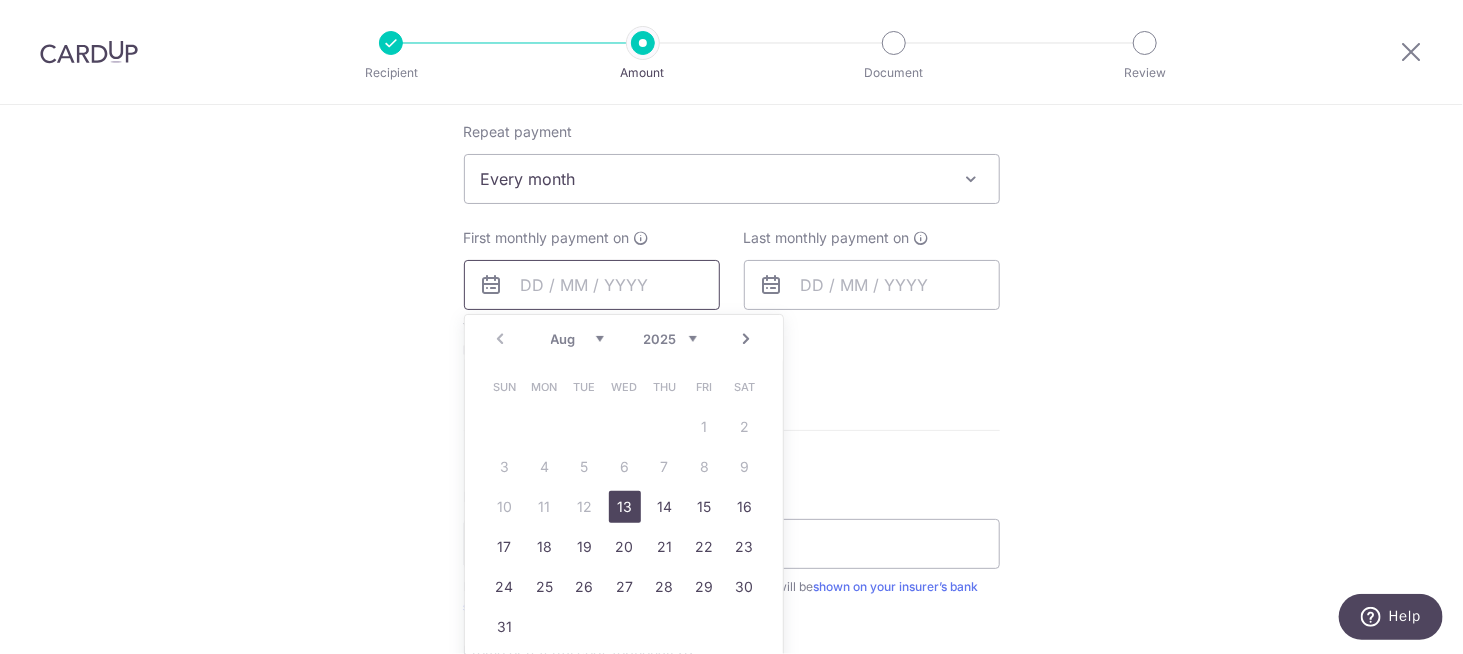 scroll, scrollTop: 800, scrollLeft: 0, axis: vertical 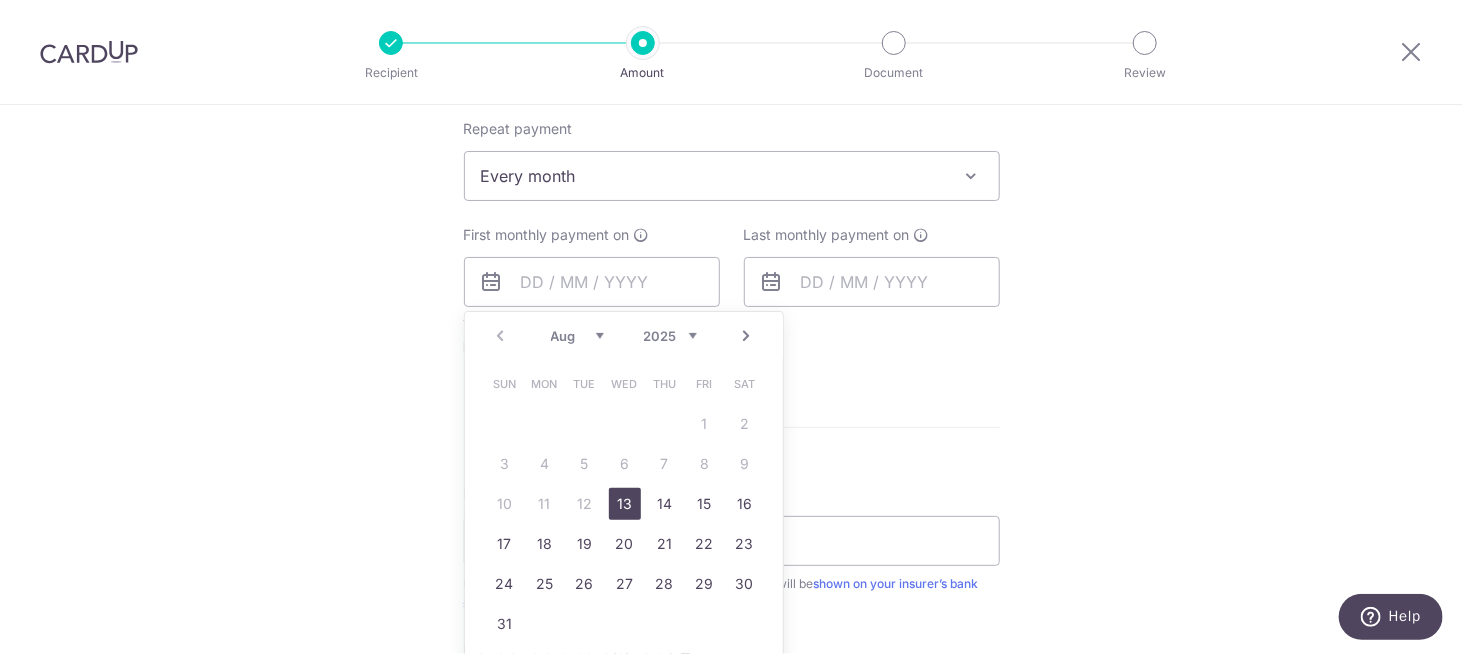 click on "13" at bounding box center (625, 504) 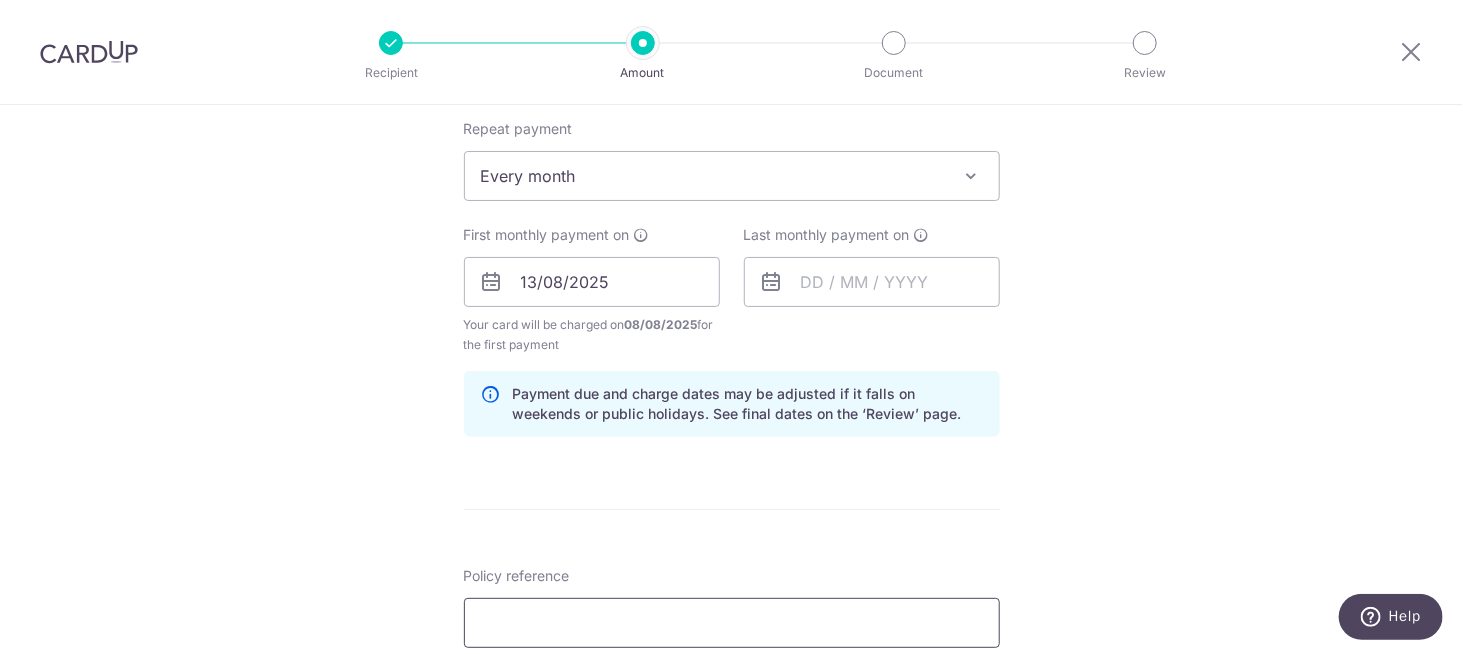 click on "Policy reference" at bounding box center [732, 623] 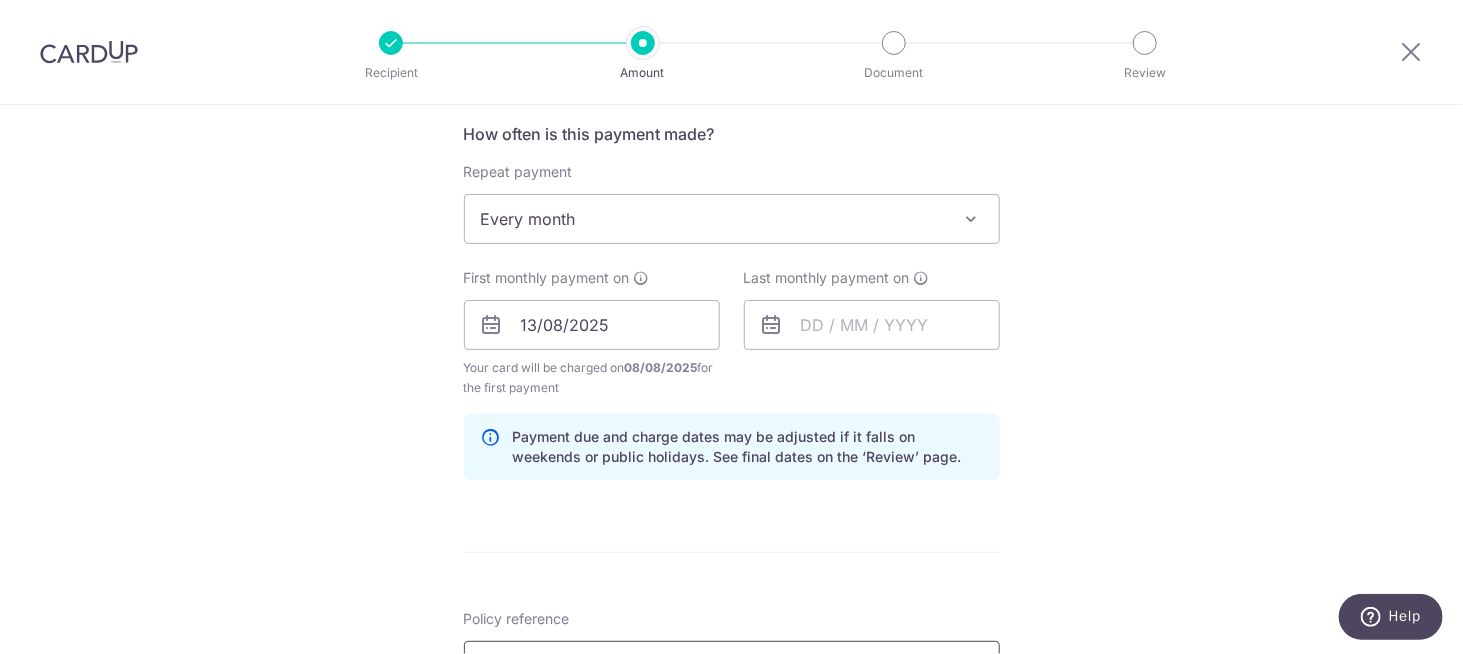 scroll, scrollTop: 556, scrollLeft: 0, axis: vertical 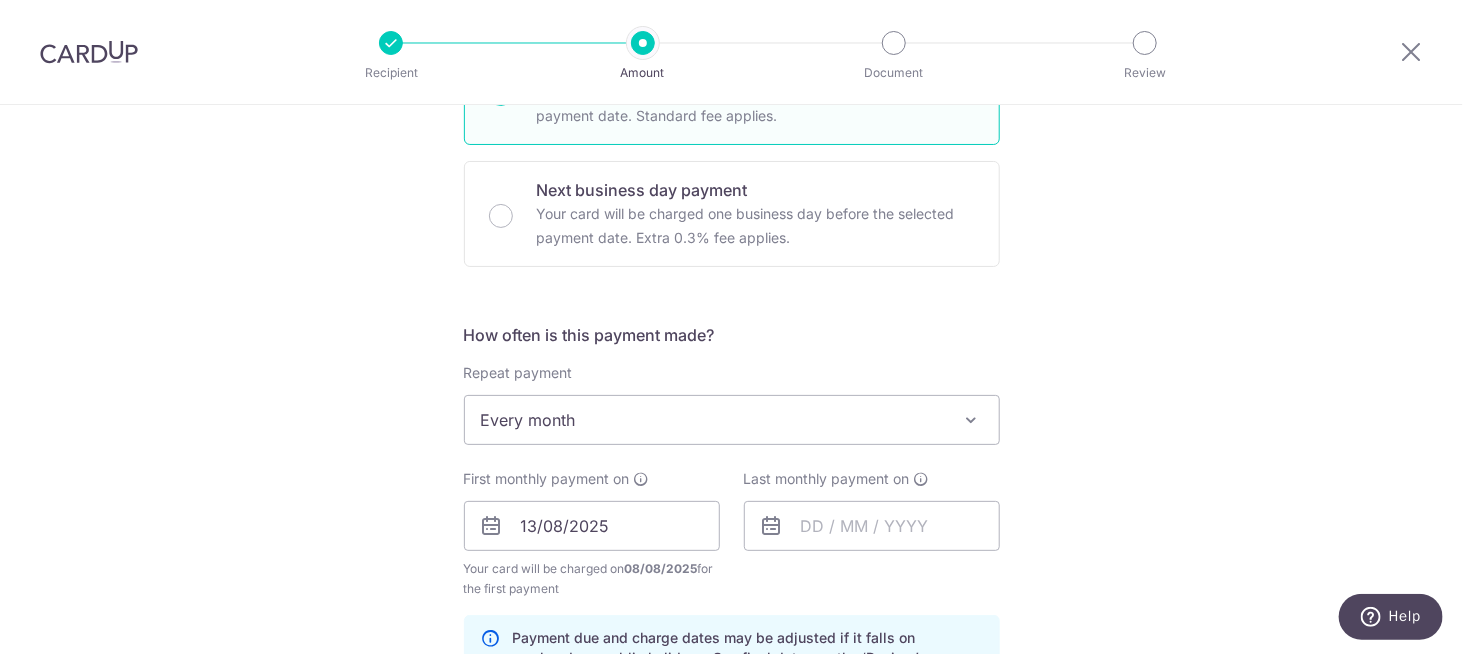 type on "1452276714" 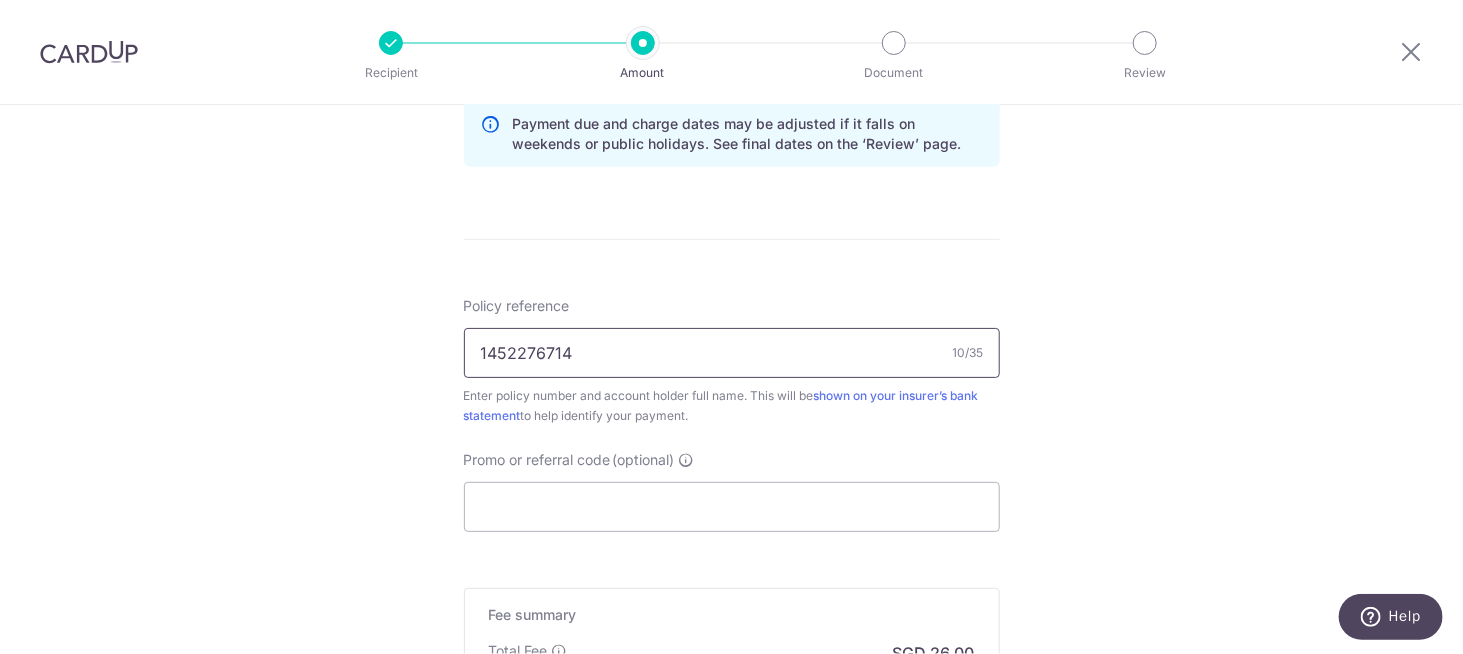 scroll, scrollTop: 1156, scrollLeft: 0, axis: vertical 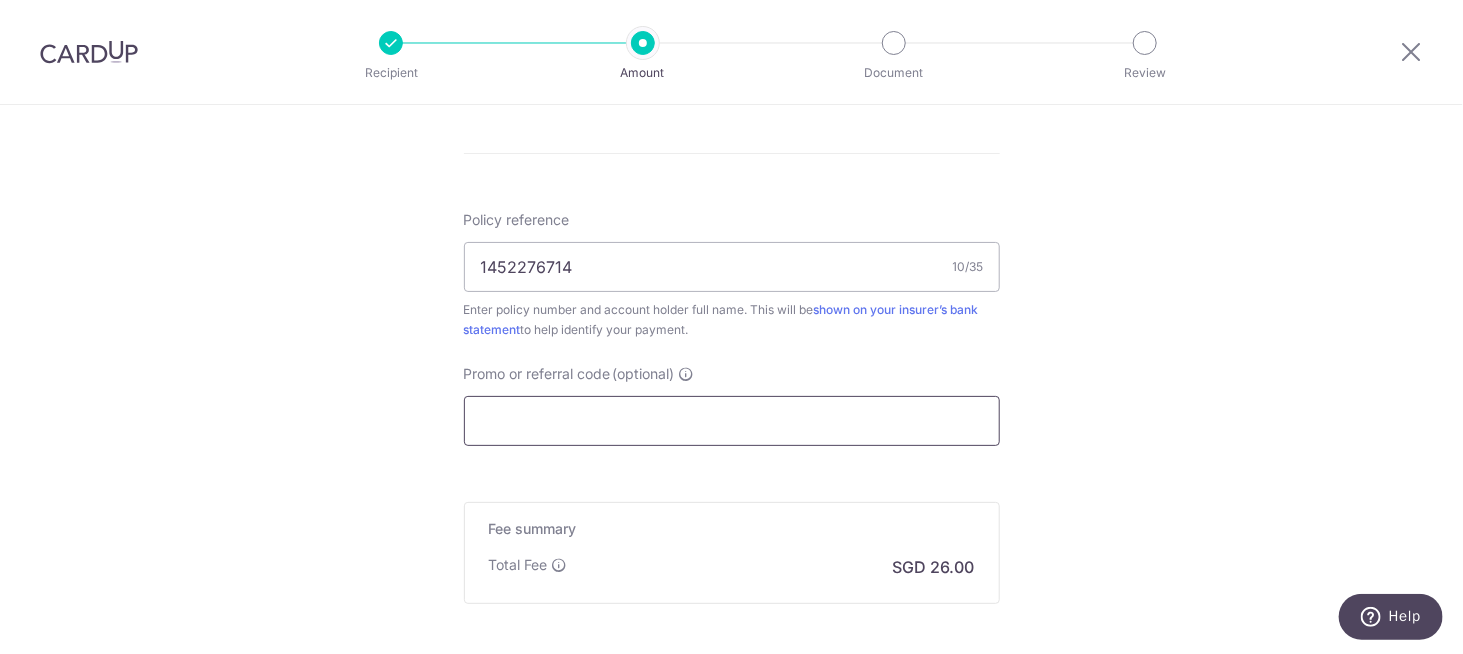 click on "Promo or referral code
(optional)" at bounding box center (732, 421) 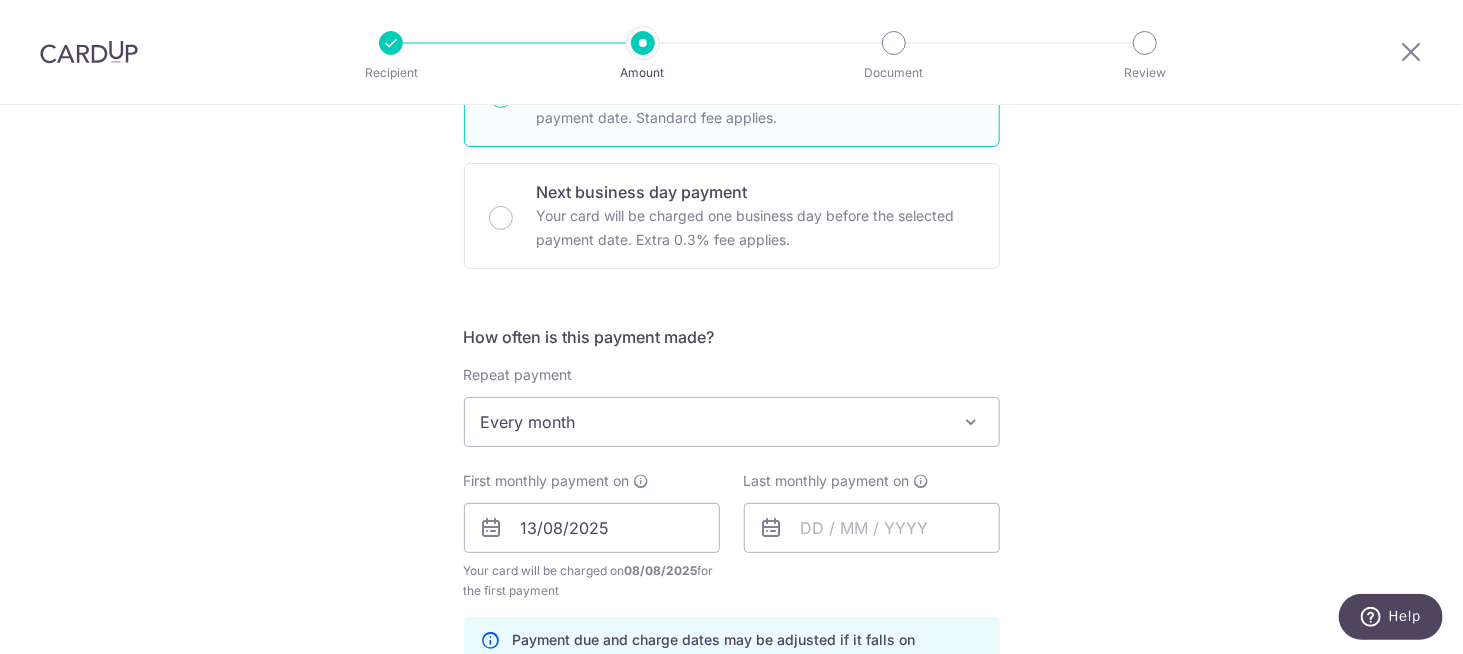 scroll, scrollTop: 656, scrollLeft: 0, axis: vertical 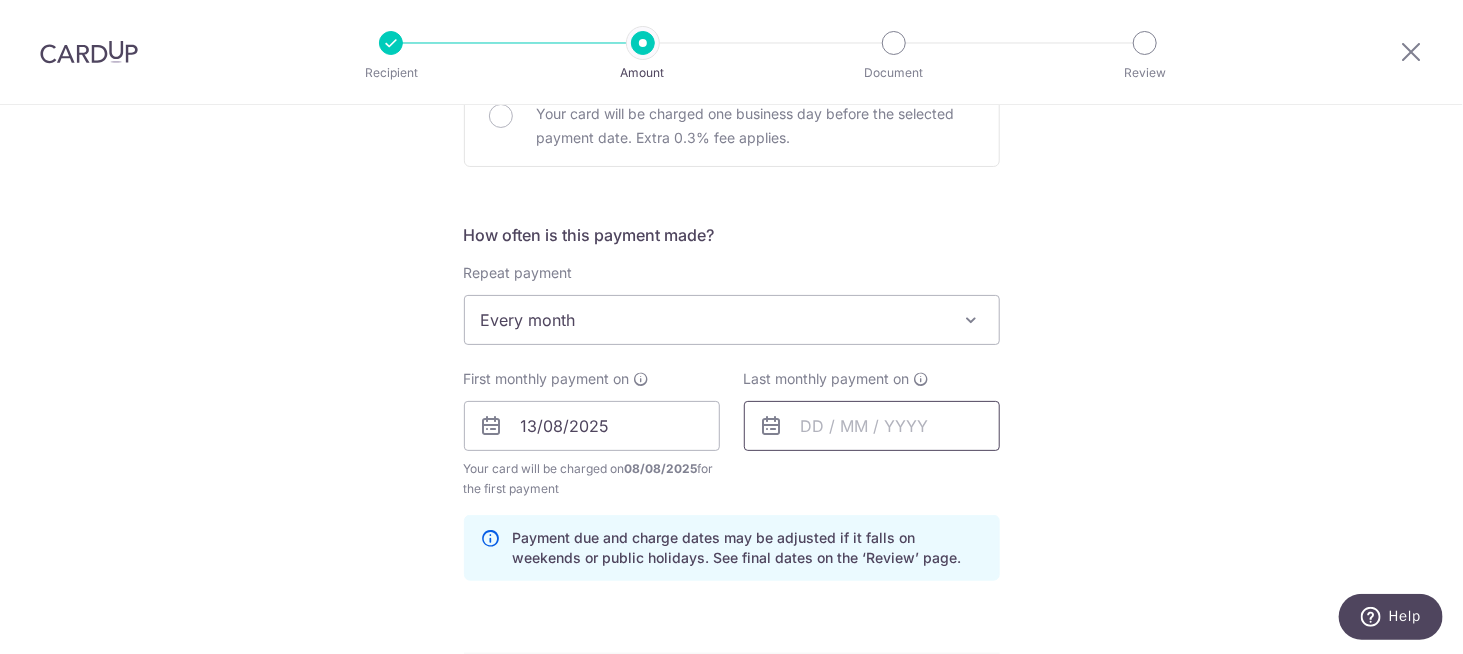 type on "REC185" 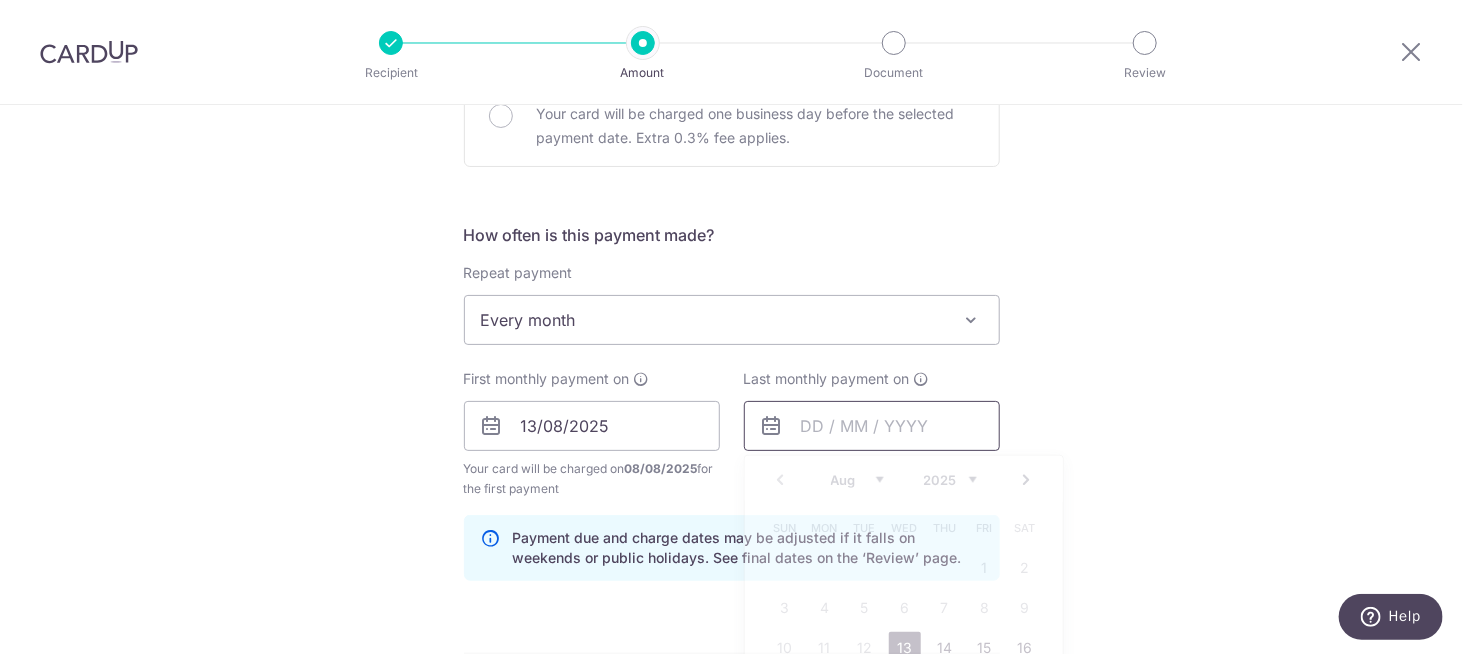 click at bounding box center [872, 426] 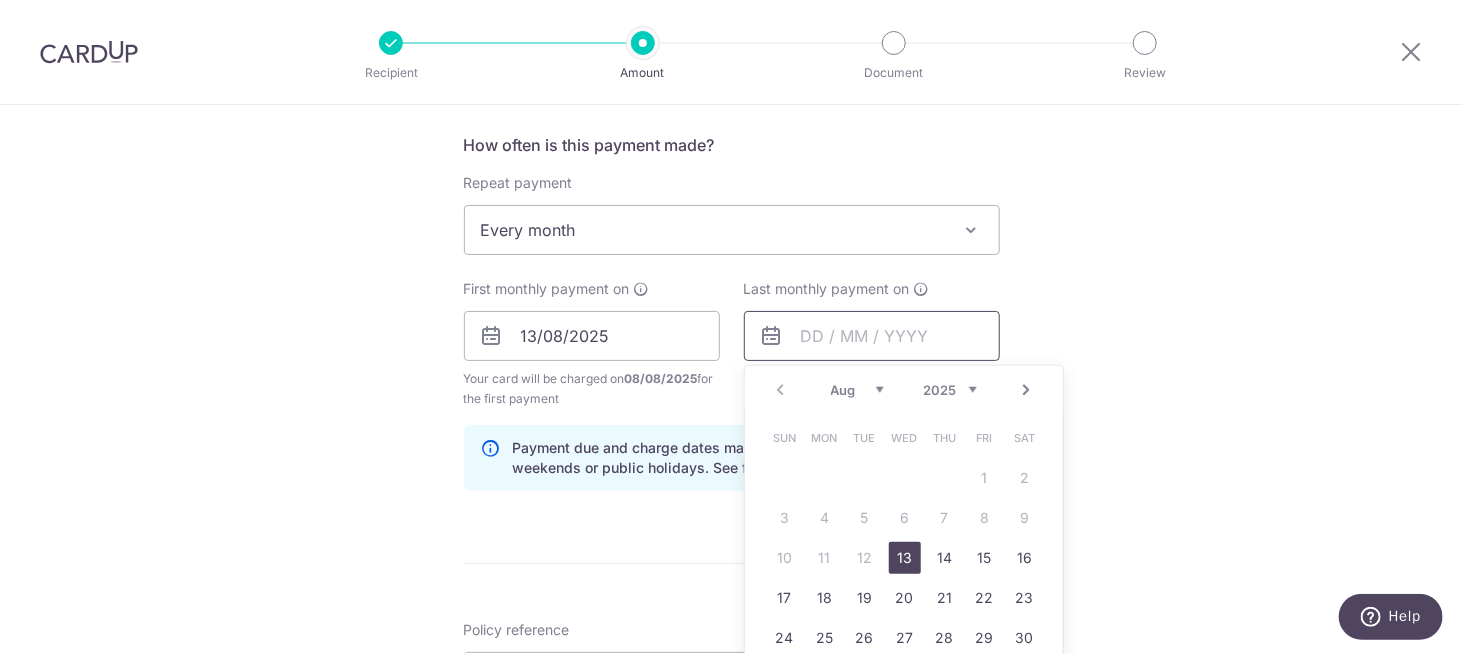 scroll, scrollTop: 856, scrollLeft: 0, axis: vertical 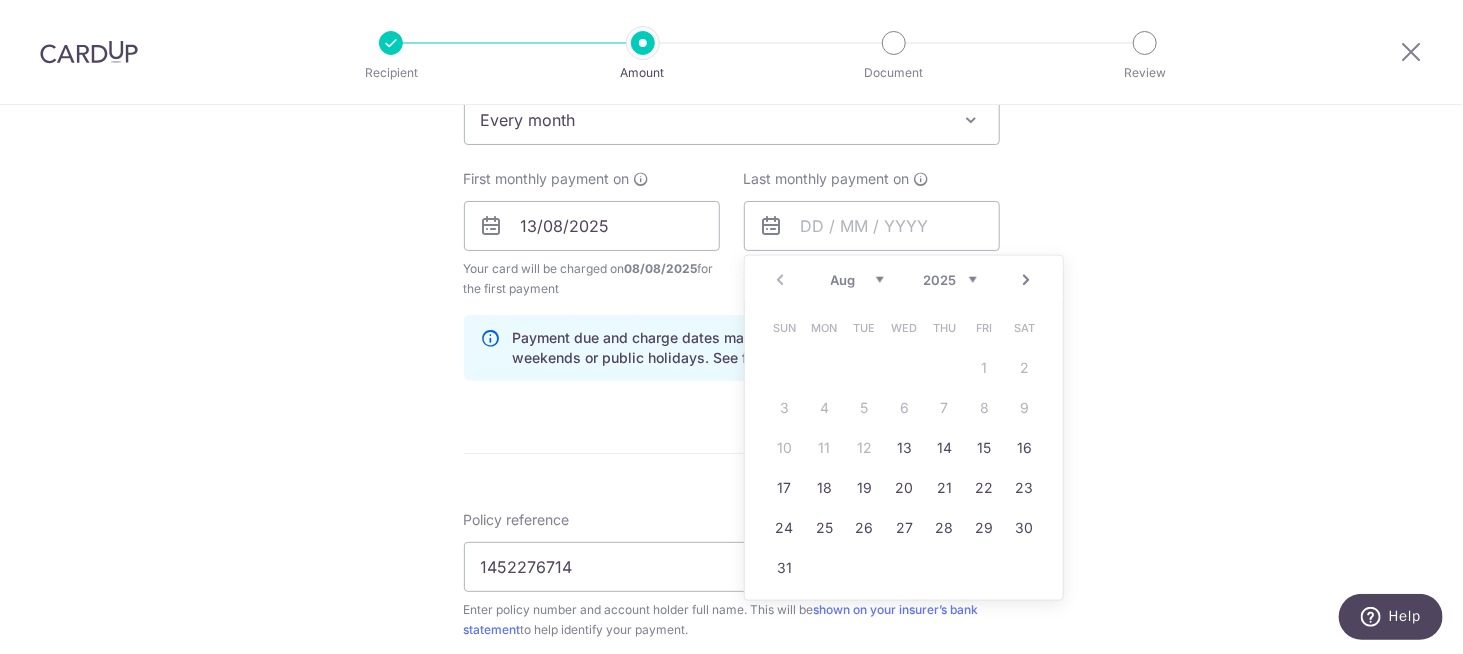 click on "2025 2026 2027 2028 2029 2030 2031 2032 2033 2034 2035" at bounding box center [950, 280] 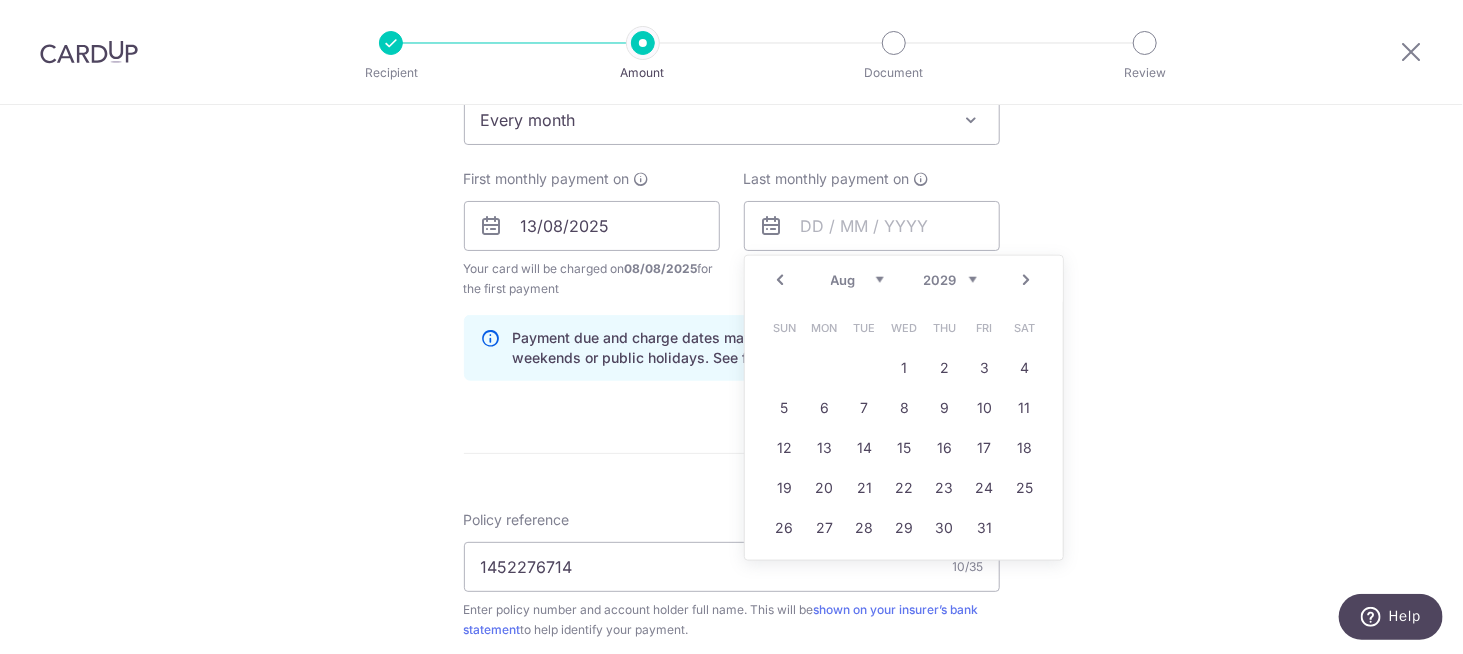 click on "2025 2026 2027 2028 2029 2030 2031 2032 2033 2034 2035" at bounding box center [950, 280] 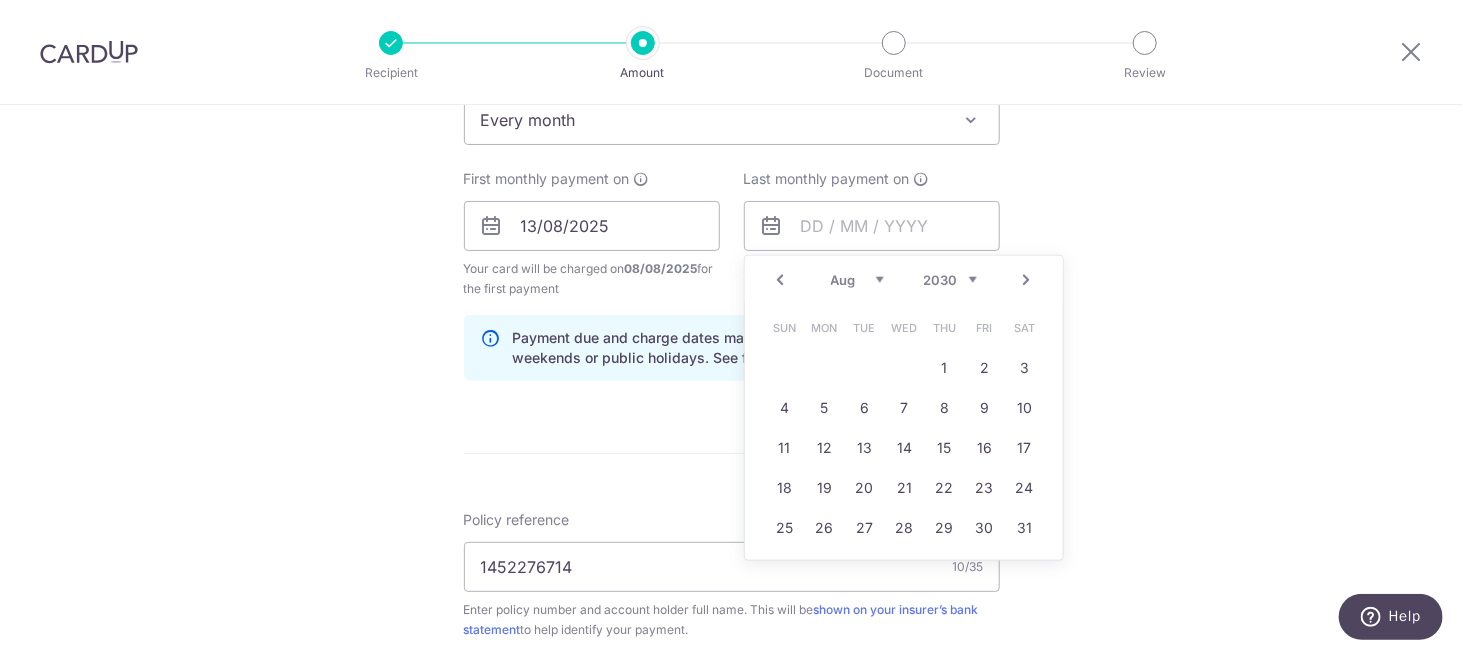 click on "Jan Feb Mar Apr May Jun Jul Aug Sep Oct Nov Dec" at bounding box center (857, 280) 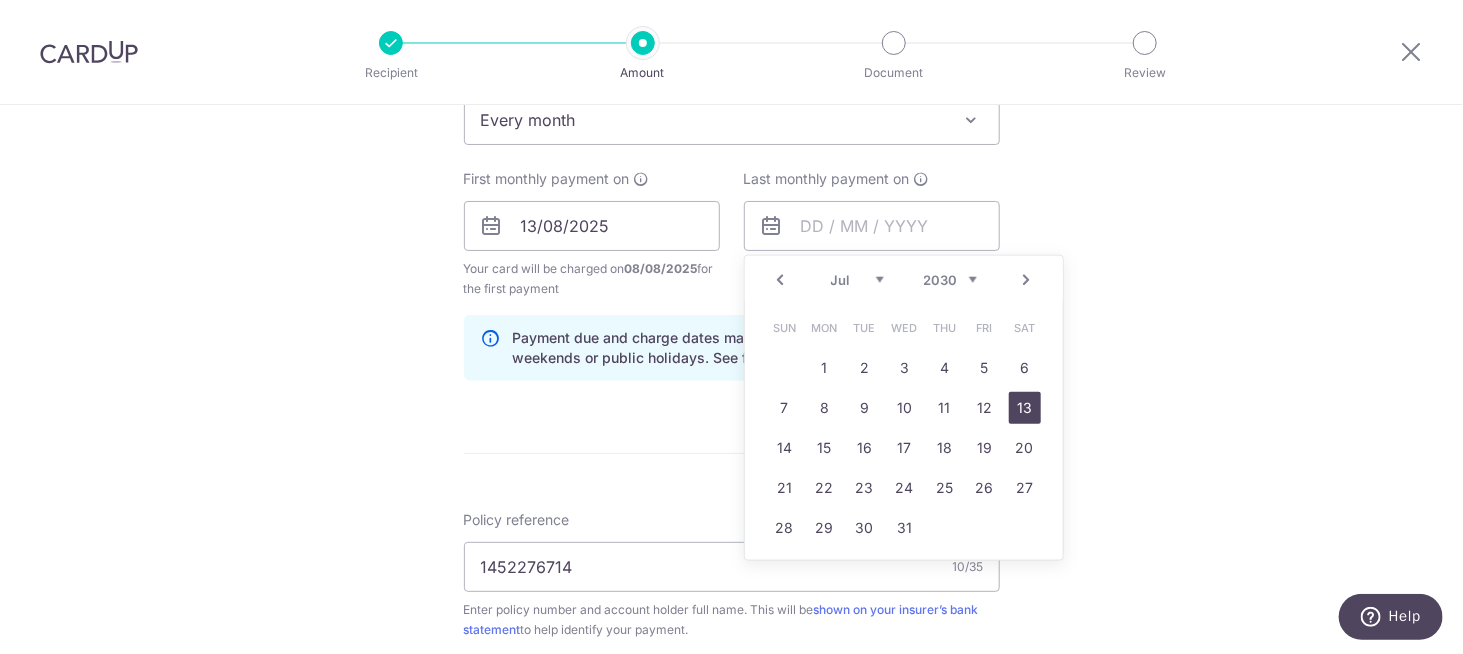 click on "13" at bounding box center [1025, 408] 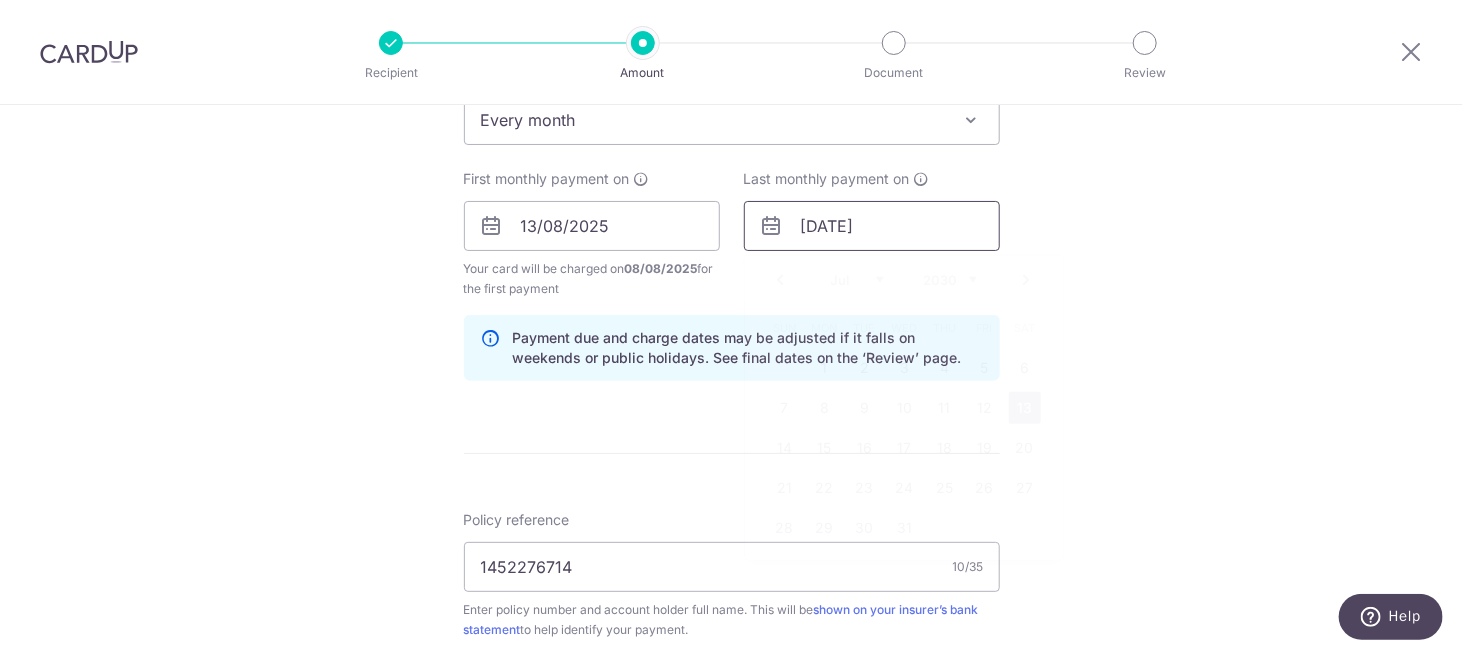 click on "13/07/2030" at bounding box center [872, 226] 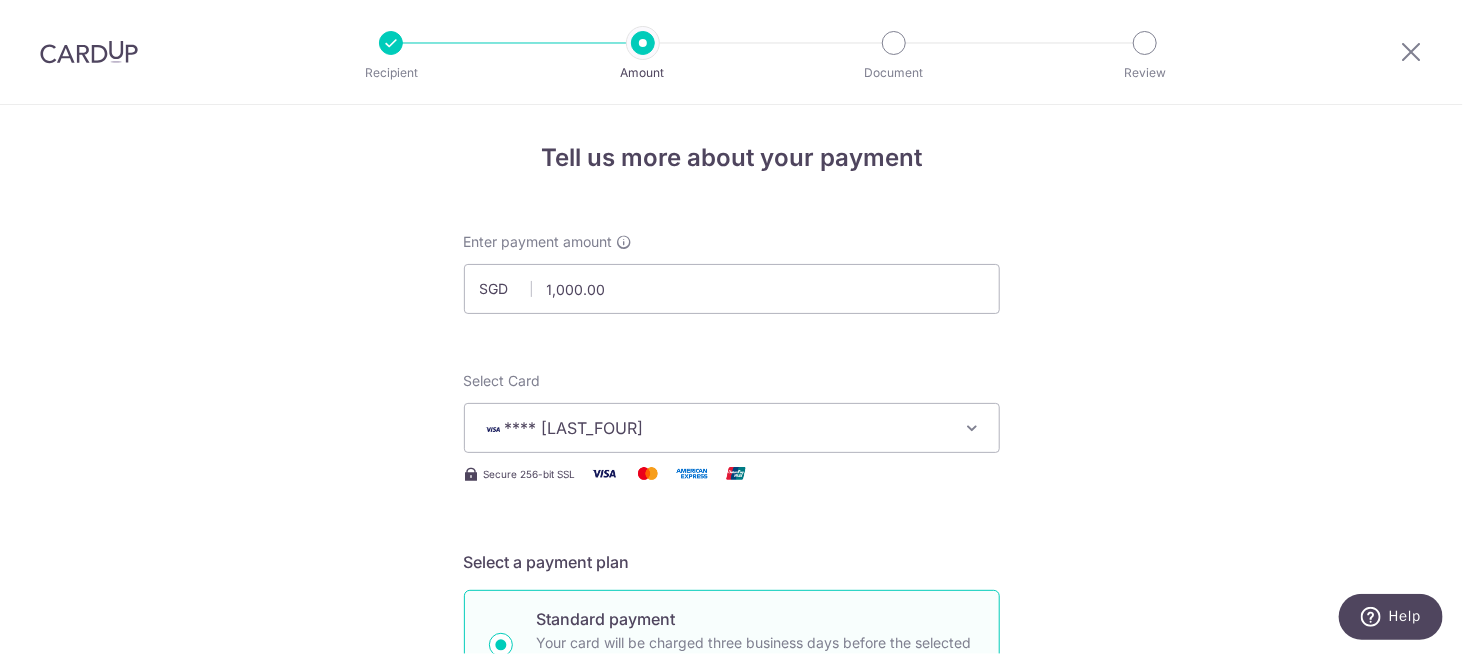 scroll, scrollTop: 0, scrollLeft: 0, axis: both 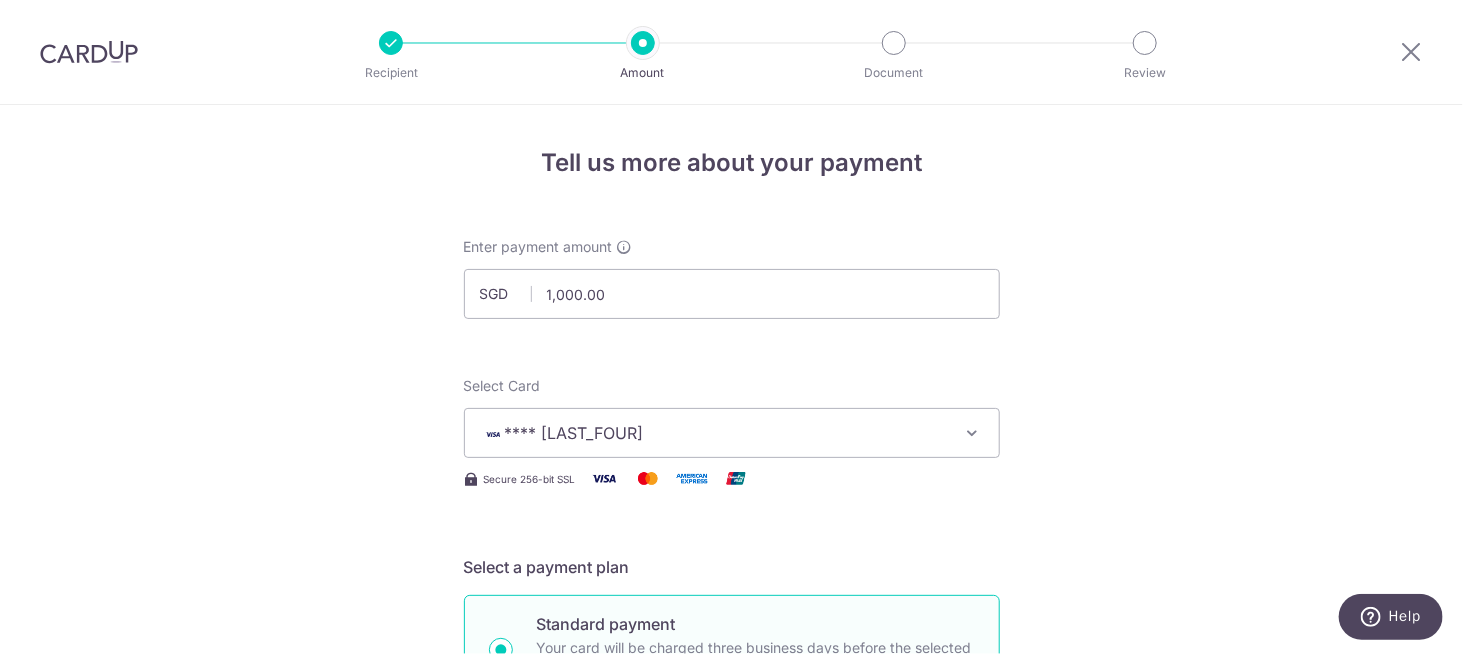 click at bounding box center [89, 52] 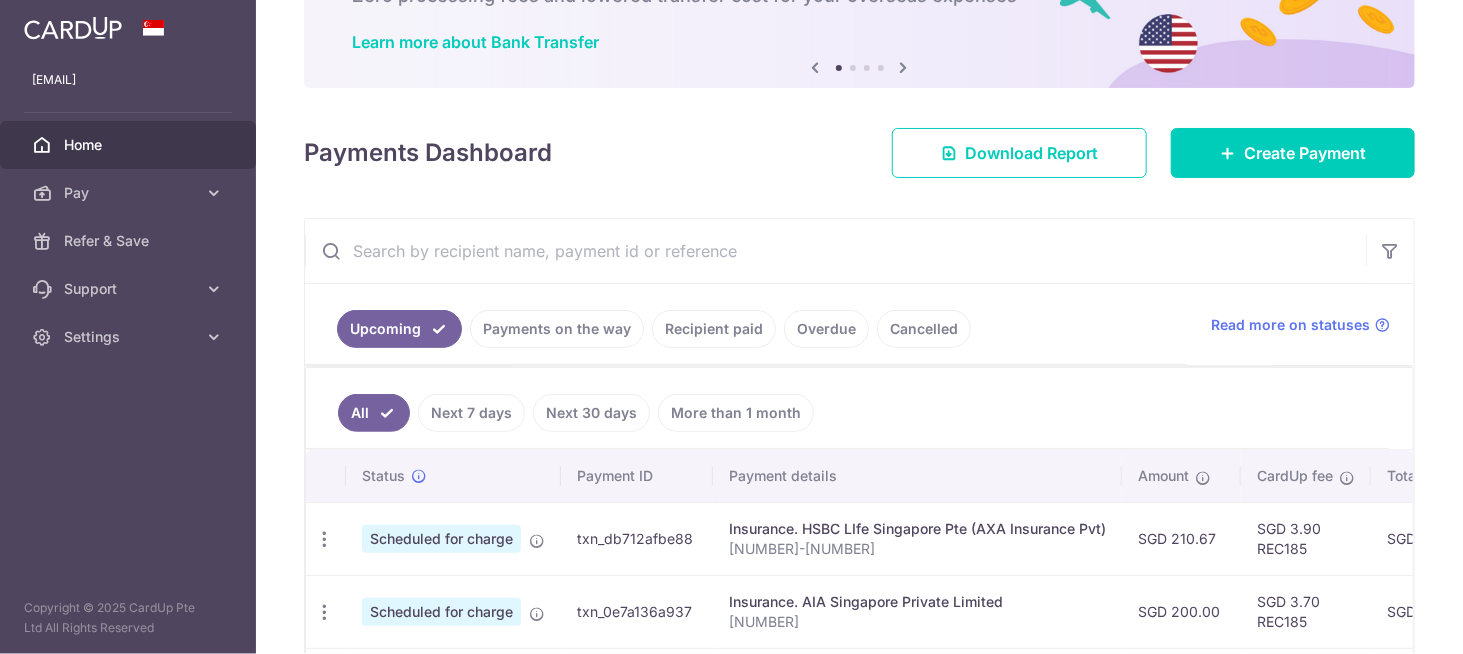 scroll, scrollTop: 200, scrollLeft: 0, axis: vertical 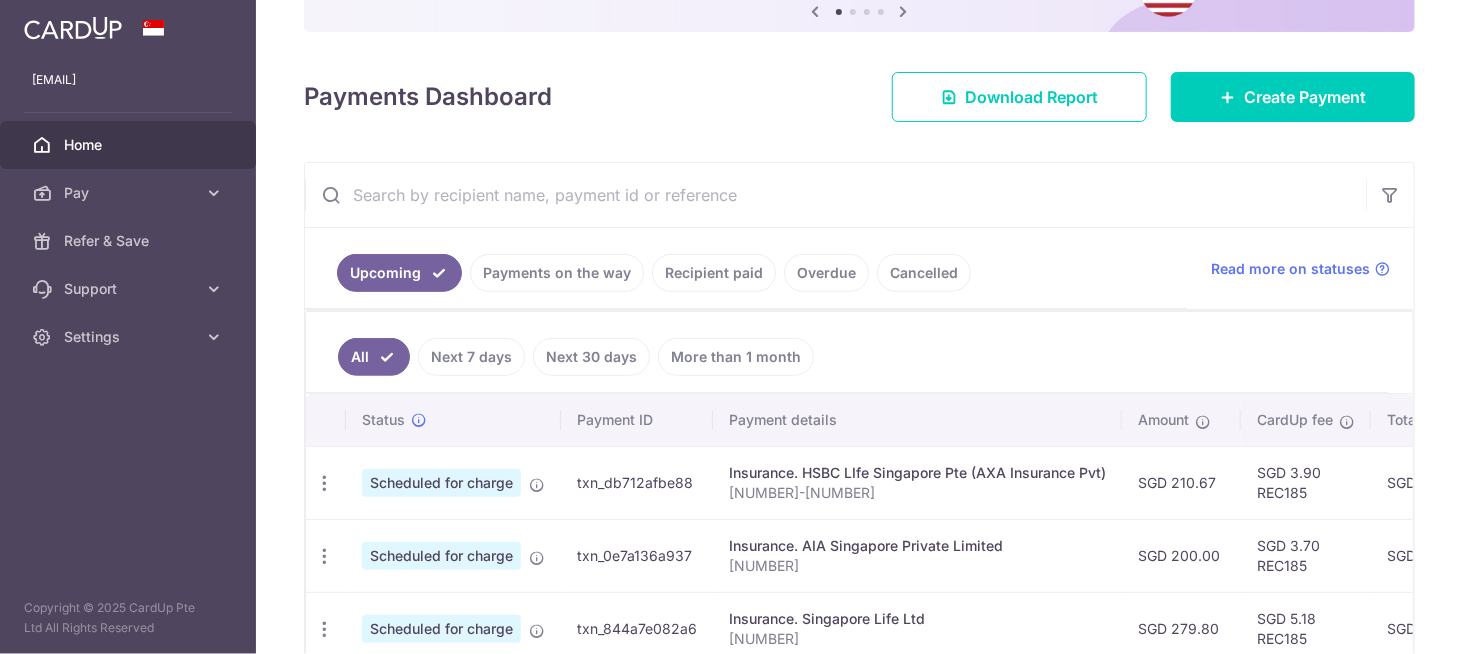 click on "Recipient paid" at bounding box center (714, 273) 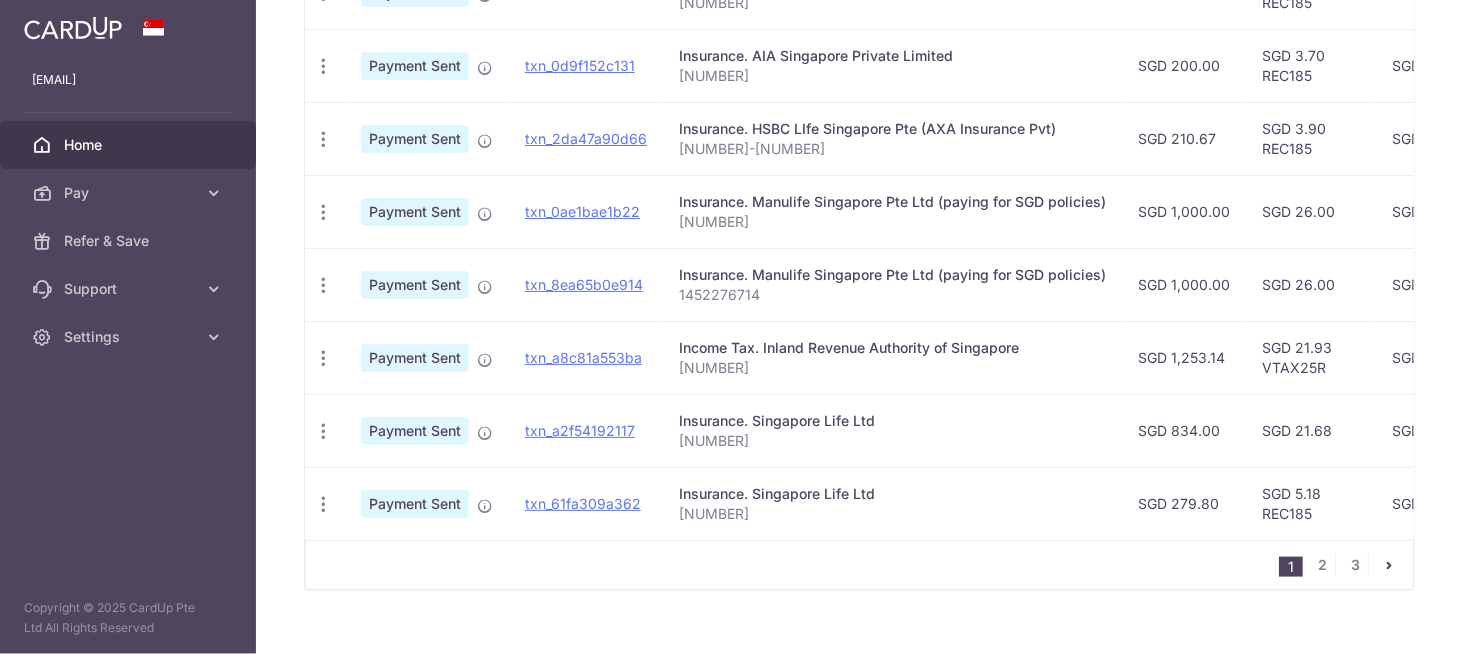 scroll, scrollTop: 784, scrollLeft: 0, axis: vertical 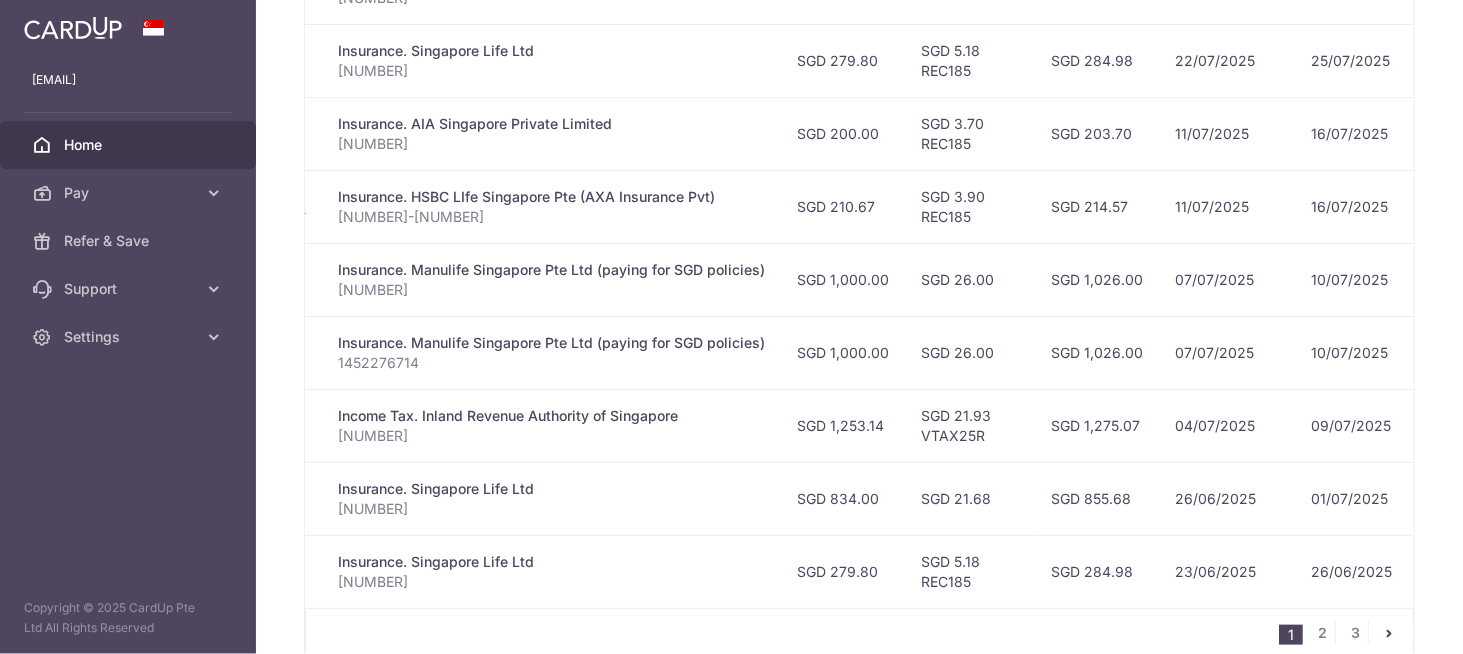 drag, startPoint x: 434, startPoint y: 287, endPoint x: 365, endPoint y: 285, distance: 69.02898 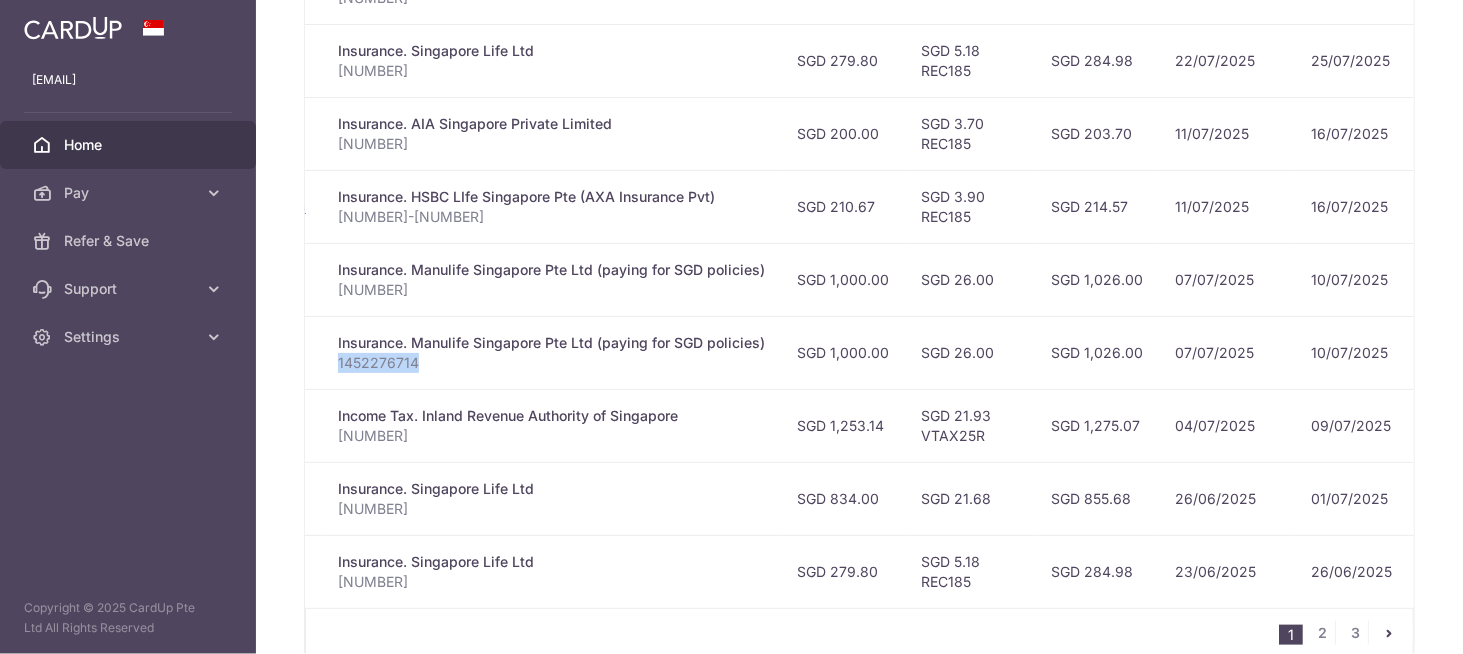 drag, startPoint x: 426, startPoint y: 356, endPoint x: 334, endPoint y: 357, distance: 92.00543 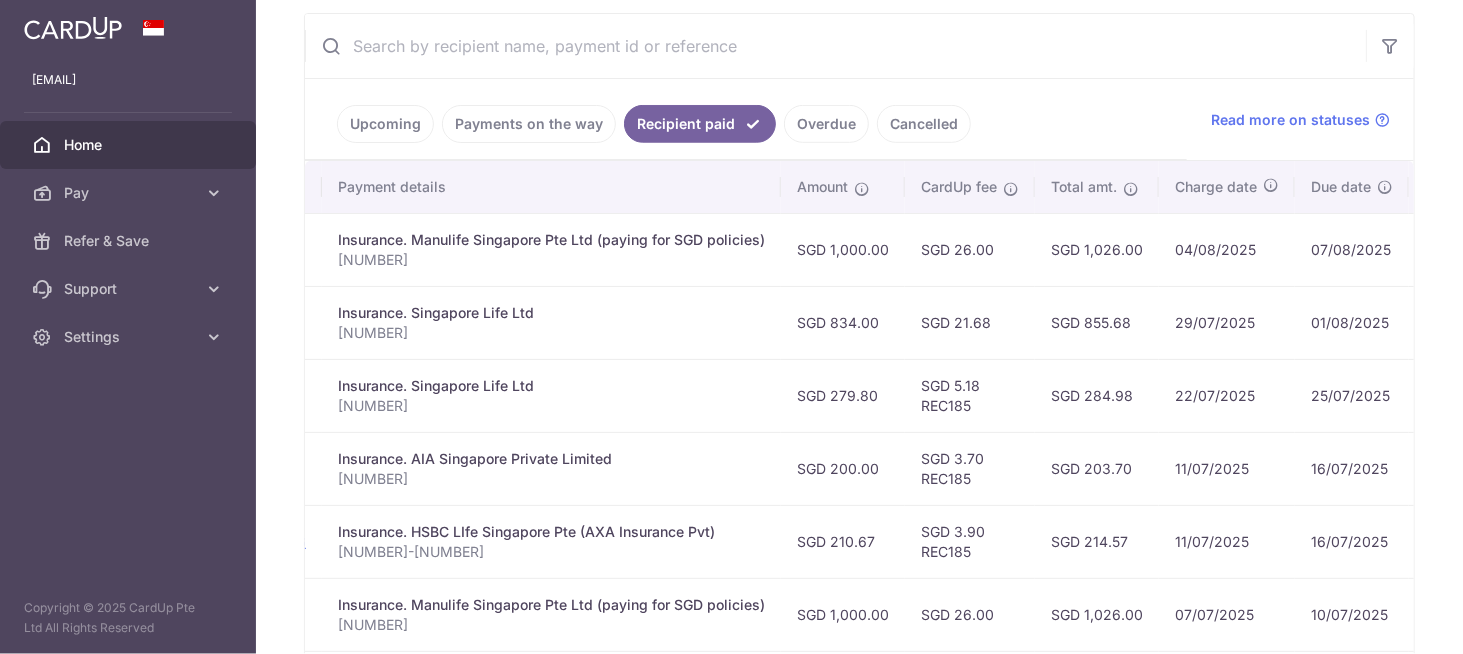 scroll, scrollTop: 0, scrollLeft: 0, axis: both 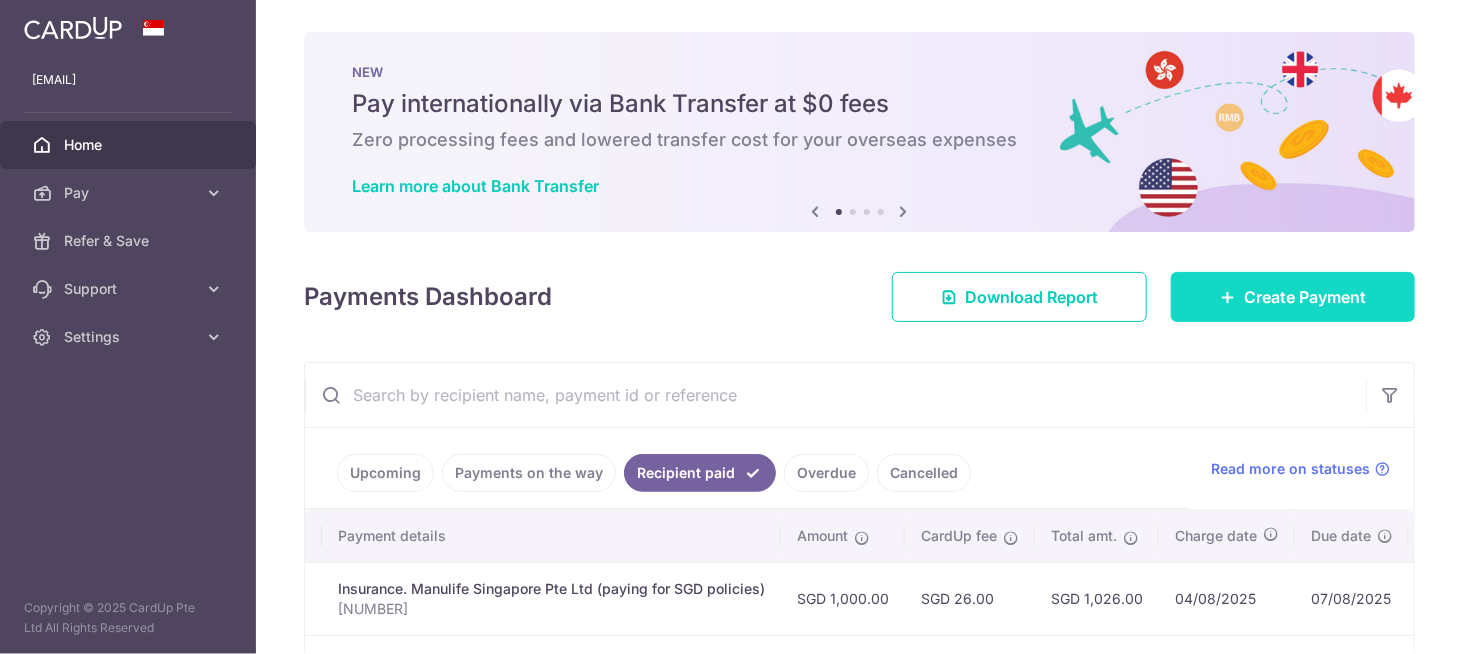 click on "Create Payment" at bounding box center [1305, 297] 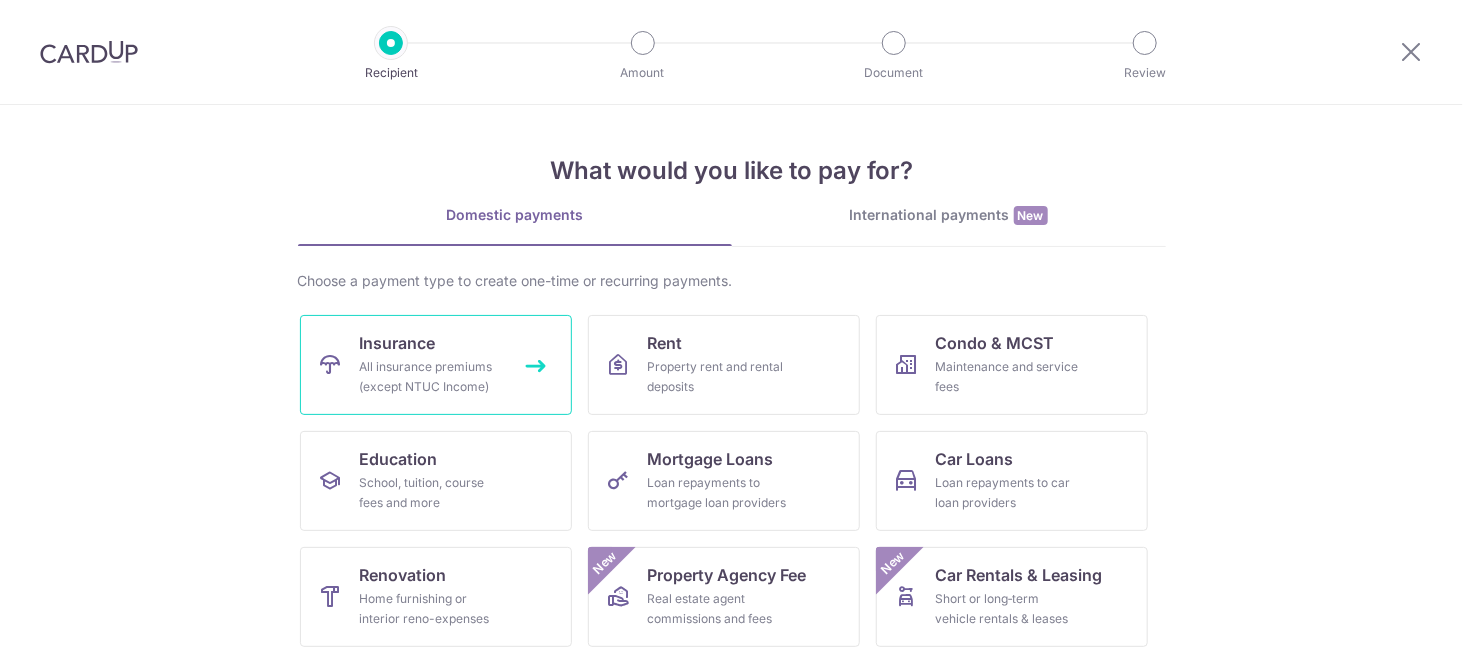 click on "All insurance premiums (except NTUC Income)" at bounding box center (432, 377) 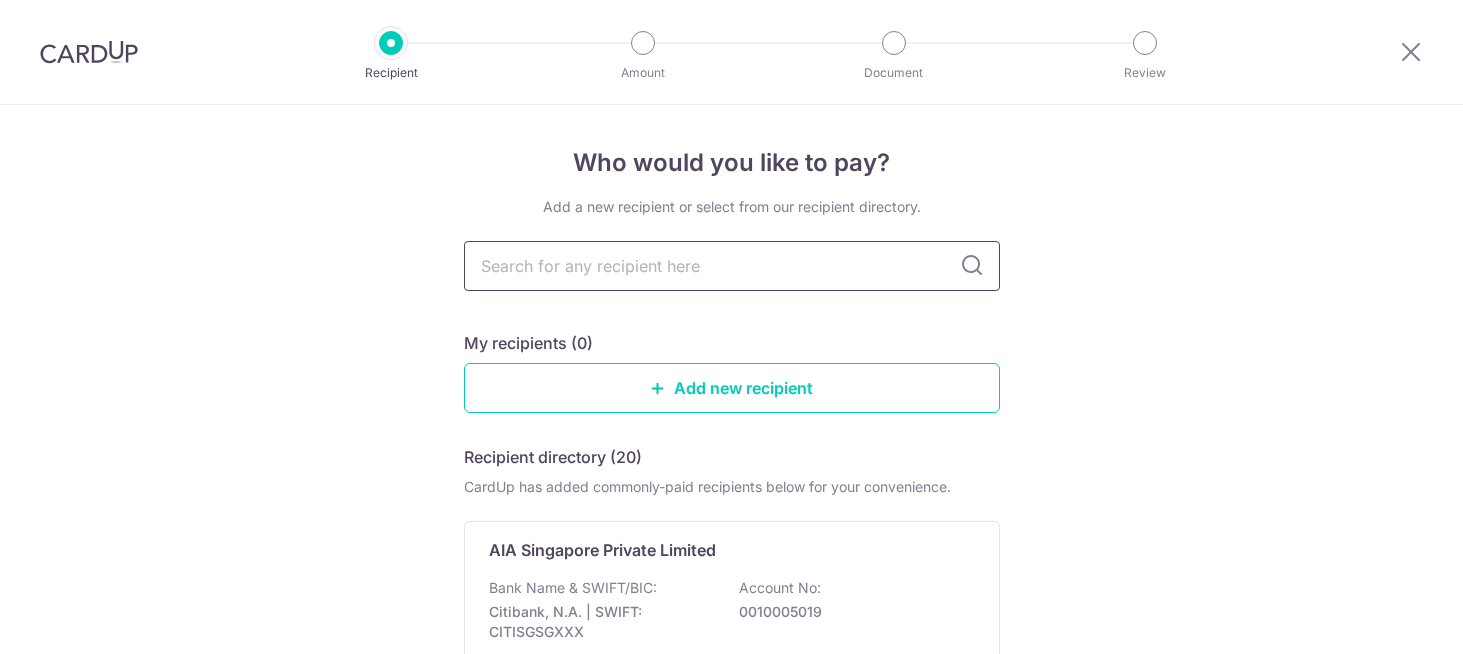 click at bounding box center [732, 266] 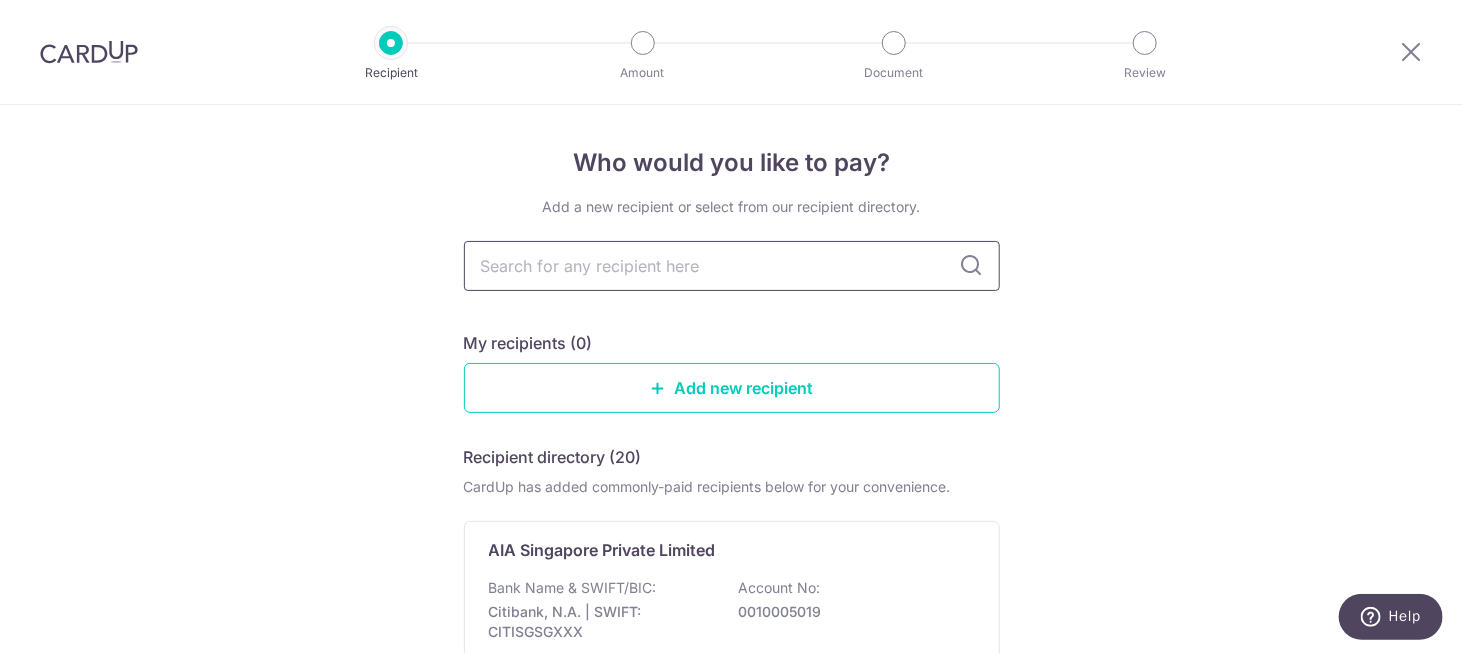 scroll, scrollTop: 0, scrollLeft: 0, axis: both 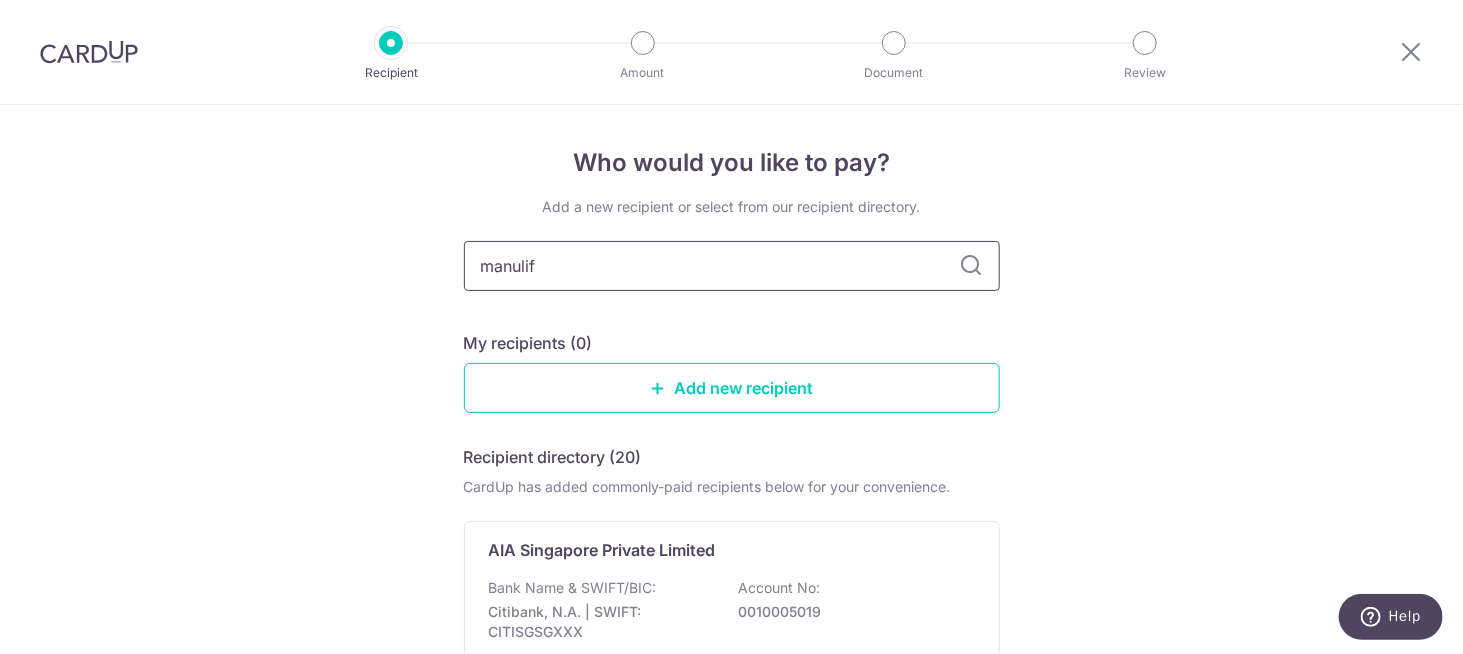 type on "manulife" 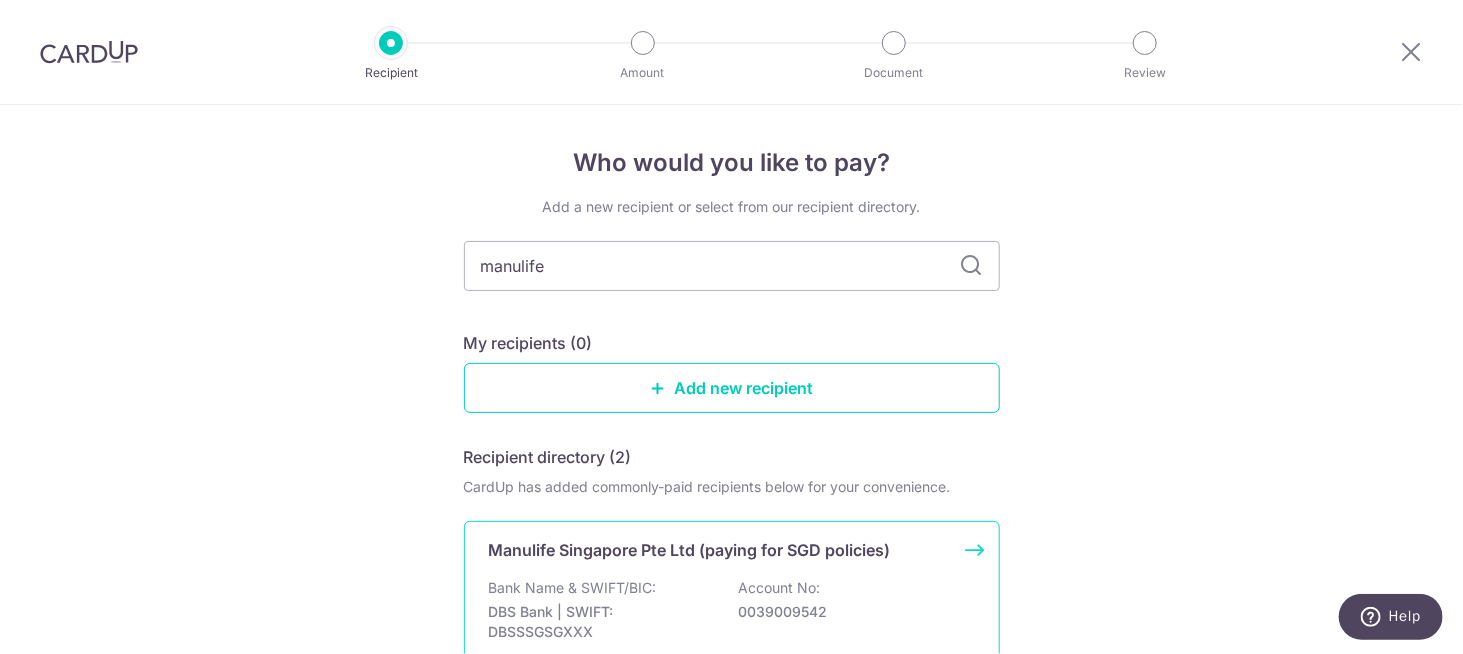 click on "Manulife Singapore Pte Ltd (paying for SGD policies)" at bounding box center [690, 550] 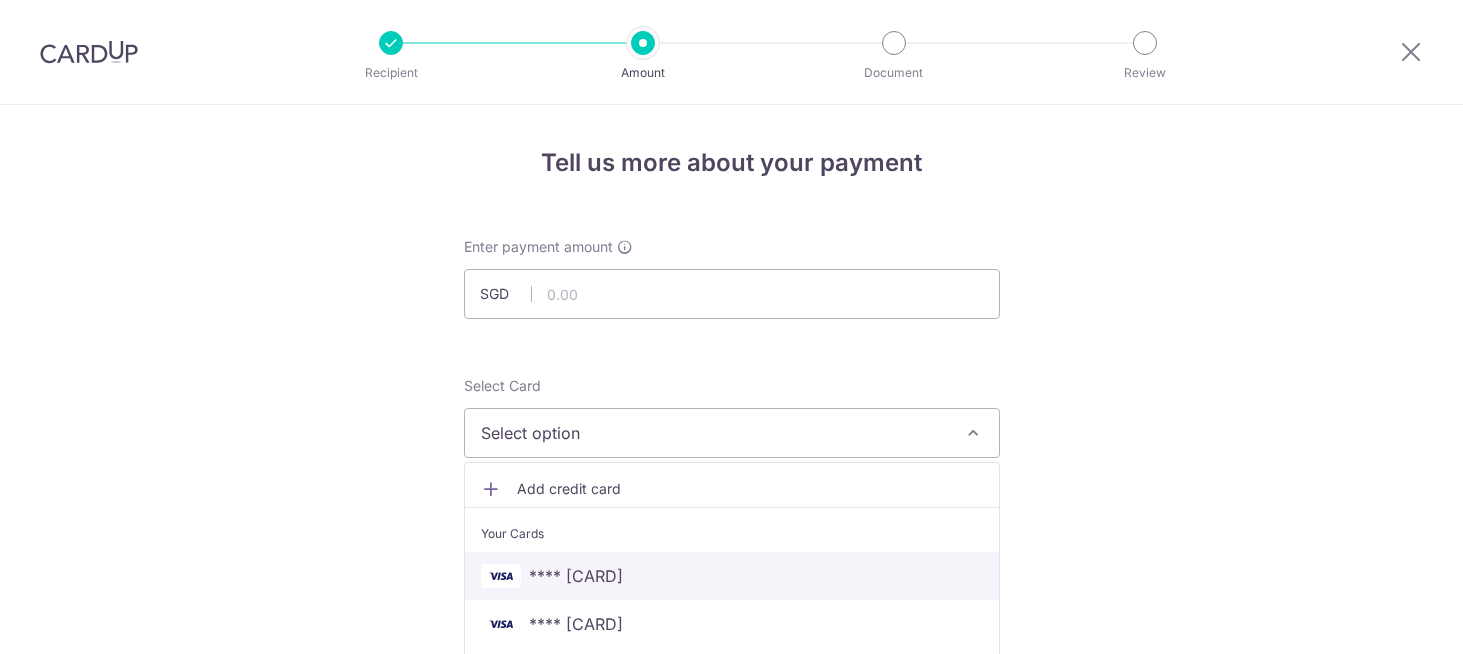 scroll, scrollTop: 0, scrollLeft: 0, axis: both 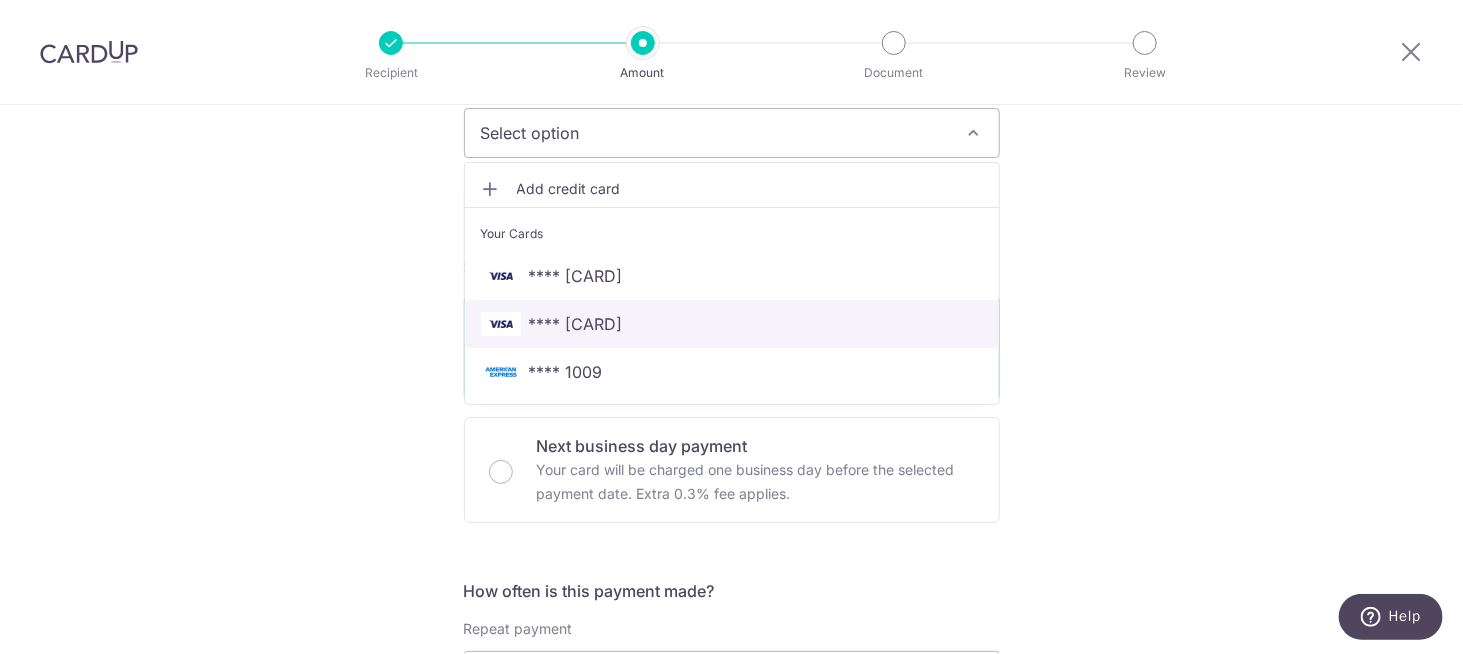 click on "**** [CARD]" at bounding box center (576, 324) 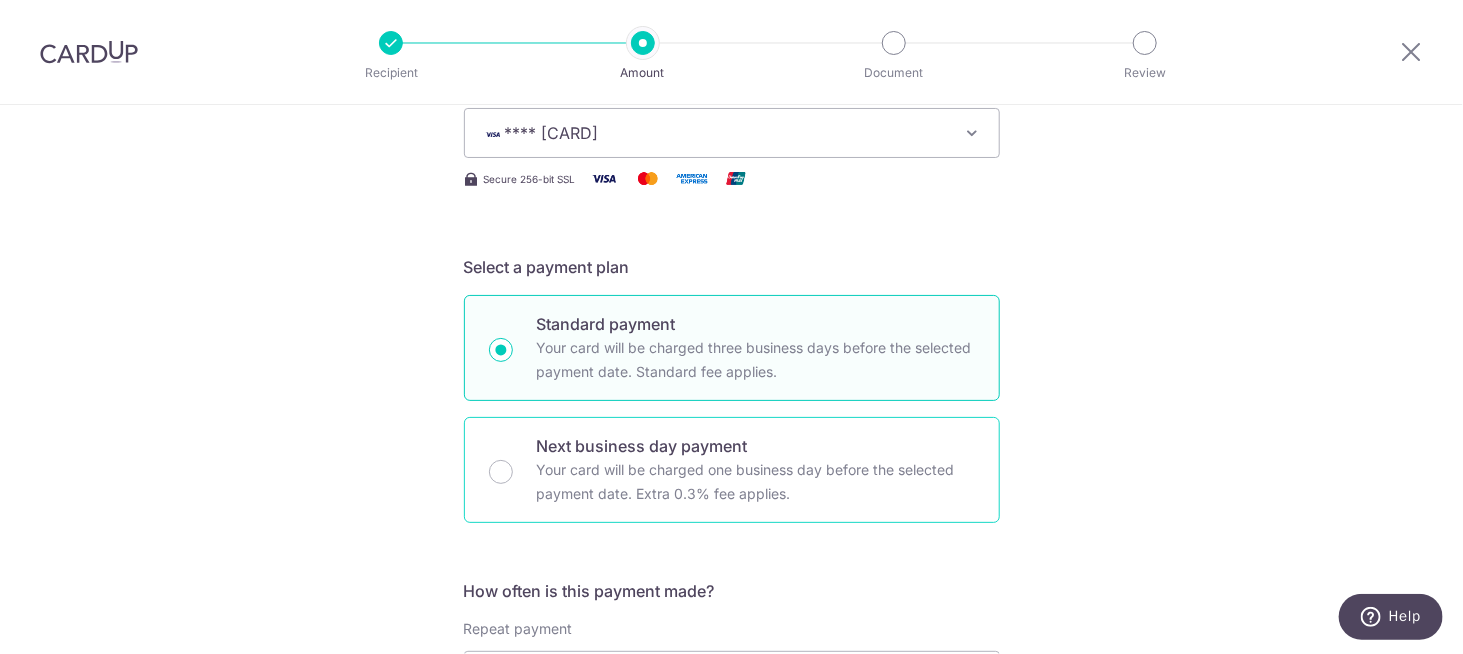 scroll, scrollTop: 500, scrollLeft: 0, axis: vertical 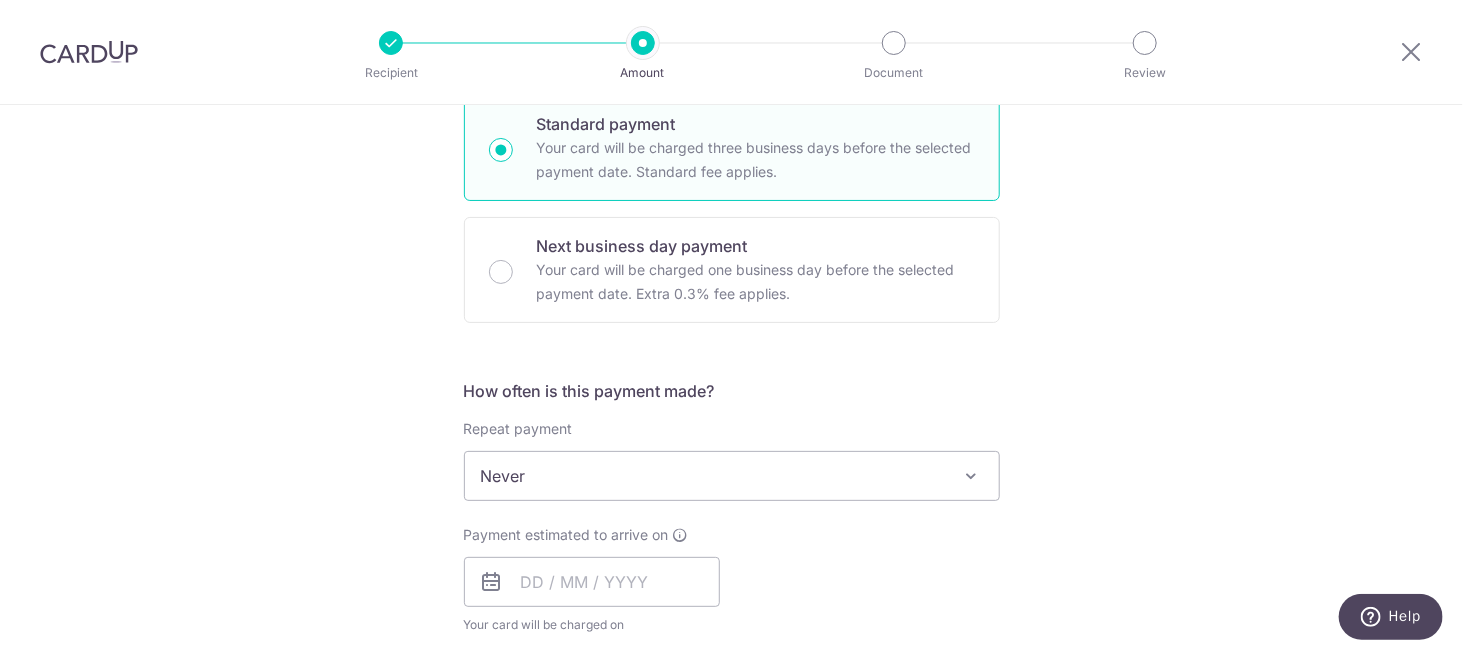 click on "Never" at bounding box center [732, 476] 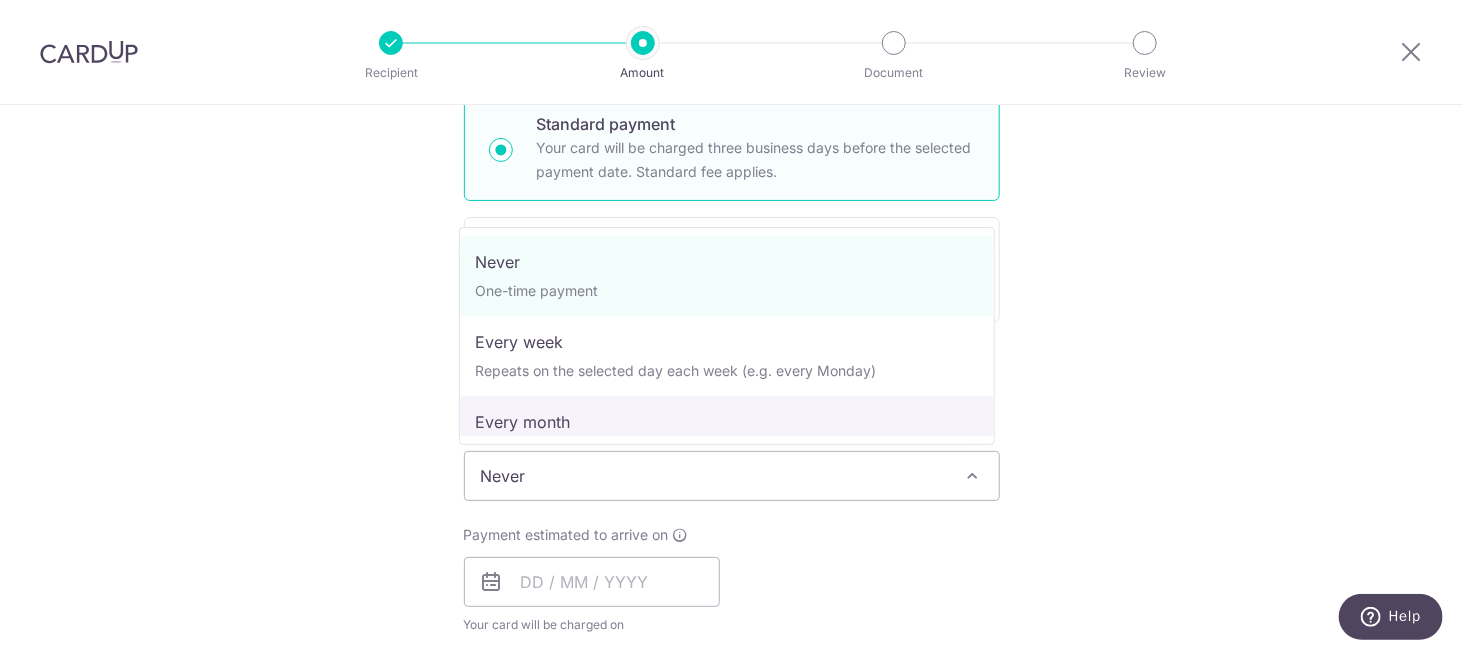 select on "3" 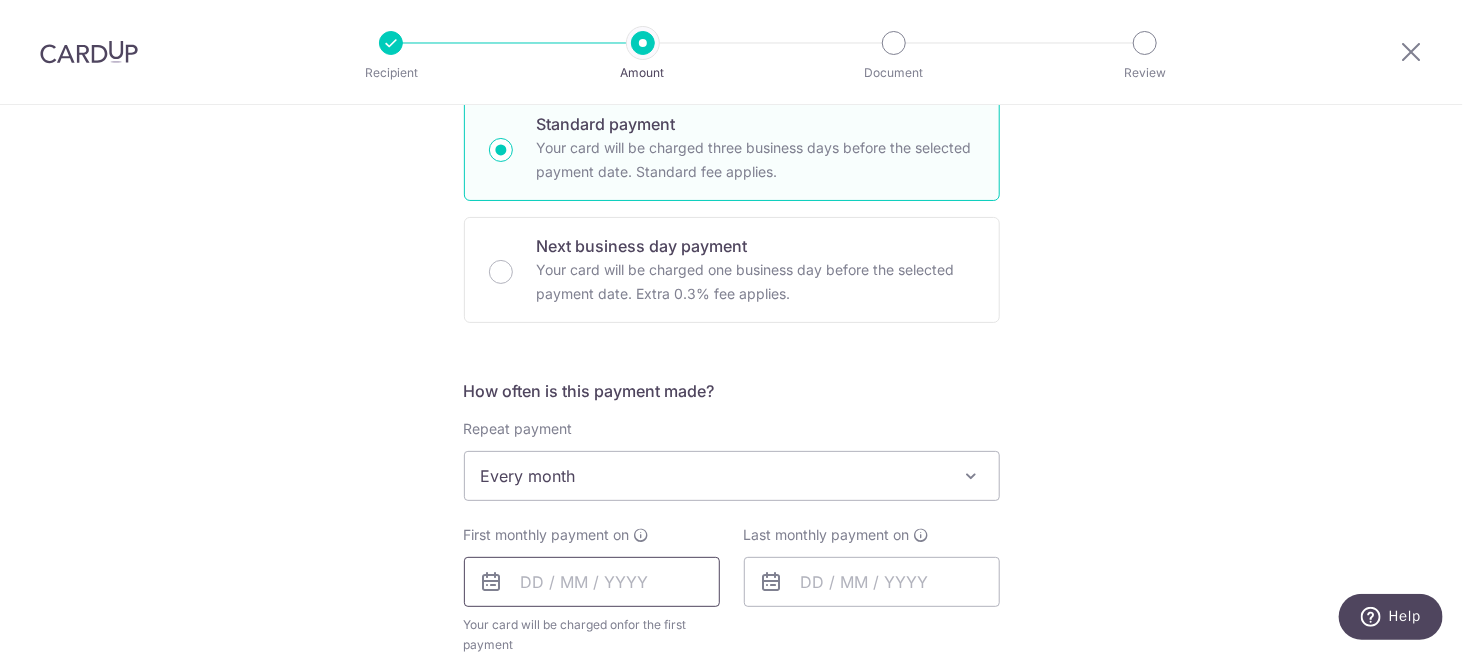 click at bounding box center [592, 582] 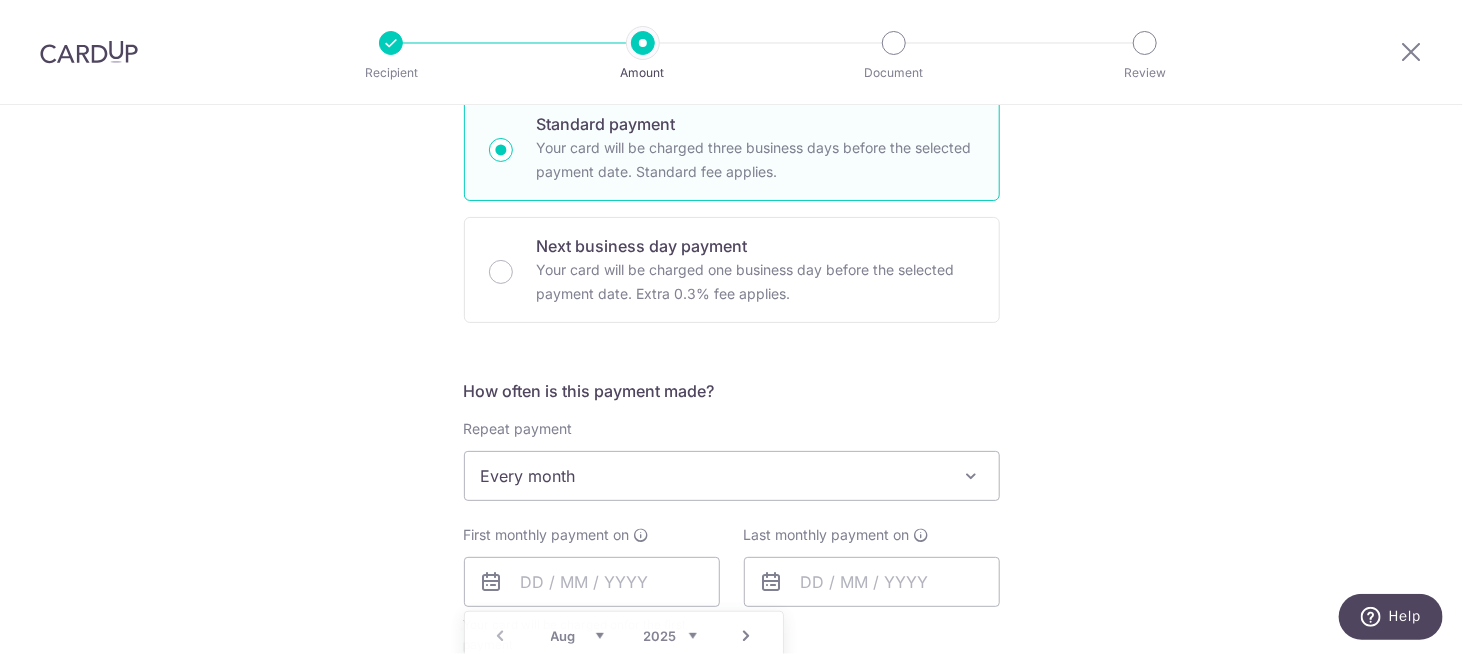 click on "SGD" at bounding box center [731, 519] 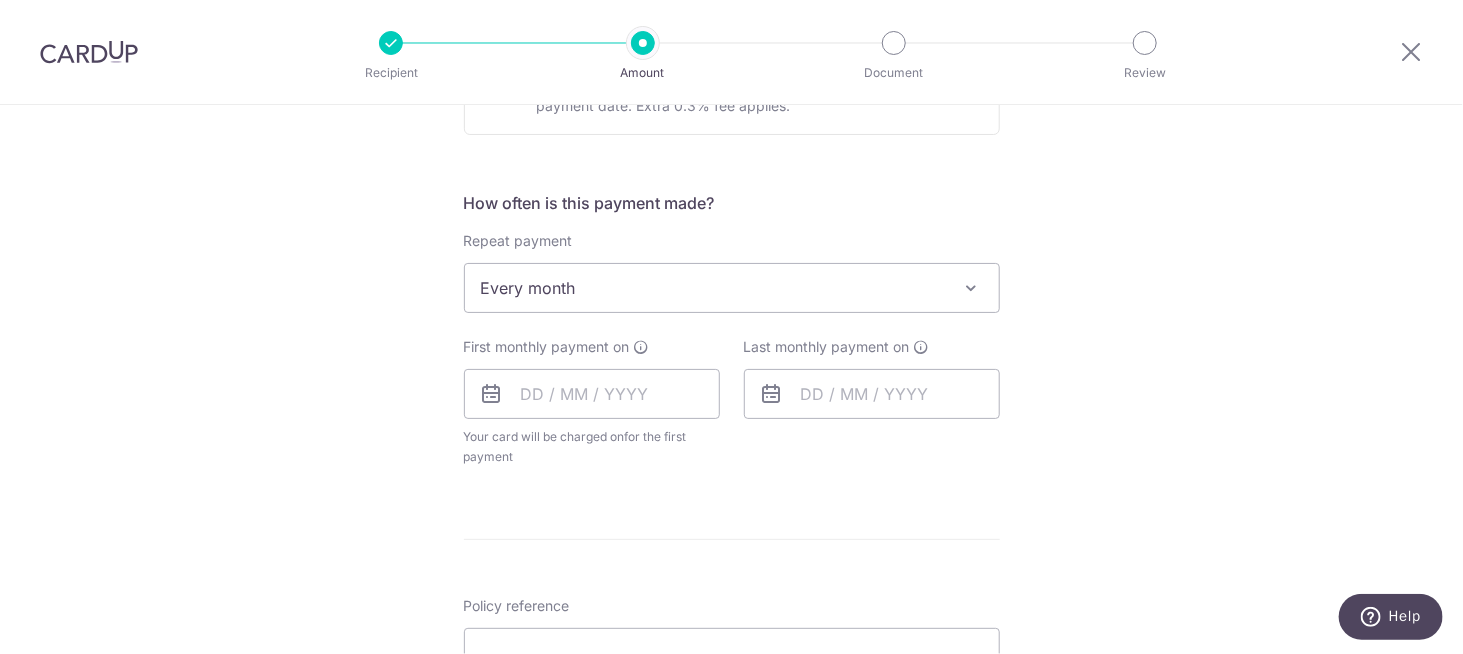 scroll, scrollTop: 700, scrollLeft: 0, axis: vertical 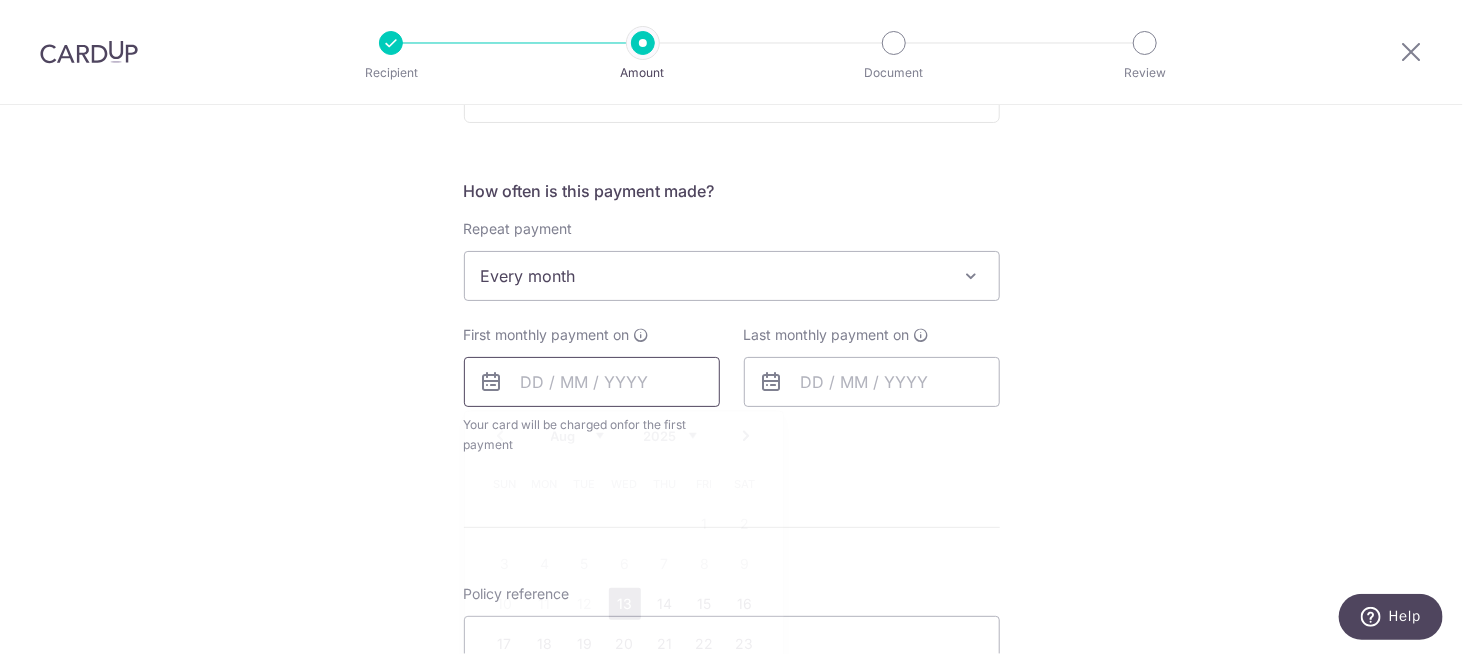 click at bounding box center [592, 382] 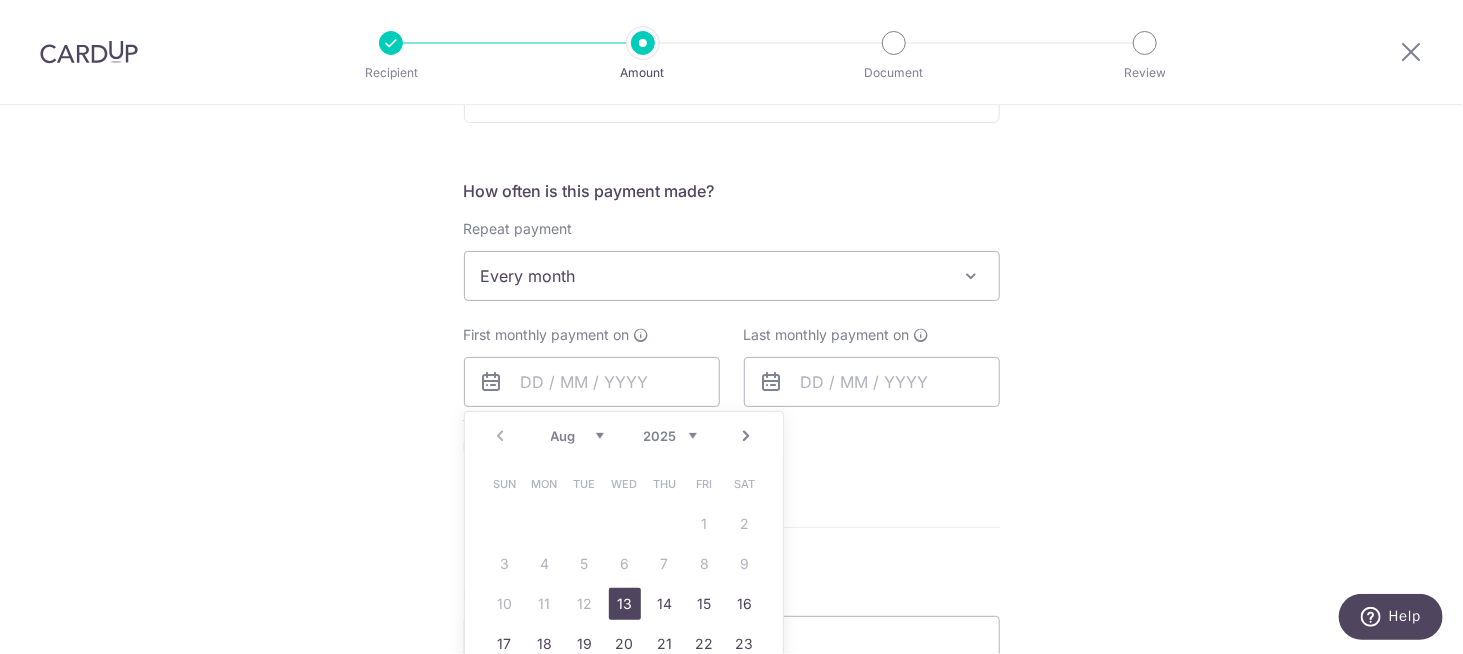 click on "13" at bounding box center (625, 604) 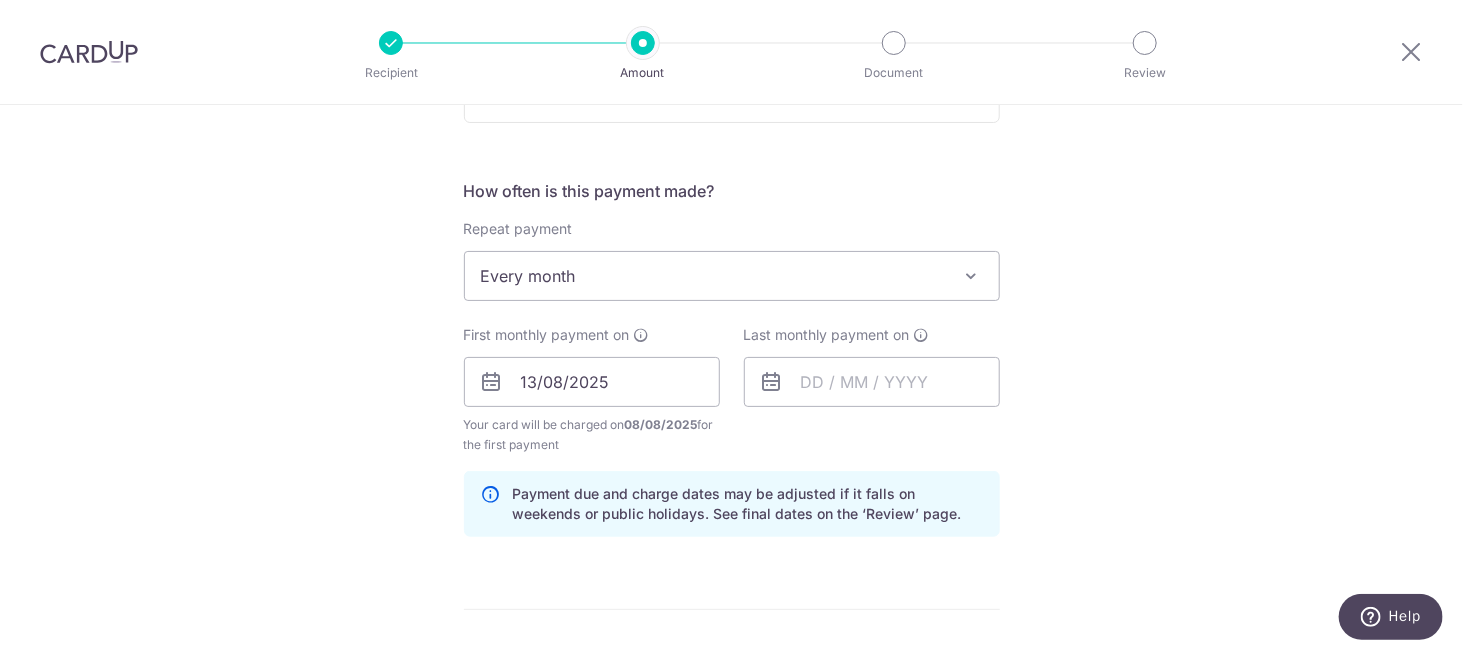 click at bounding box center (772, 382) 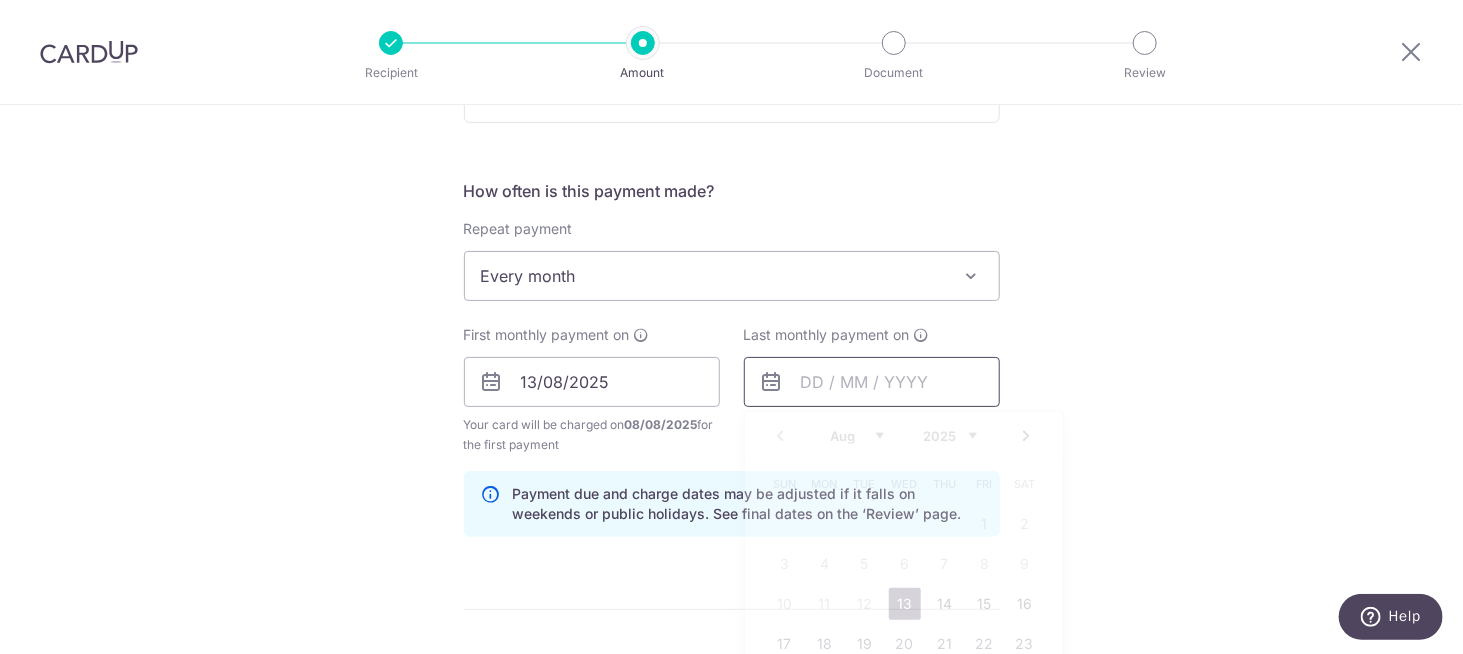 click at bounding box center (872, 382) 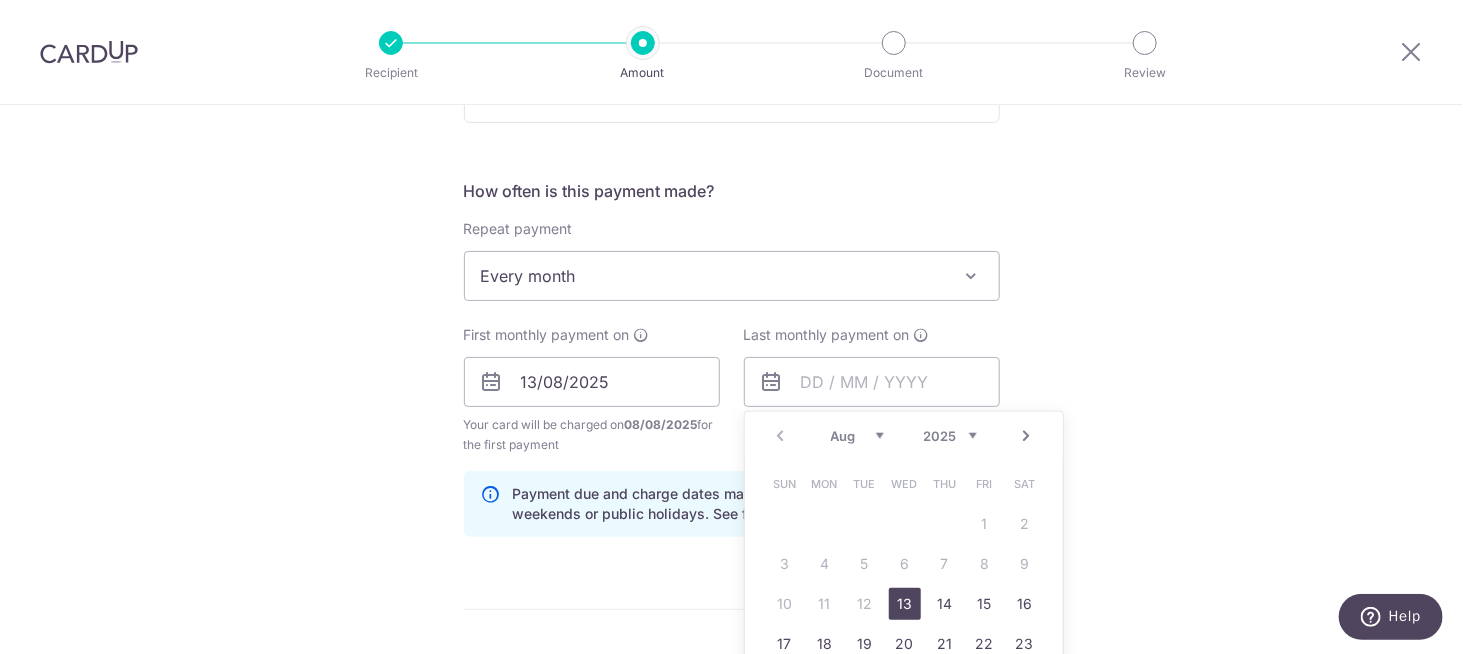 click on "2025 2026 2027 2028 2029 2030 2031 2032 2033 2034 2035" at bounding box center (950, 436) 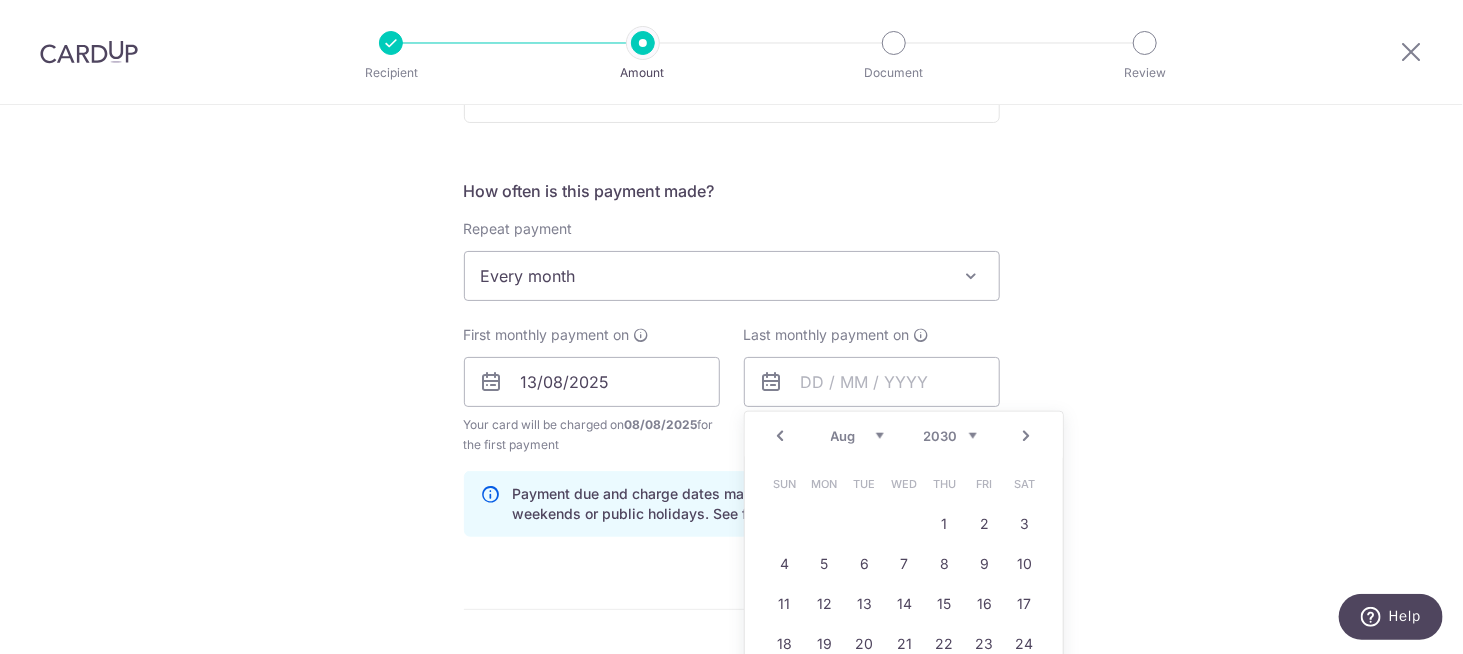 click on "2025 2026 2027 2028 2029 2030 2031 2032 2033 2034 2035" at bounding box center [950, 436] 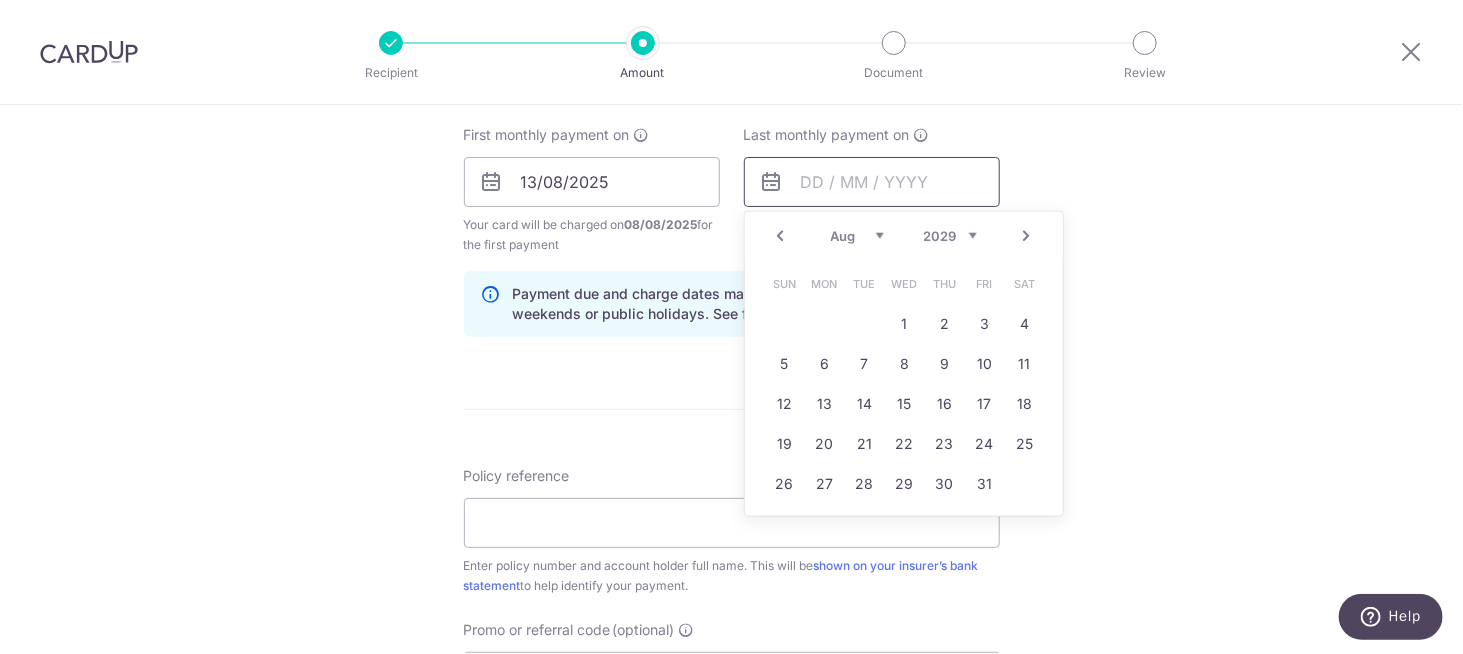 scroll, scrollTop: 800, scrollLeft: 0, axis: vertical 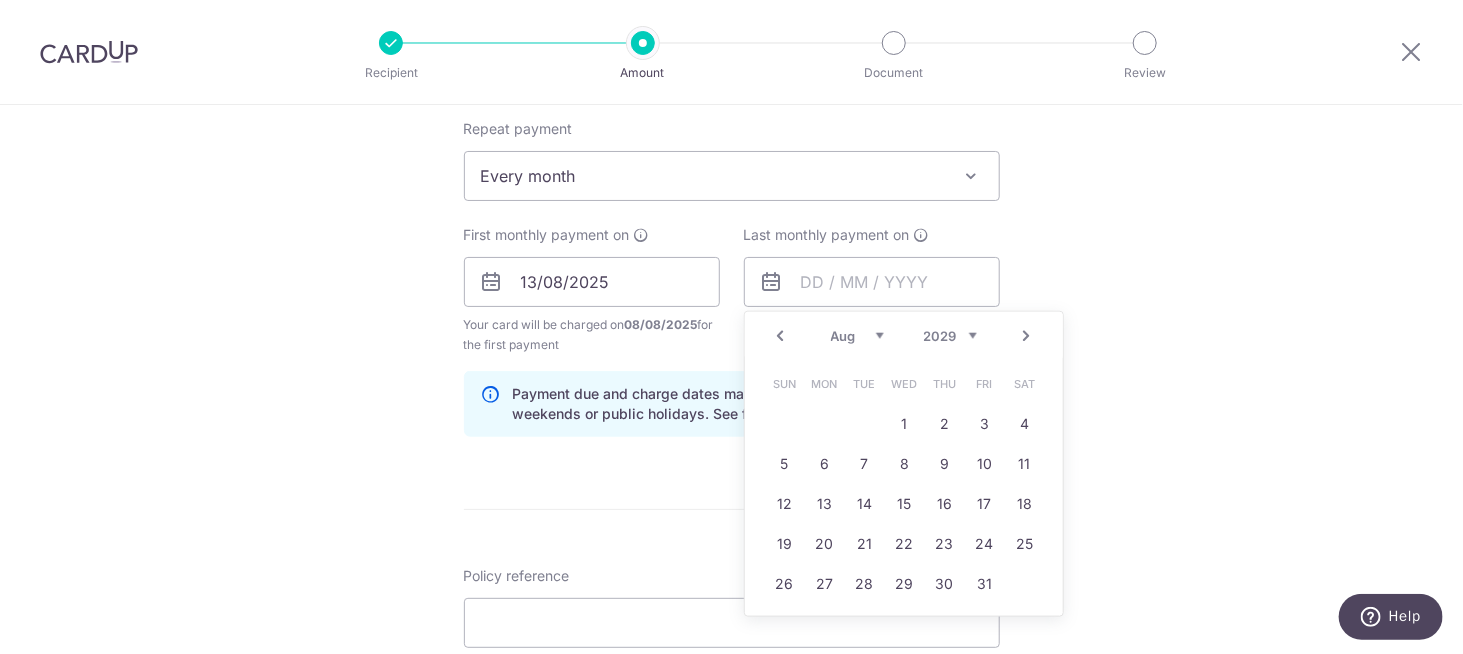 click on "2025 2026 2027 2028 2029 2030 2031 2032 2033 2034 2035" at bounding box center [950, 336] 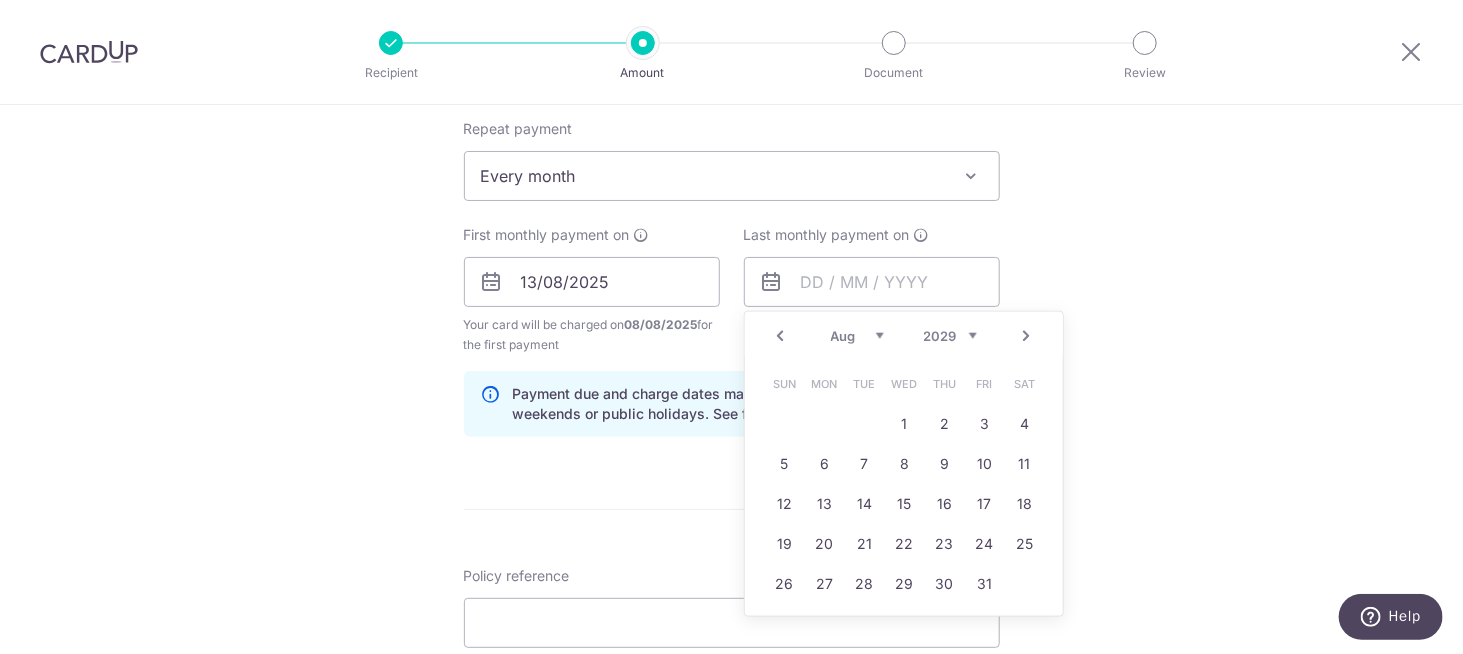 click on "2025 2026 2027 2028 2029 2030 2031 2032 2033 2034 2035" at bounding box center (950, 336) 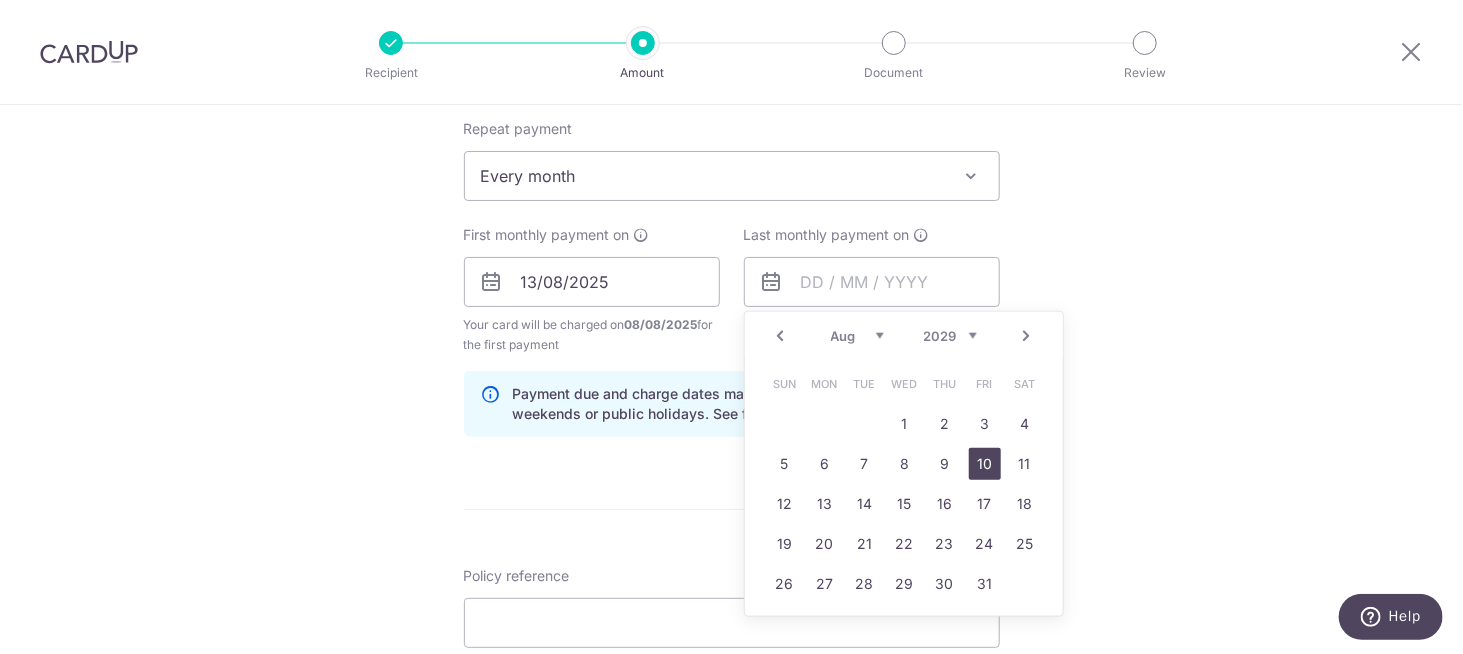click on "10" at bounding box center [985, 464] 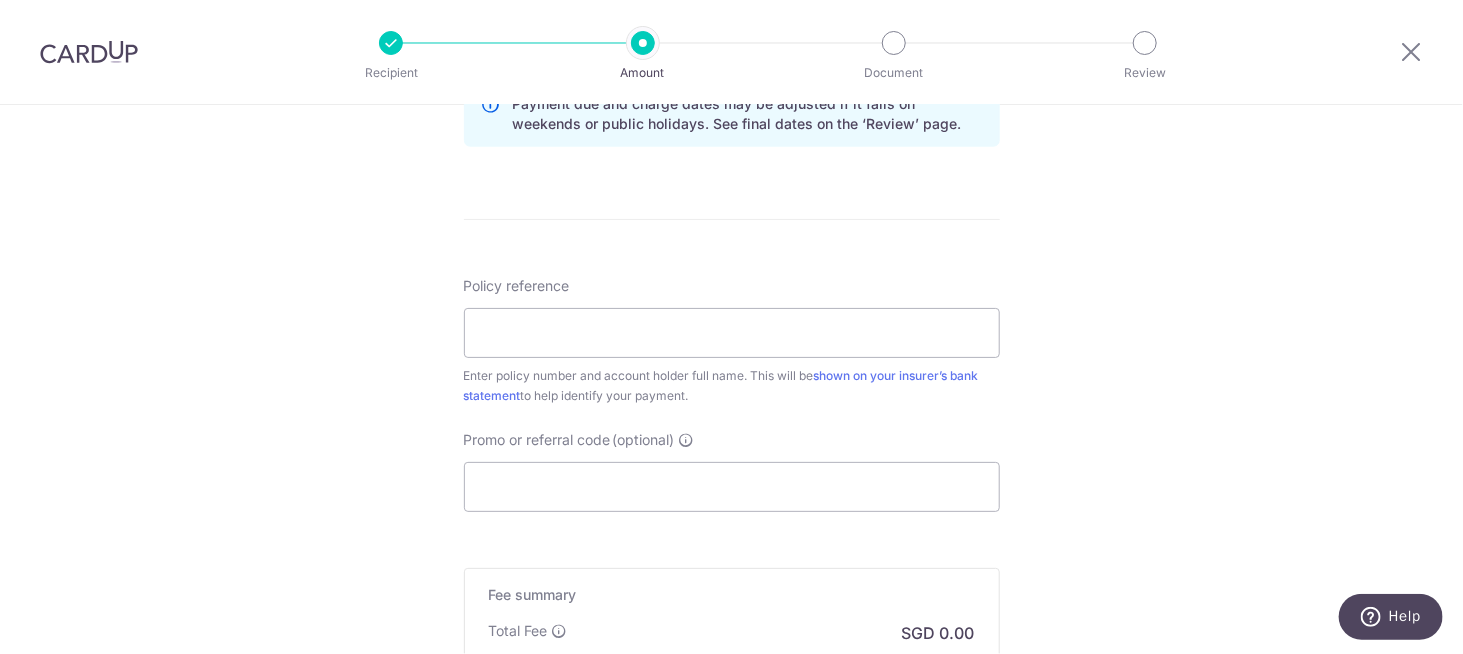 scroll, scrollTop: 1100, scrollLeft: 0, axis: vertical 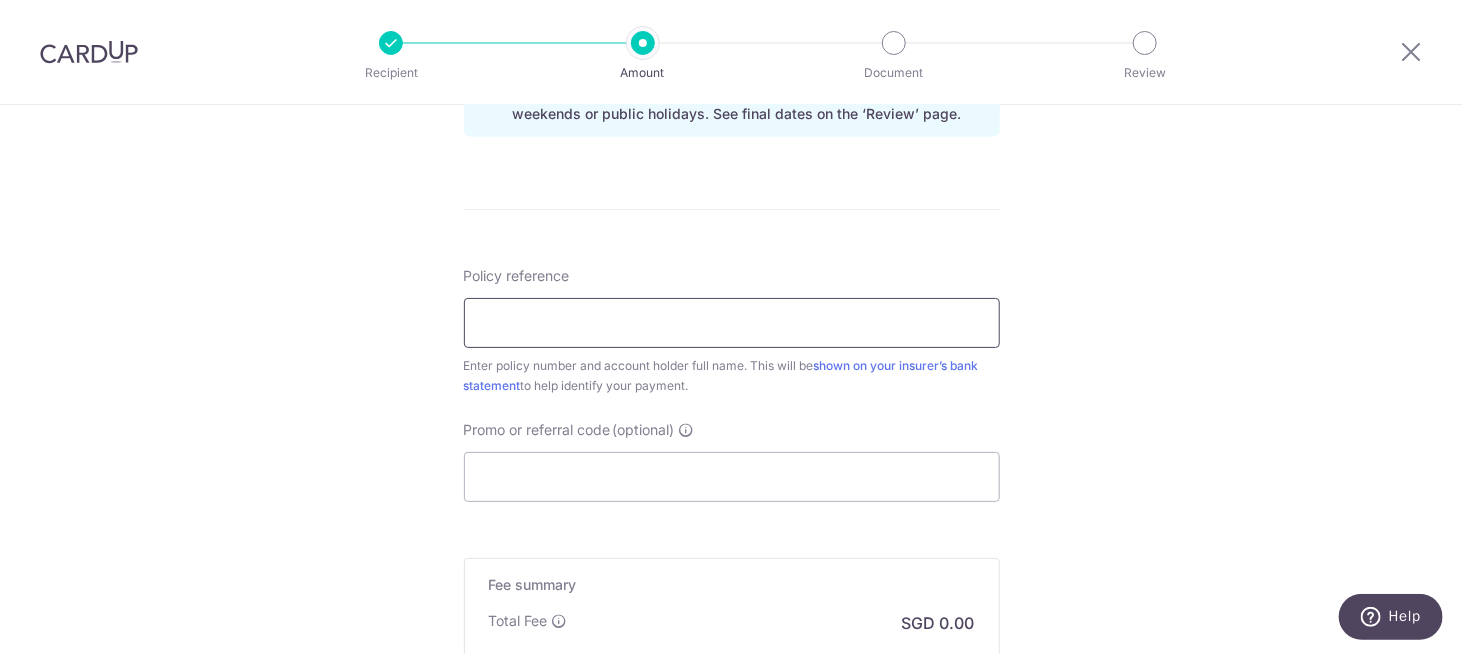 click on "Policy reference" at bounding box center [732, 323] 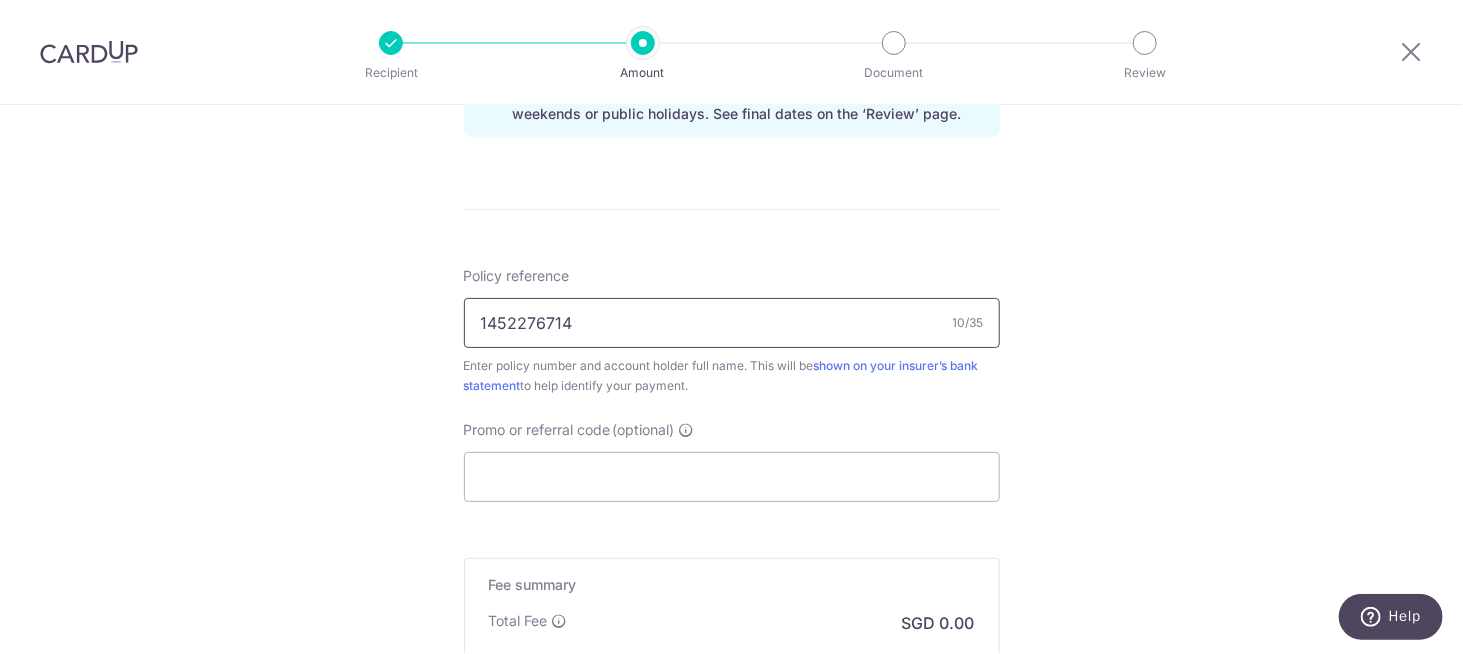type on "1452276714" 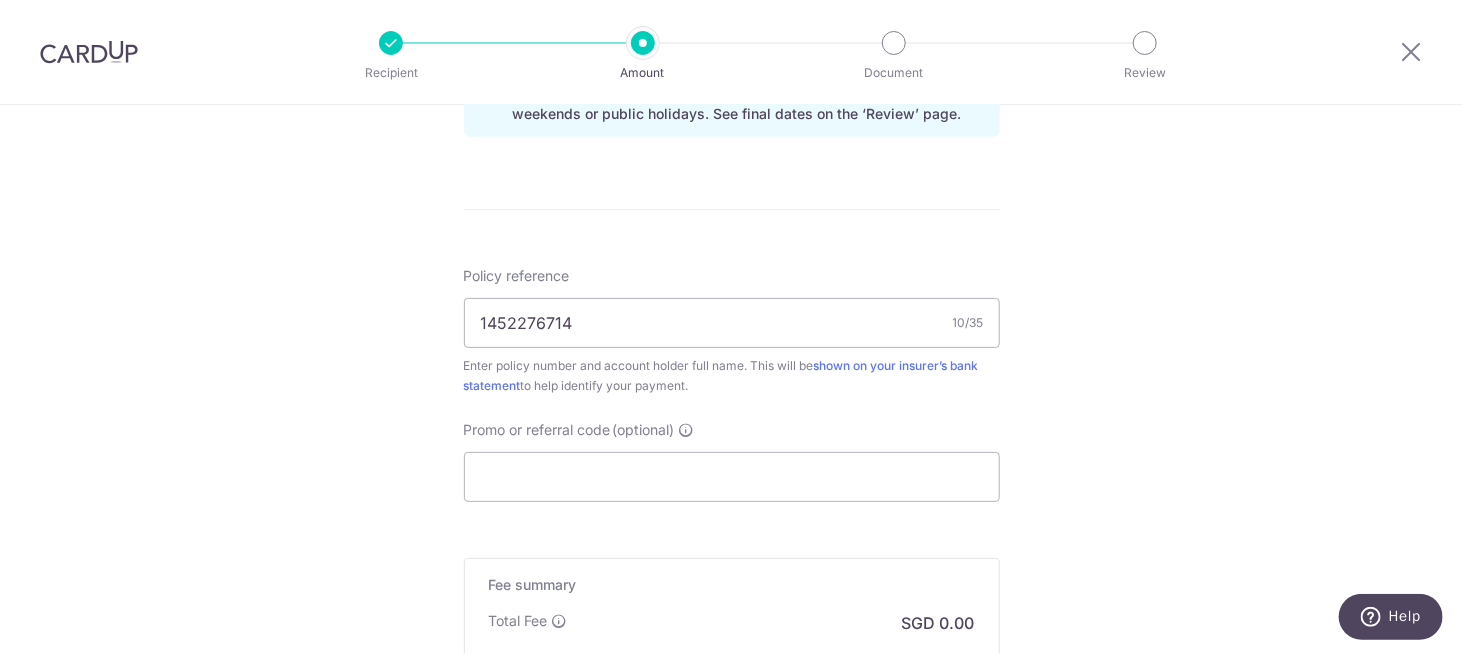 click on "Tell us more about your payment
Enter payment amount
SGD
Select Card
**** 8636
Add credit card
Your Cards
**** 4709
**** 8636
**** 1009
Secure 256-bit SSL
Text
New card details
Card" at bounding box center (731, -40) 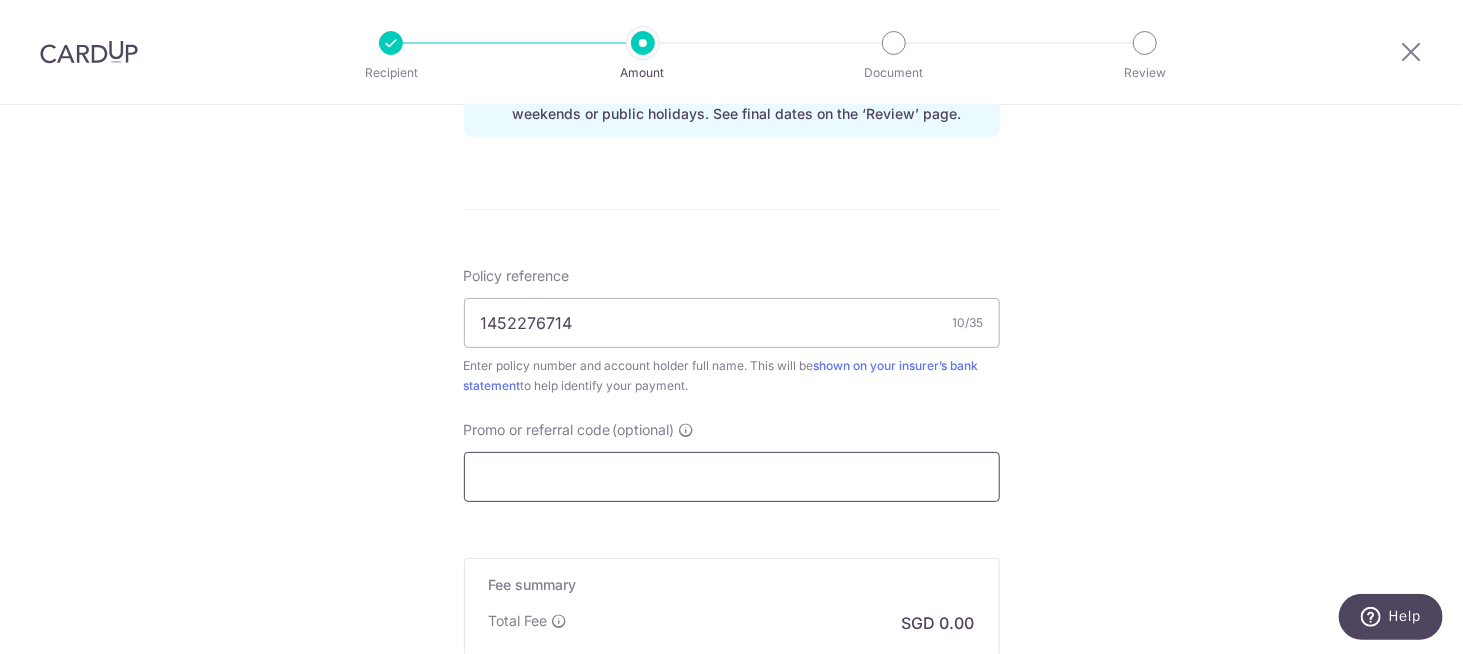 click on "Promo or referral code
(optional)" at bounding box center [732, 477] 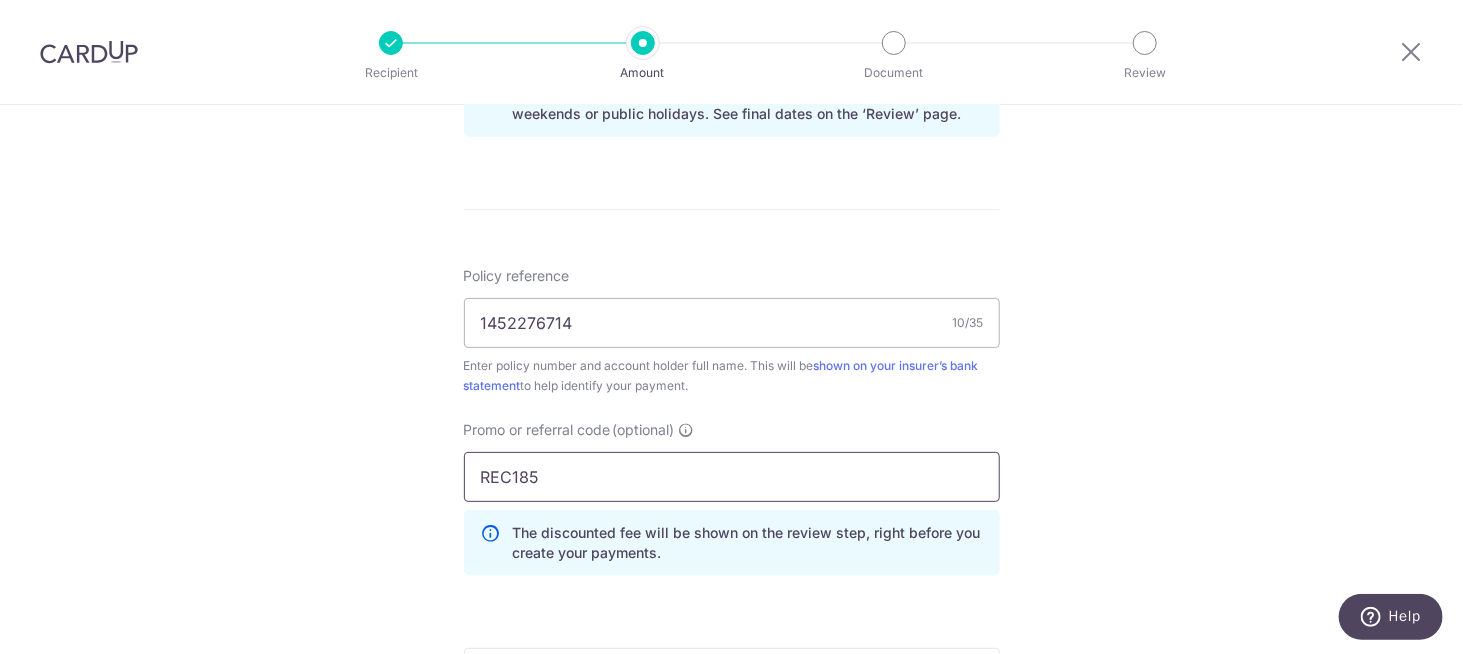 type on "REC185" 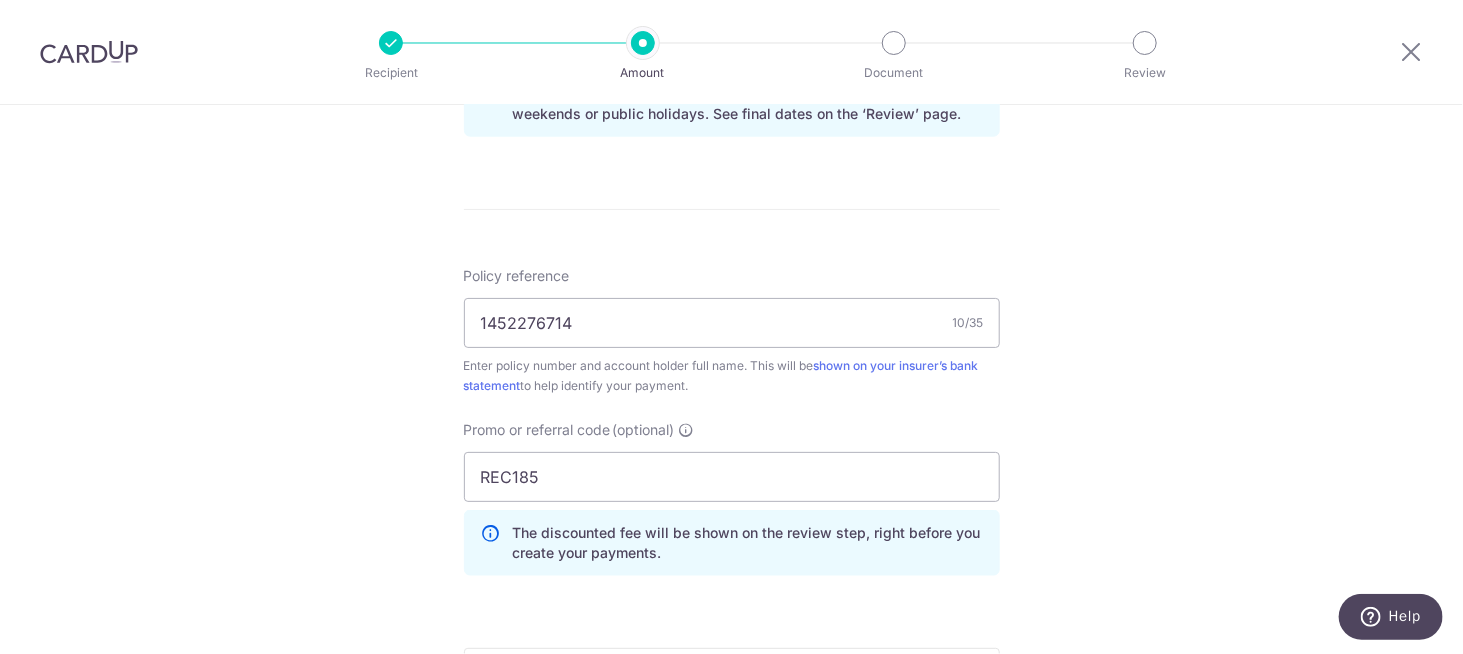click on "Tell us more about your payment
Enter payment amount
SGD
Select Card
**** 8636
Add credit card
Your Cards
**** 4709
**** 8636
**** 1009
Secure 256-bit SSL
Text
New card details
Card" at bounding box center (731, 5) 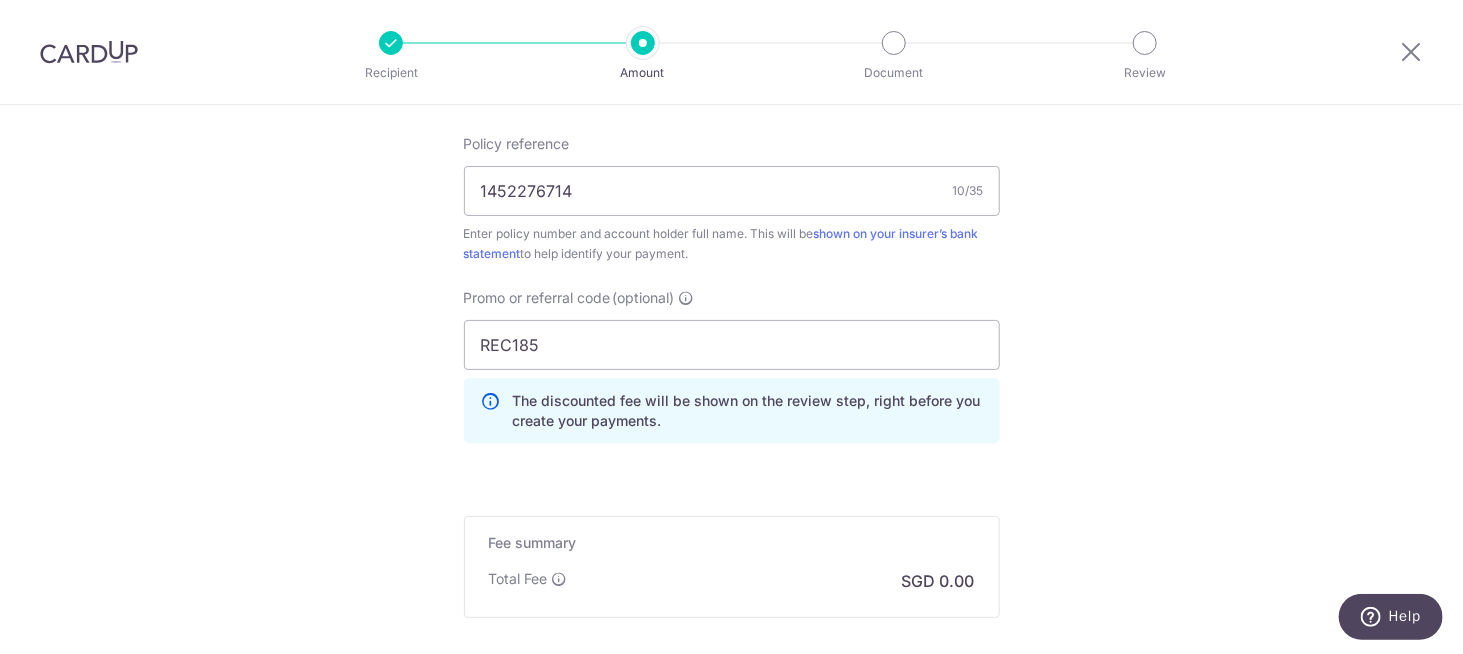 scroll, scrollTop: 1400, scrollLeft: 0, axis: vertical 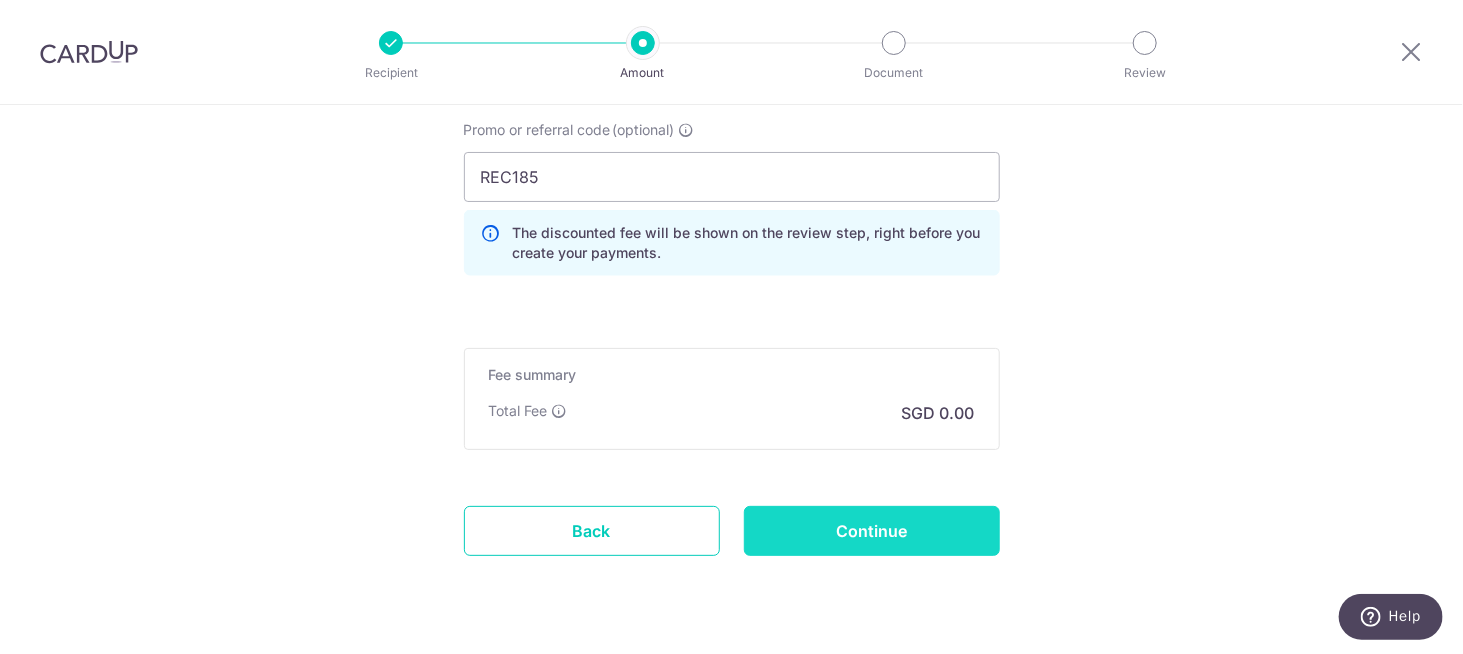click on "Continue" at bounding box center (872, 531) 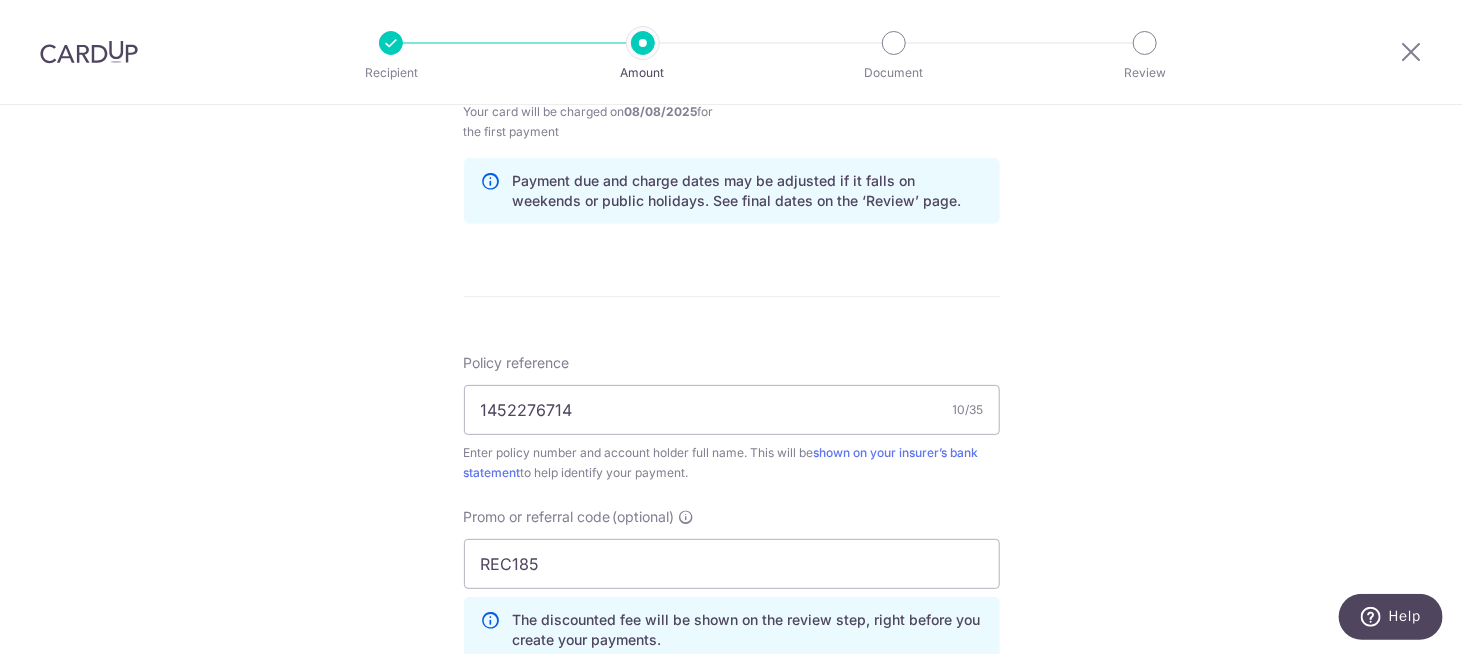 scroll, scrollTop: 1000, scrollLeft: 0, axis: vertical 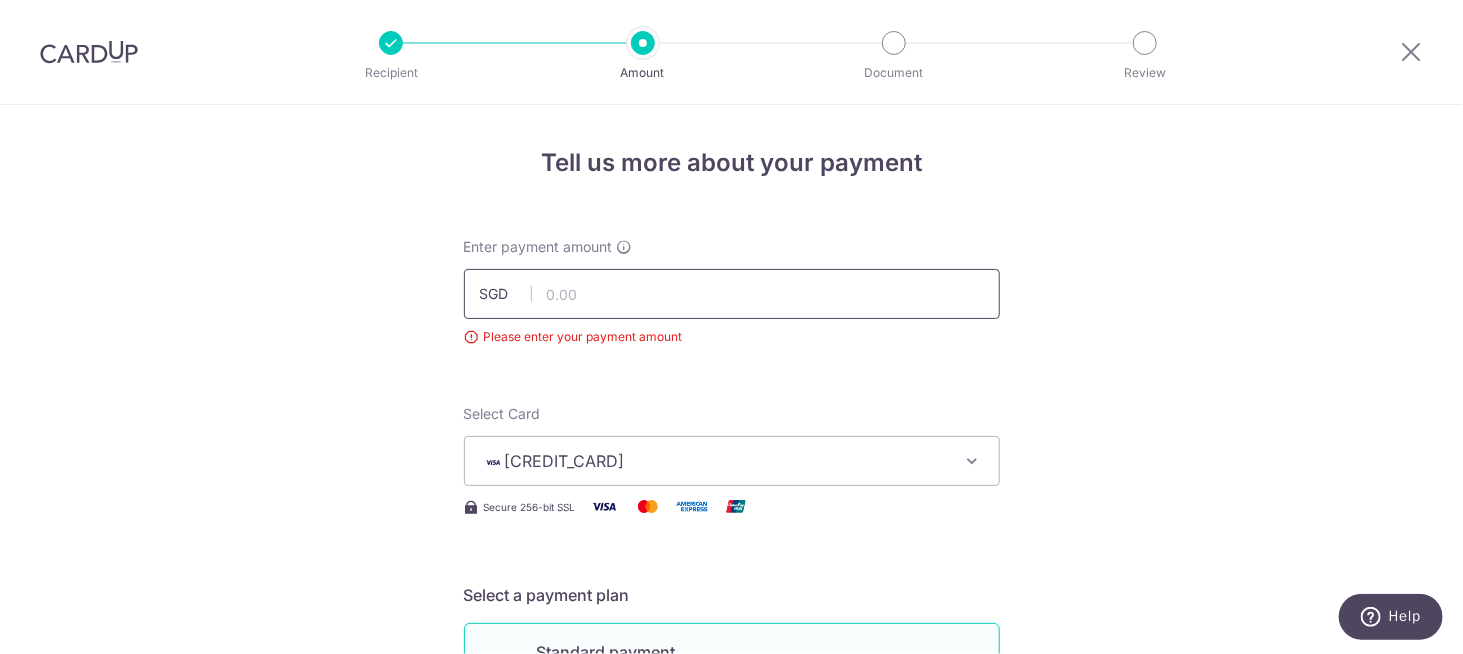 click at bounding box center (732, 294) 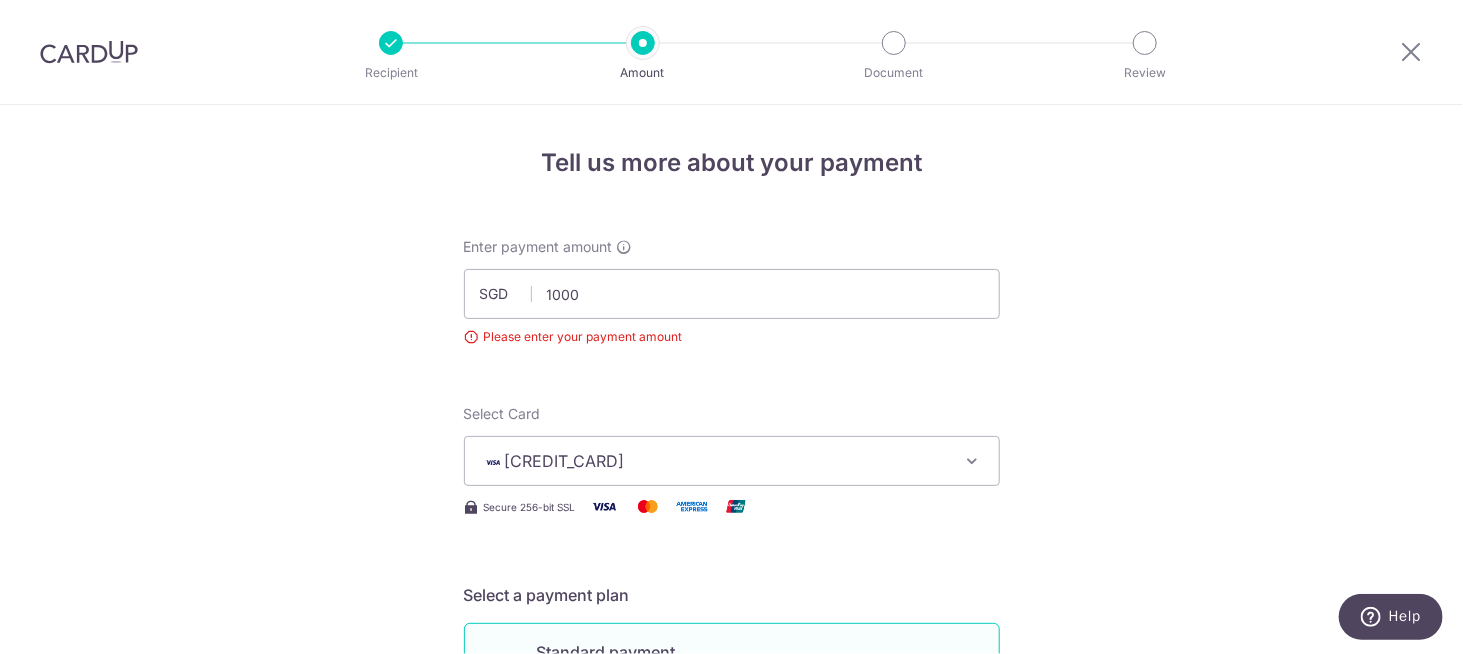 click on "Tell us more about your payment
Select Card
[CREDIT_CARD]
Add credit card
Your Cards
[CREDIT_CARD]
[CREDIT_CARD]
[CREDIT_CARD]
Secure 256-bit SSL
Text
New card details
Card" at bounding box center [731, 1068] 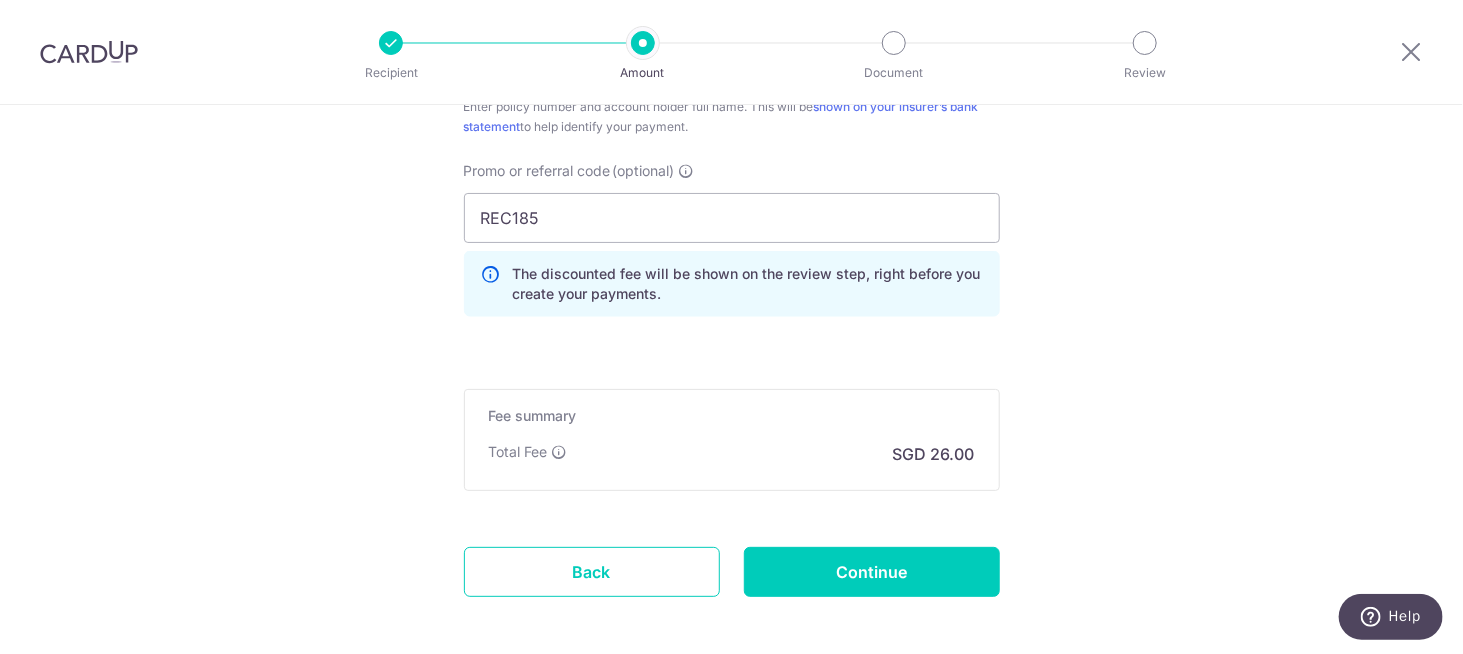 scroll, scrollTop: 1300, scrollLeft: 0, axis: vertical 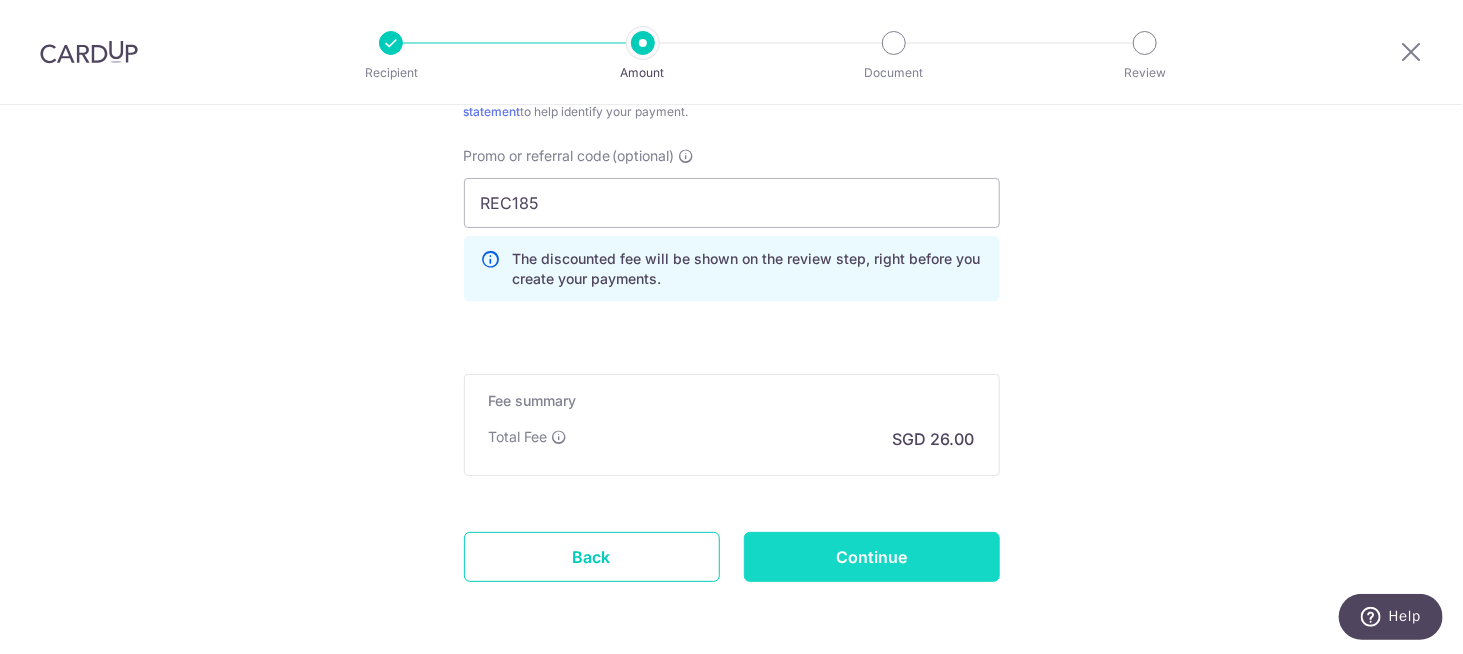 click on "Continue" at bounding box center (872, 557) 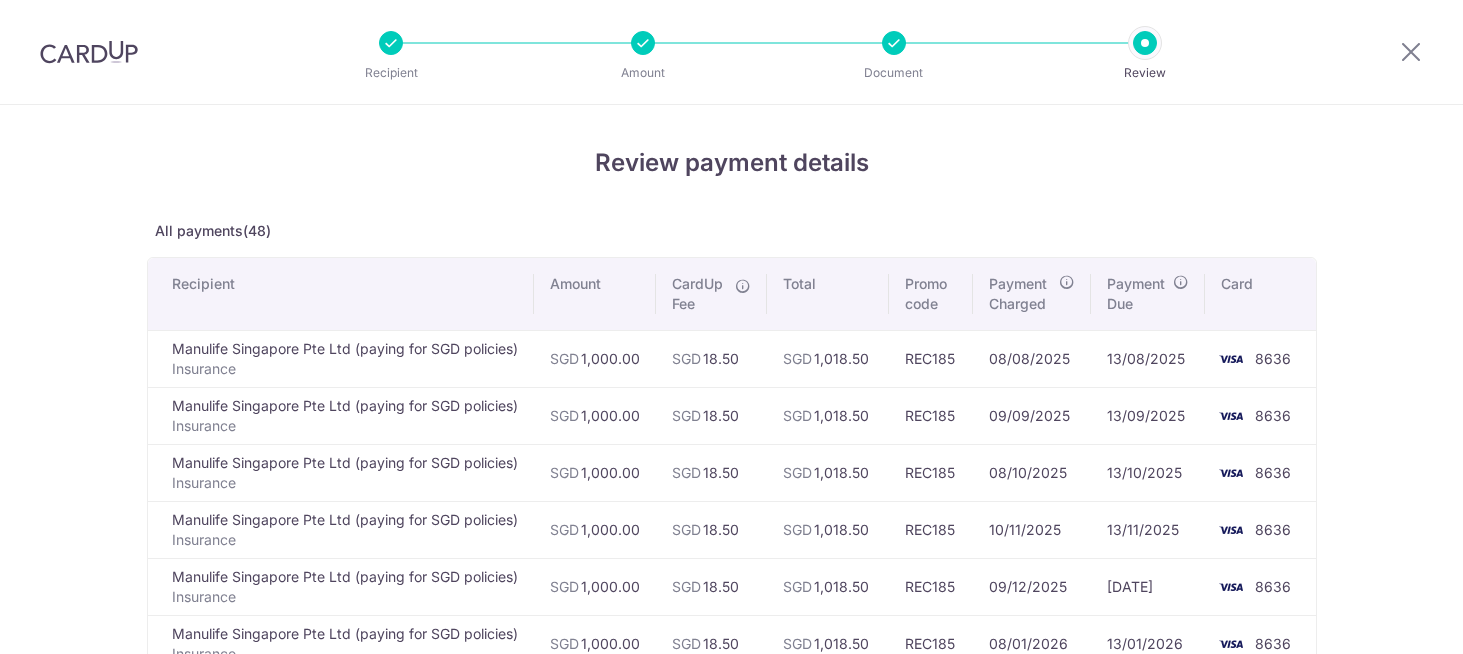 scroll, scrollTop: 0, scrollLeft: 0, axis: both 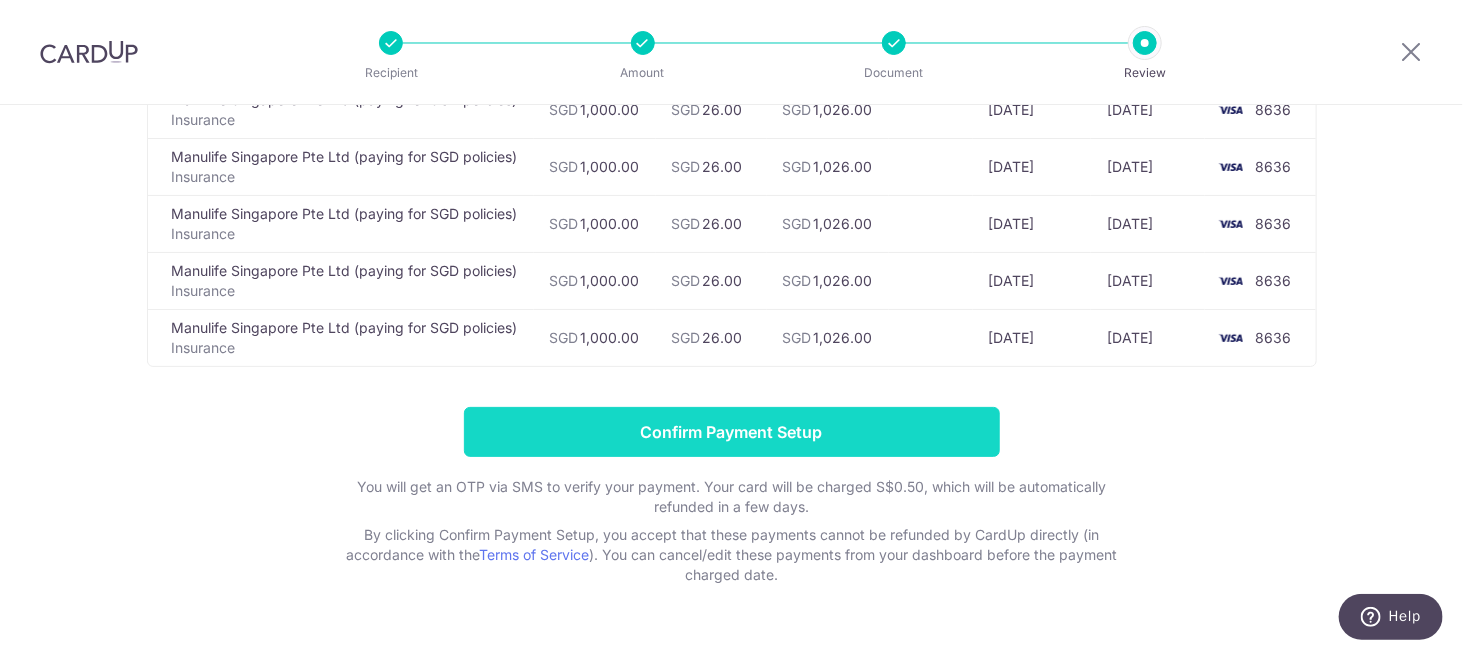 click on "Confirm Payment Setup" at bounding box center [732, 432] 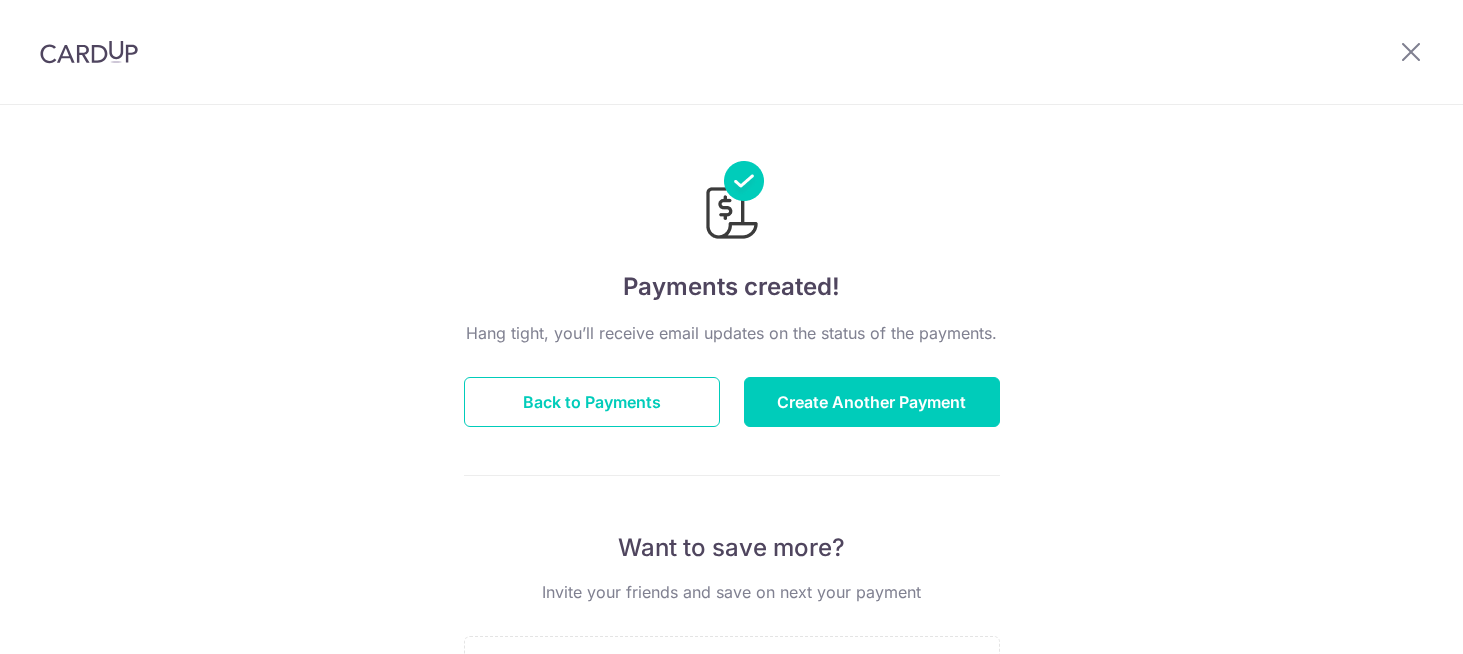 scroll, scrollTop: 0, scrollLeft: 0, axis: both 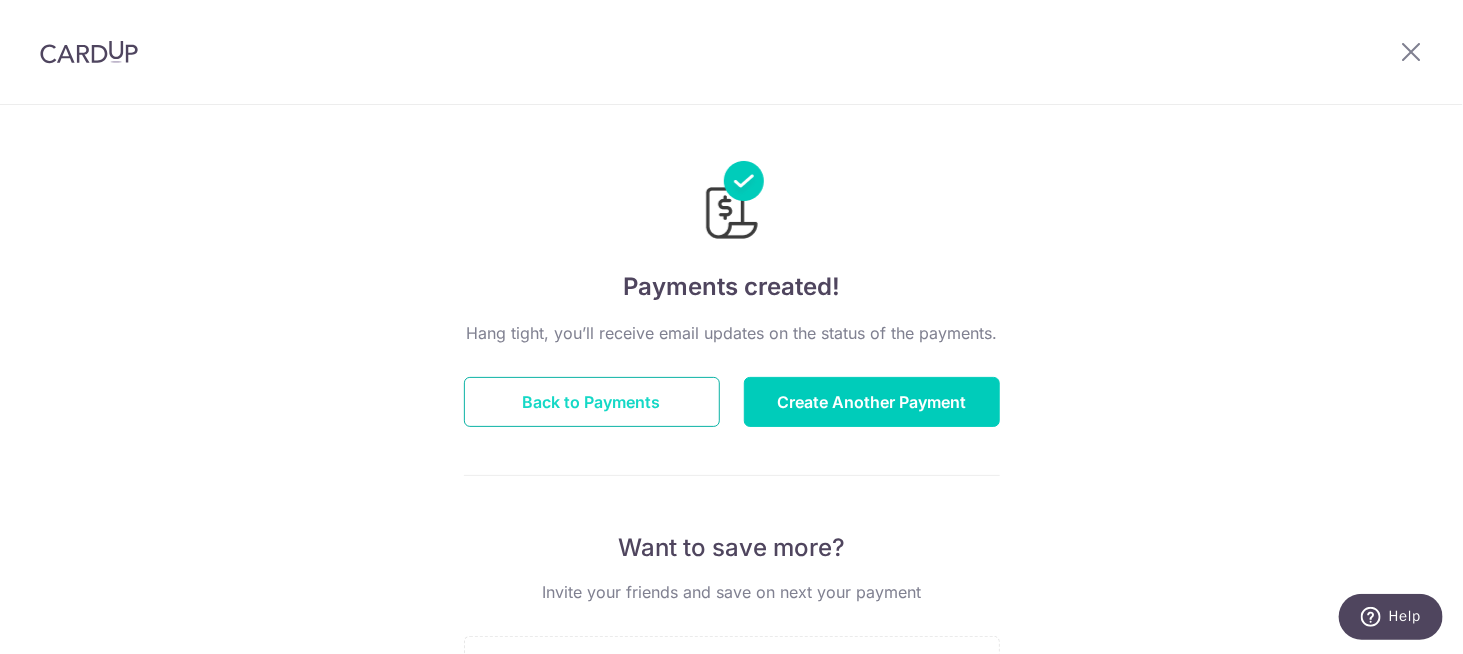 click on "Back to Payments" at bounding box center [592, 402] 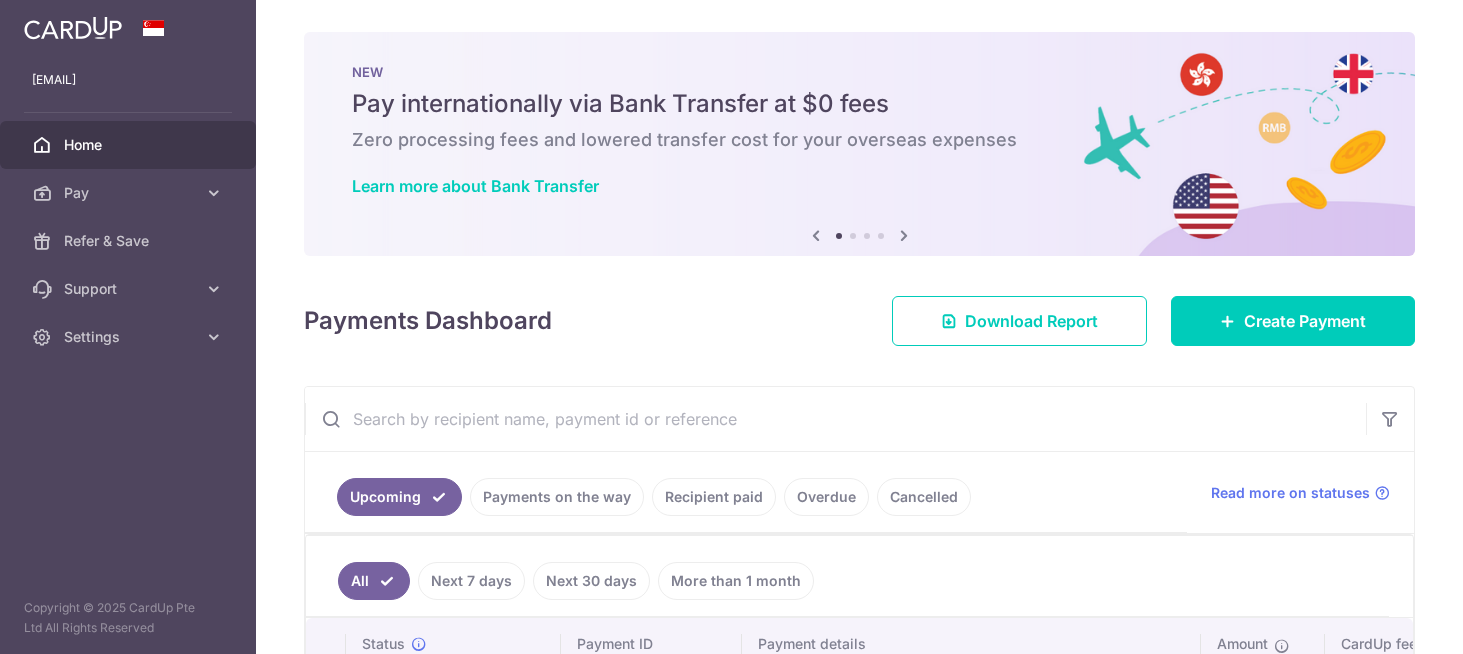 scroll, scrollTop: 0, scrollLeft: 0, axis: both 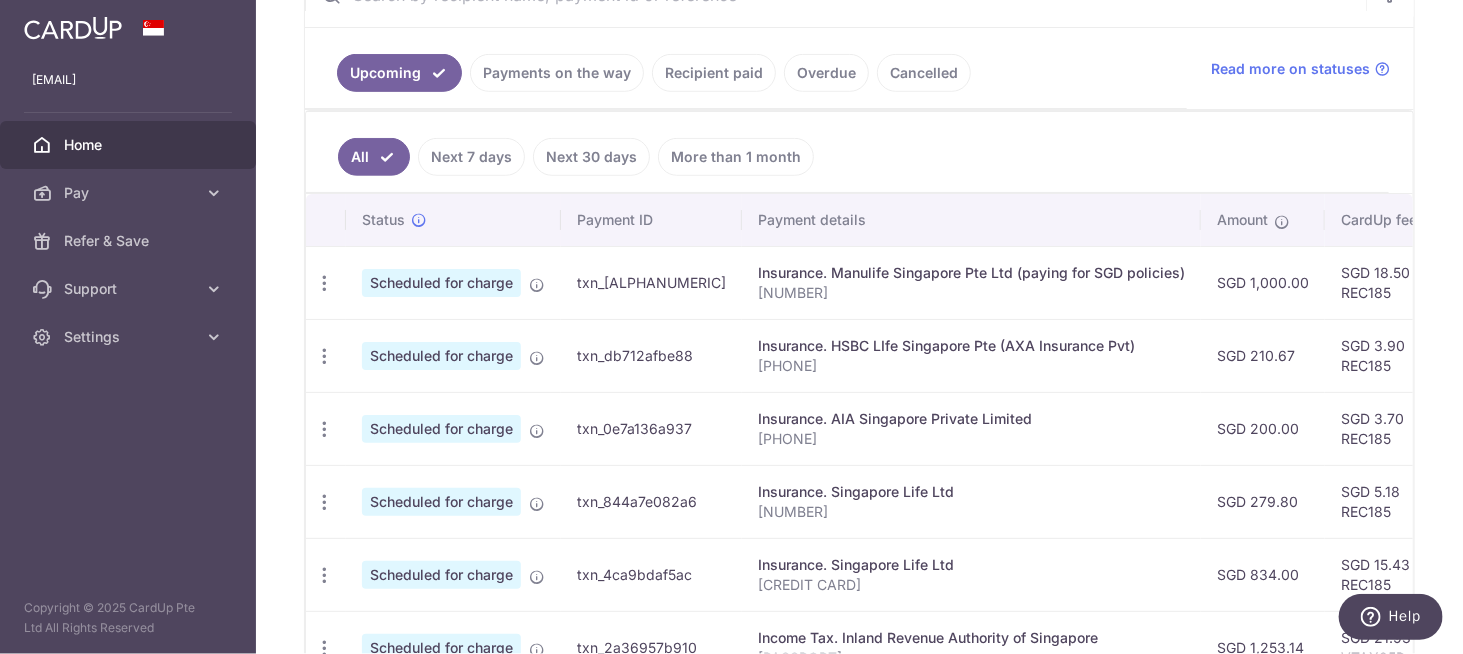click on "×
Pause Schedule
Pause all future payments in this series
Pause just this one payment
By clicking below, you confirm you are pausing this payment to   on  . Payments can be unpaused at anytime prior to payment taken date.
Confirm
Cancel Schedule
Cancel all future payments in this series
Cancel just this one payment
Confirm
Approve Payment
Recipient Bank Details" at bounding box center [859, 327] 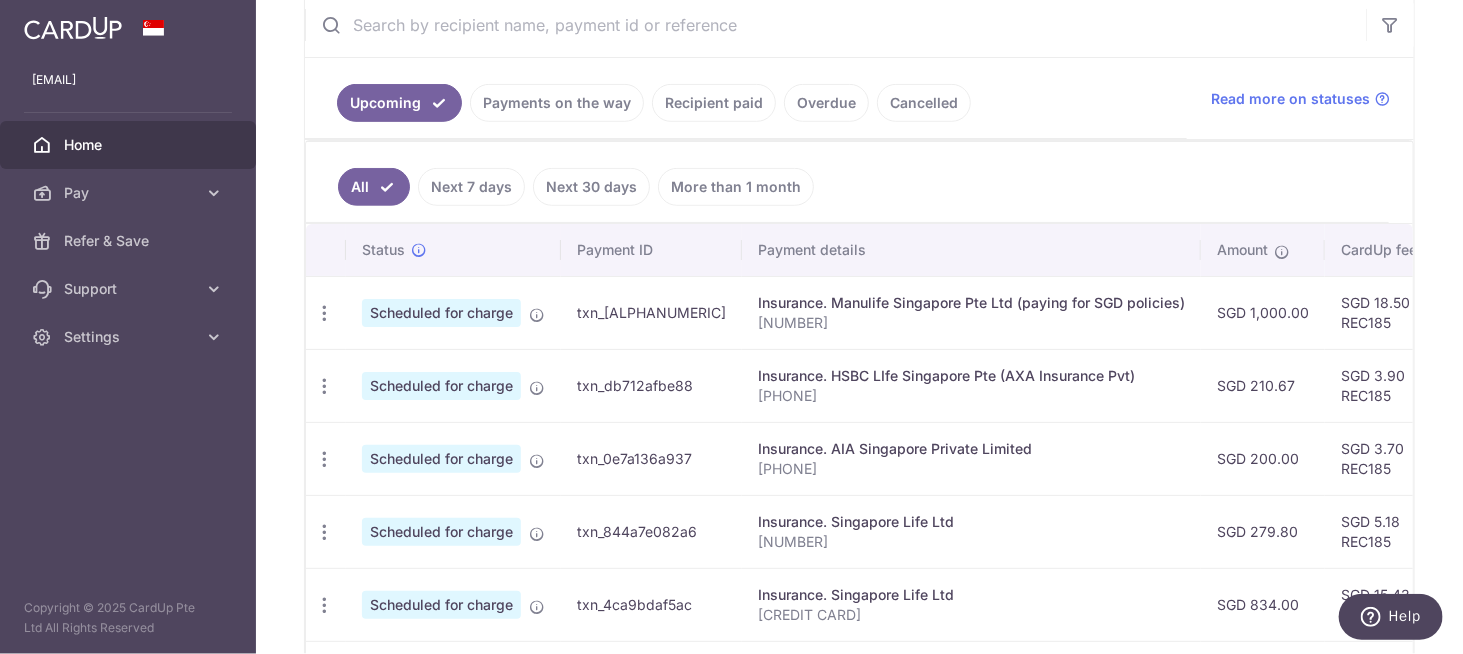 scroll, scrollTop: 224, scrollLeft: 0, axis: vertical 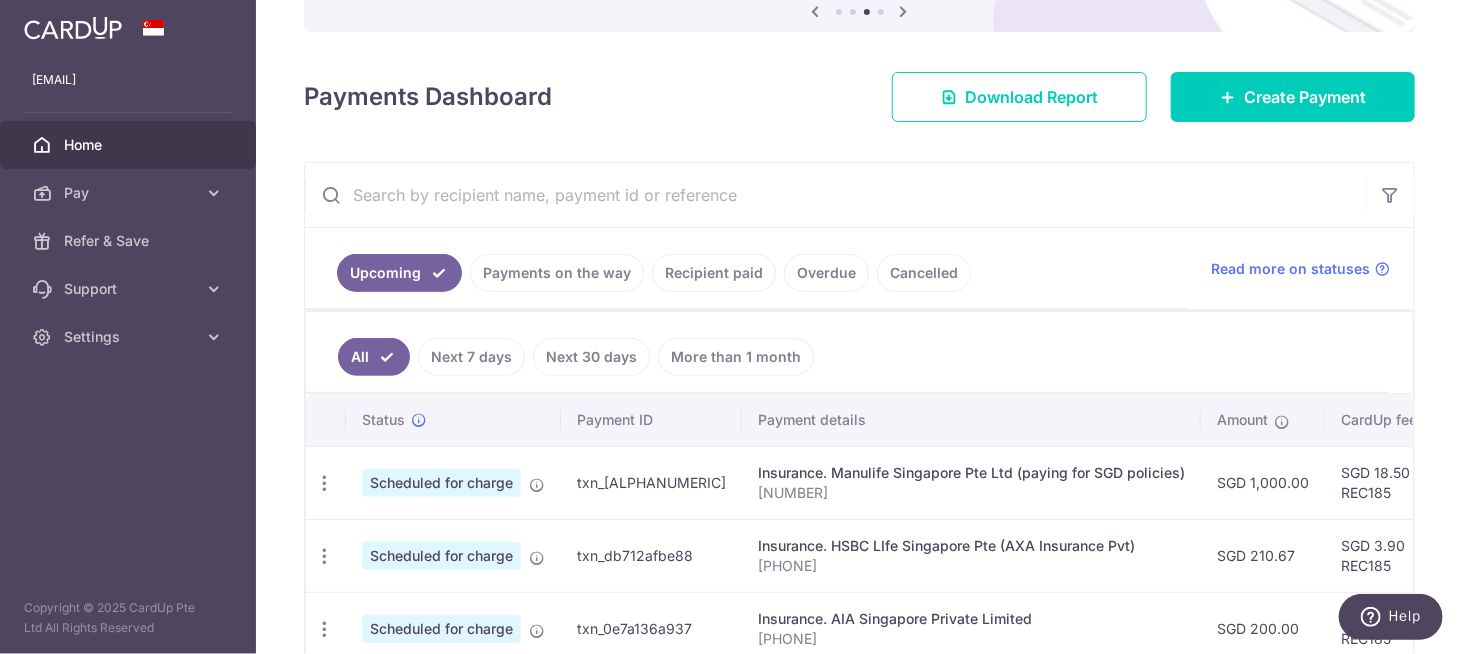click on "Recipient paid" at bounding box center [714, 273] 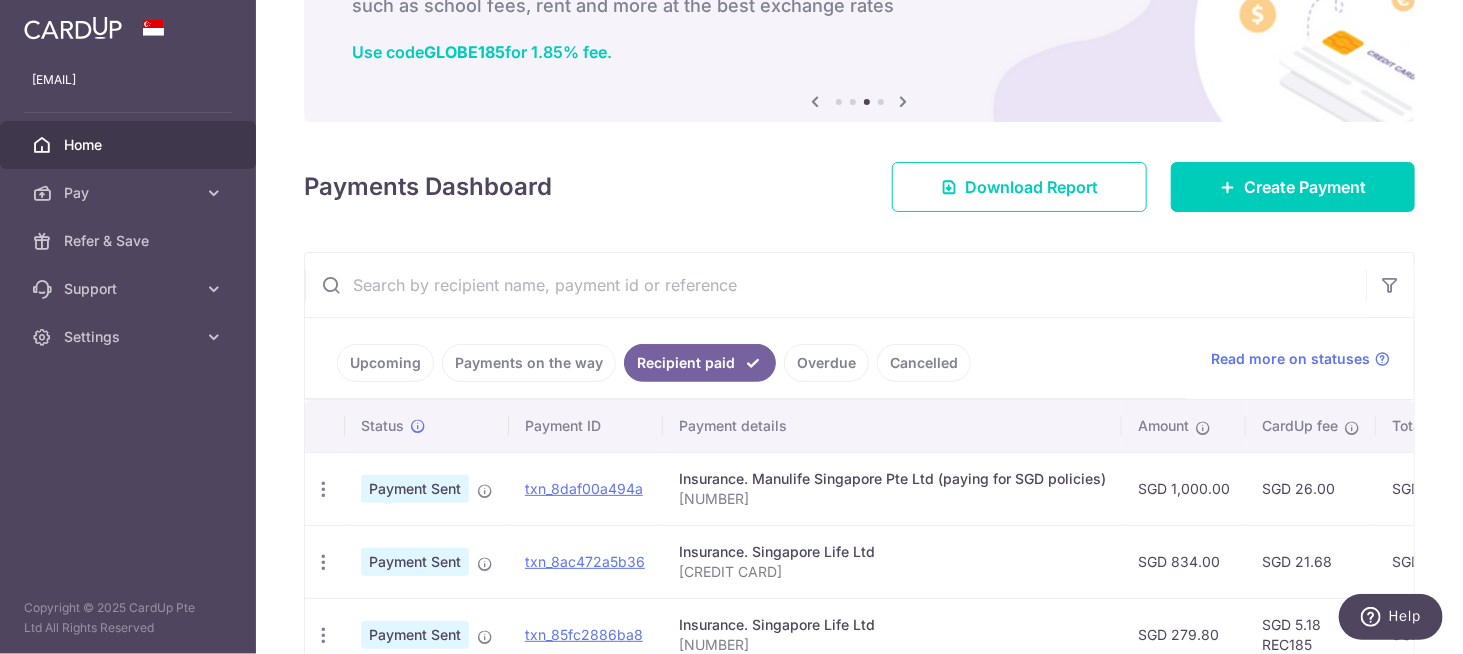 scroll, scrollTop: 224, scrollLeft: 0, axis: vertical 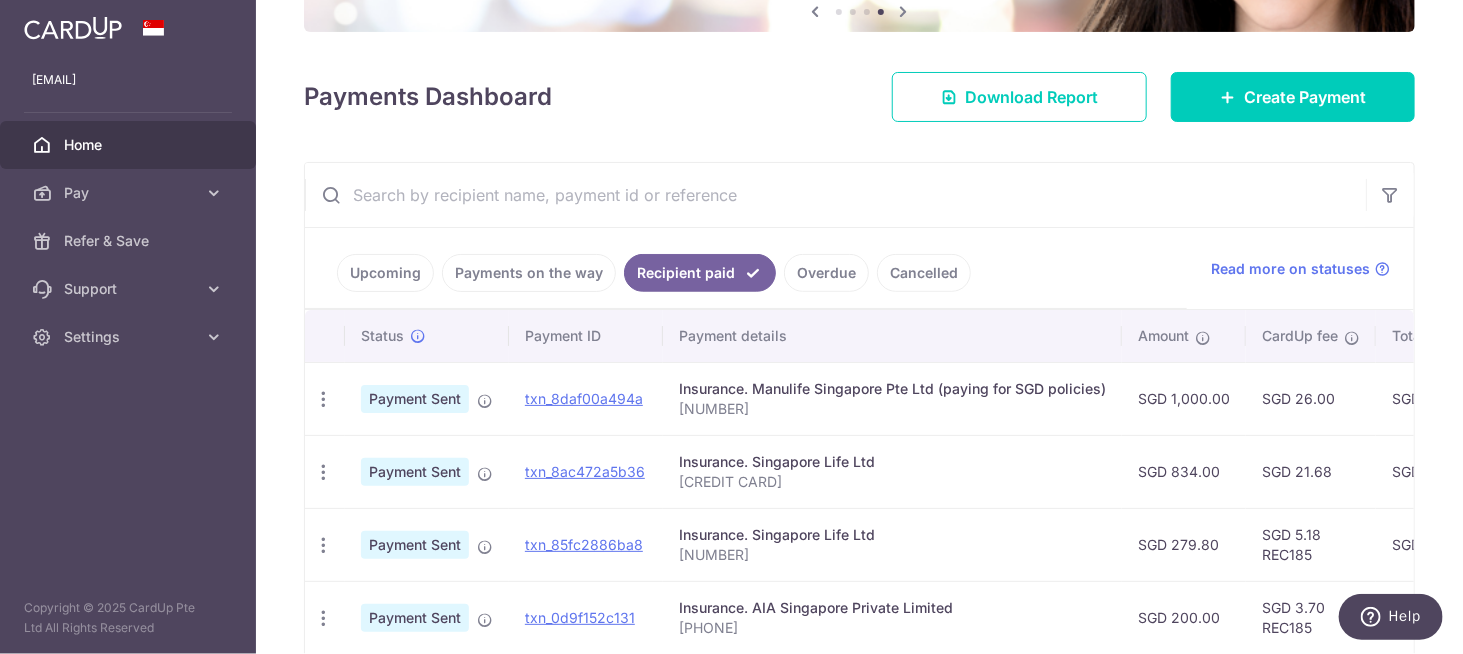 drag, startPoint x: 766, startPoint y: 407, endPoint x: 678, endPoint y: 413, distance: 88.20431 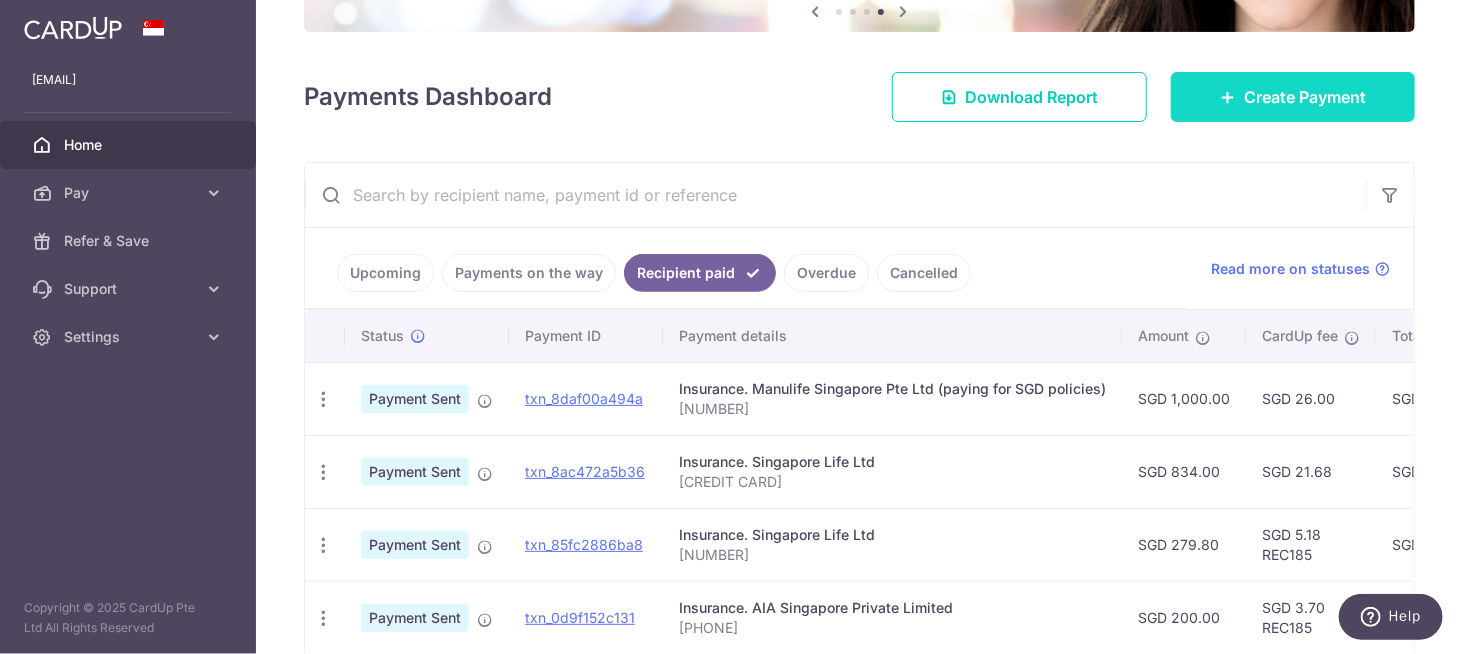 click on "Create Payment" at bounding box center [1305, 97] 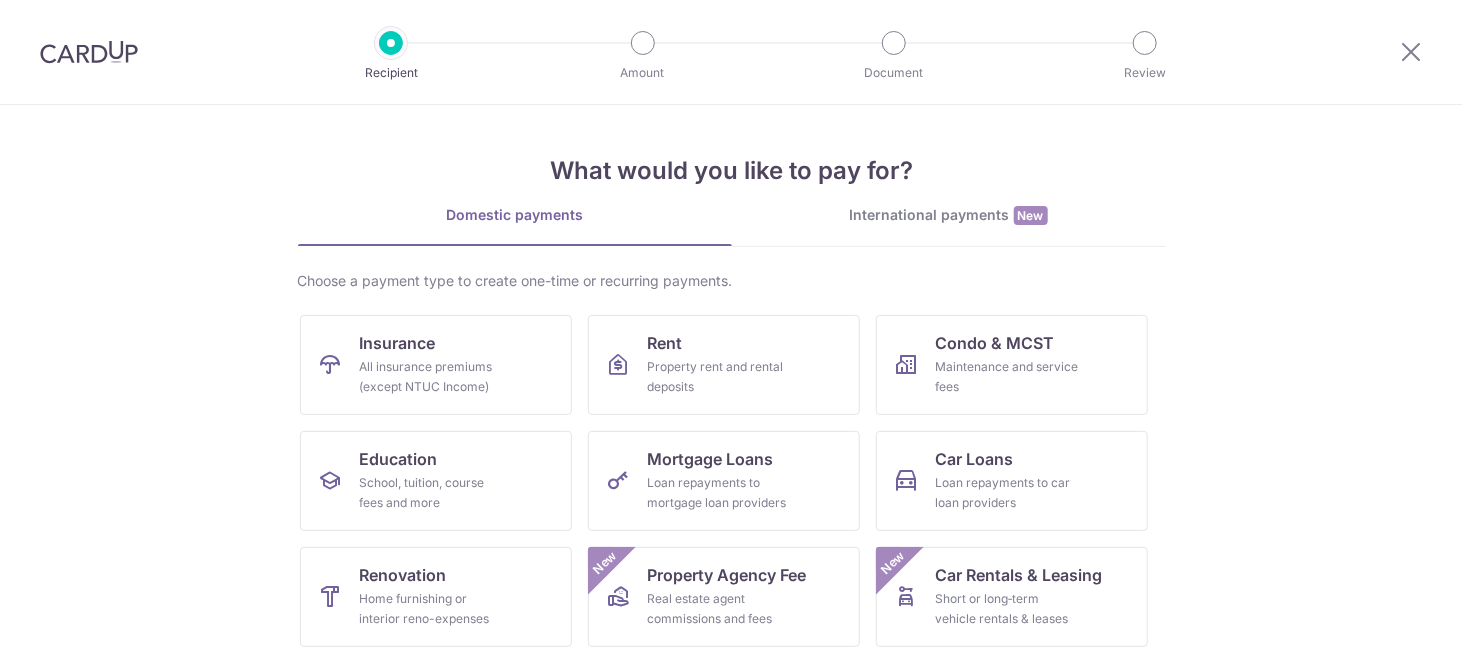 scroll, scrollTop: 0, scrollLeft: 0, axis: both 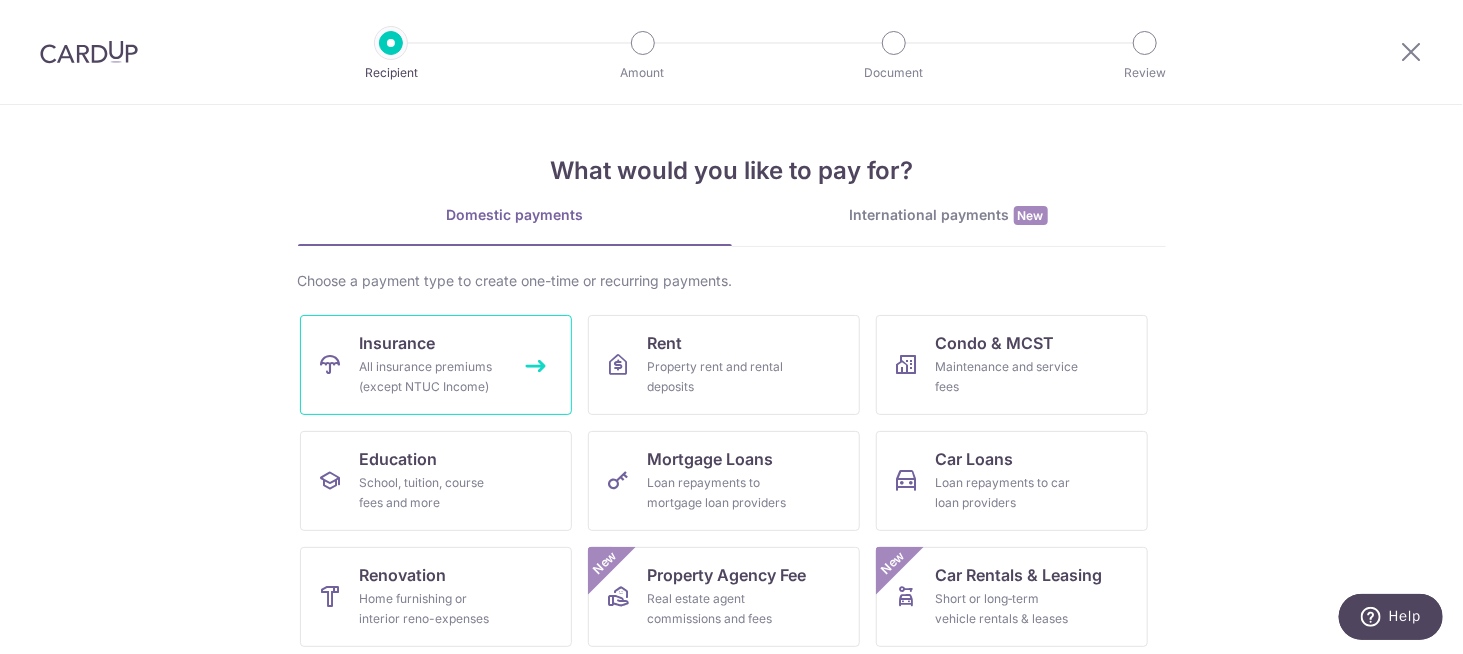 click on "Insurance All insurance premiums (except NTUC Income)" at bounding box center [436, 365] 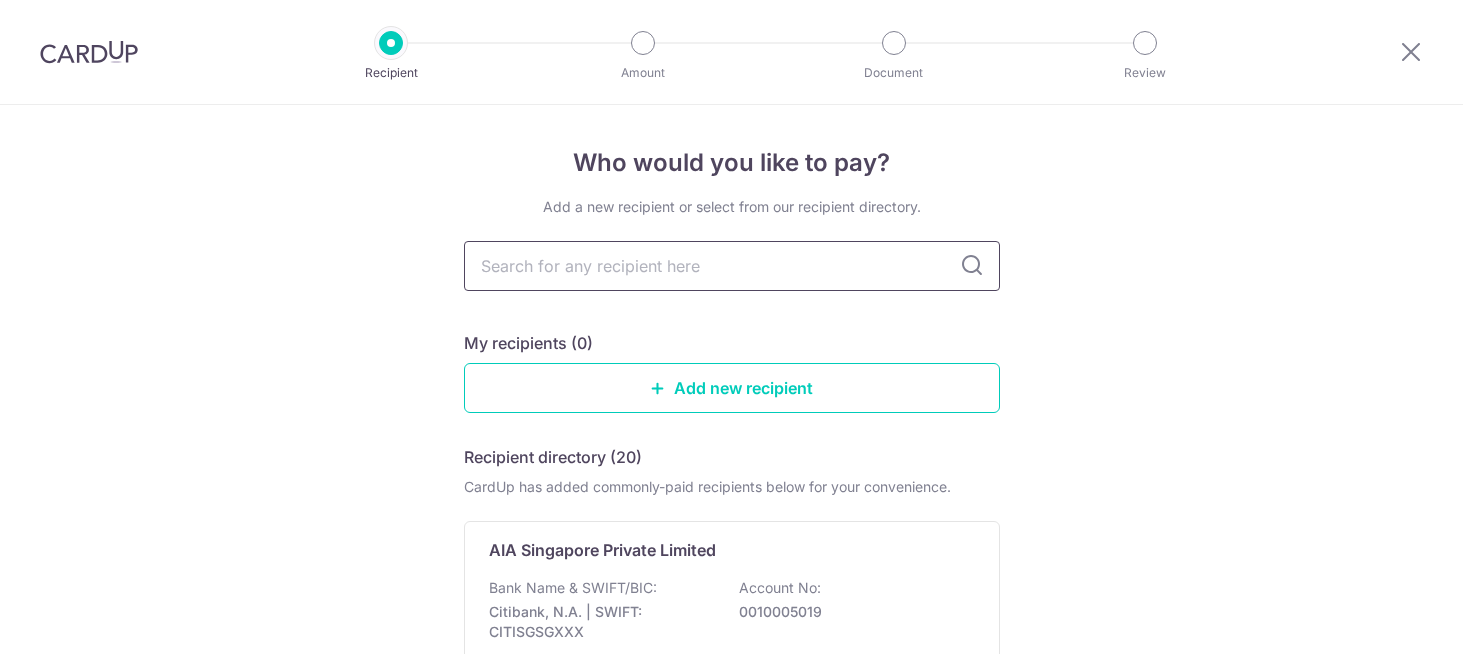 scroll, scrollTop: 0, scrollLeft: 0, axis: both 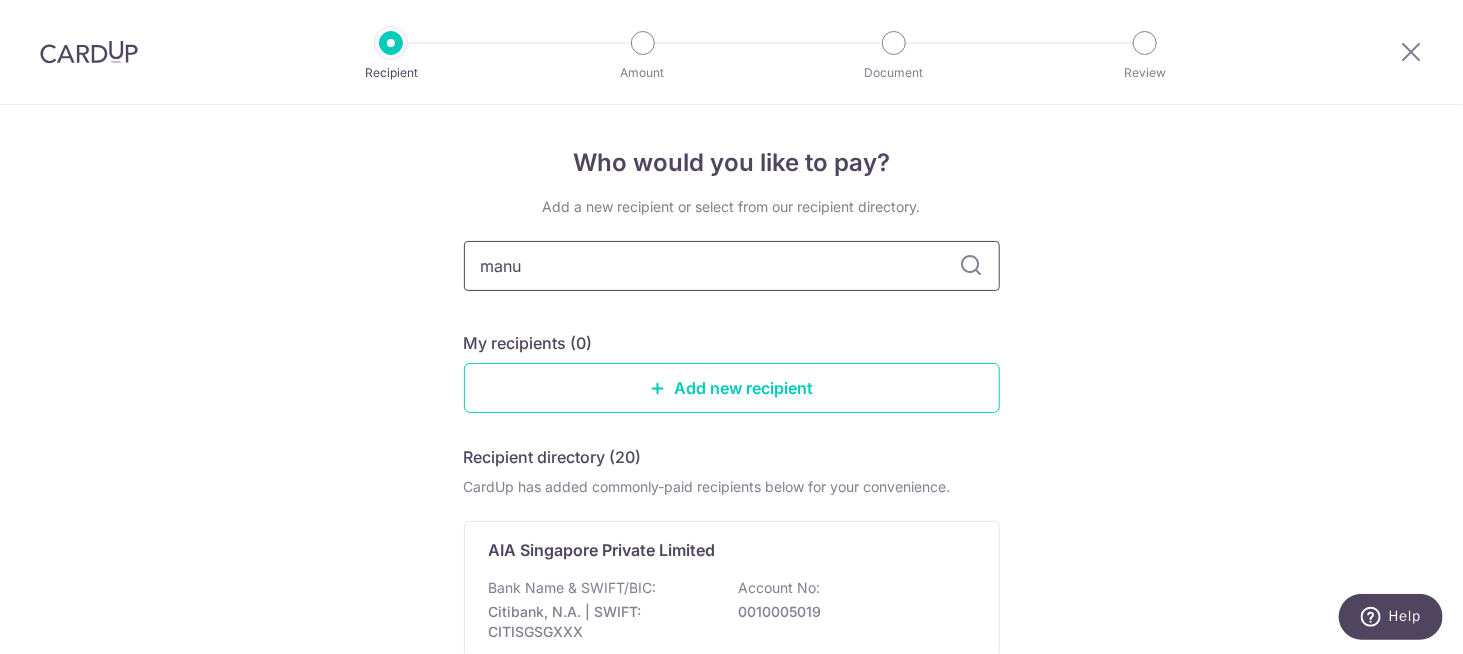 type on "manul" 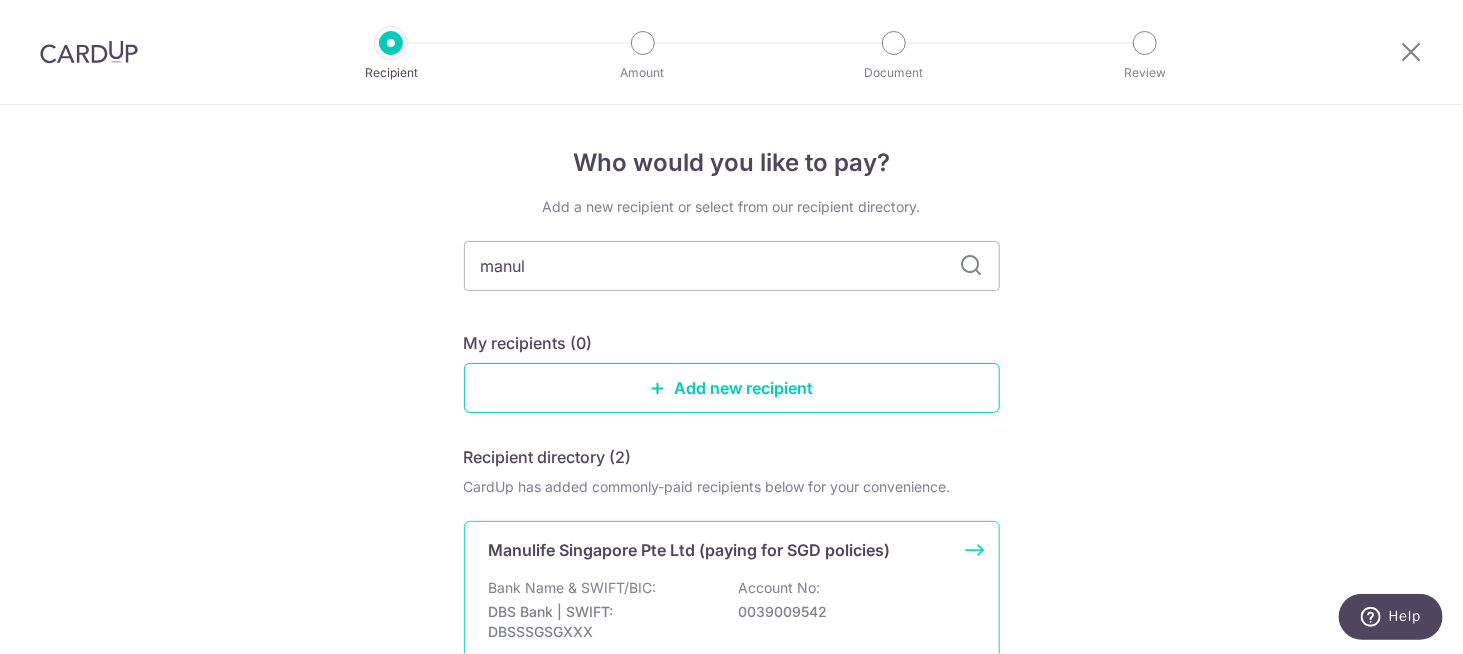 click on "Bank Name & SWIFT/BIC:" at bounding box center (573, 588) 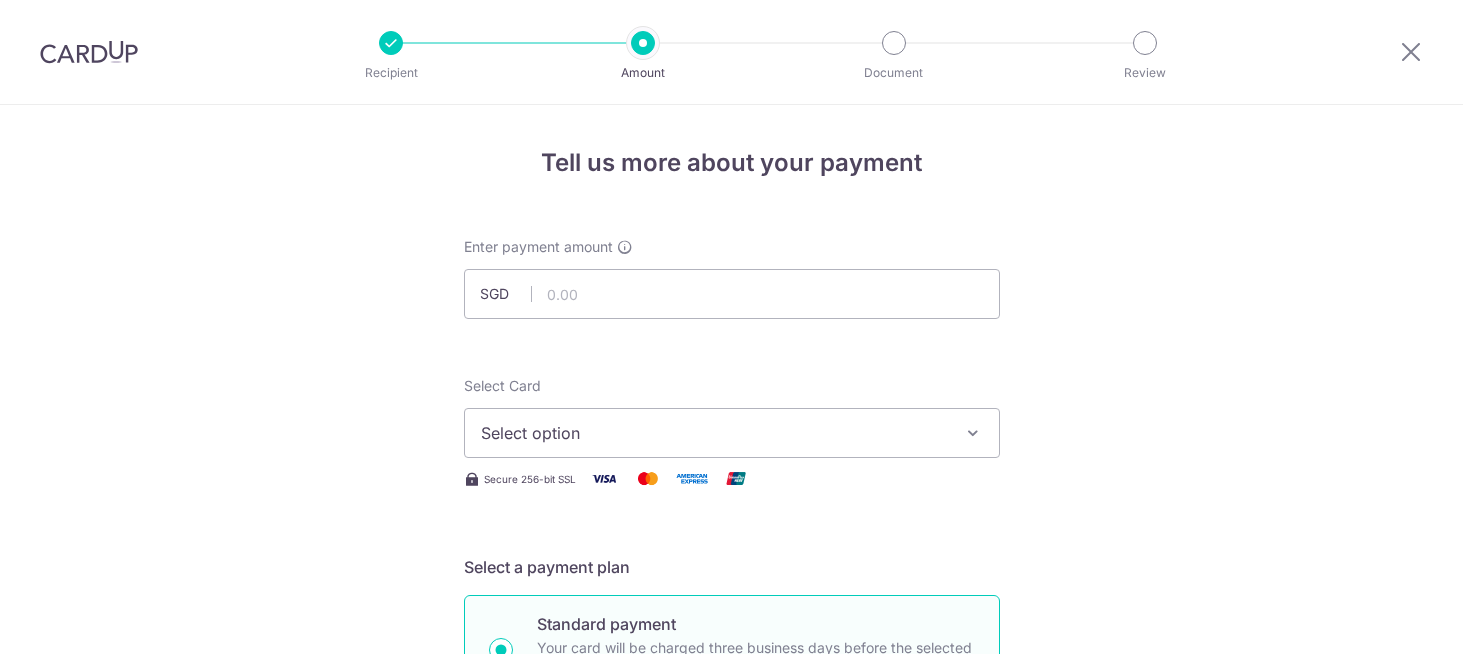 scroll, scrollTop: 0, scrollLeft: 0, axis: both 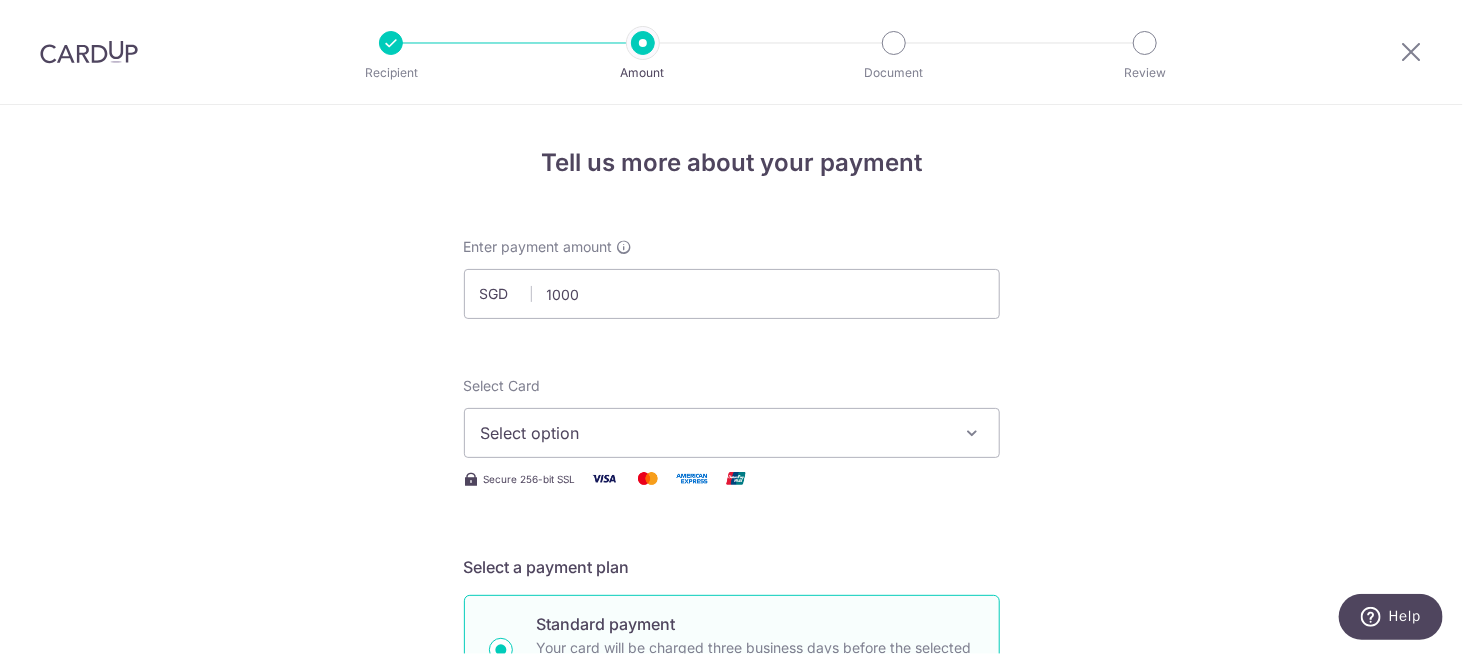 type on "1,000.00" 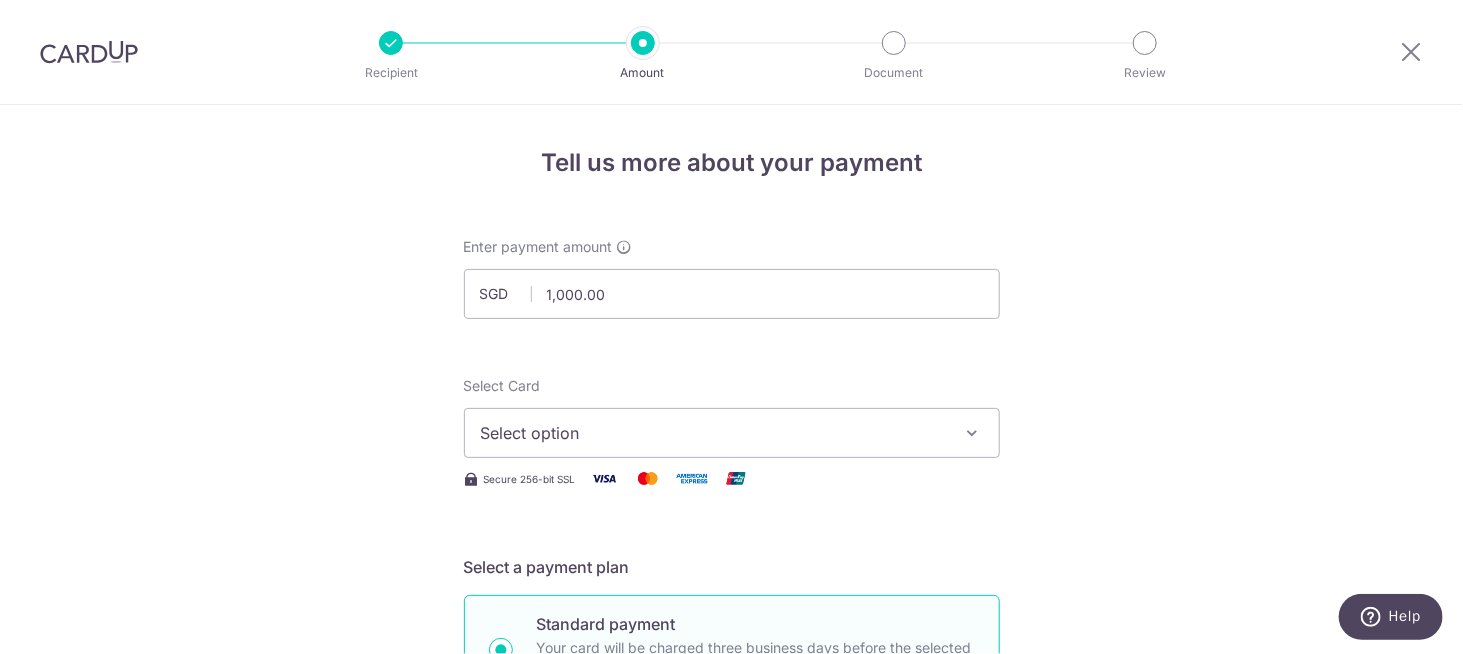 click on "Select option" at bounding box center (714, 433) 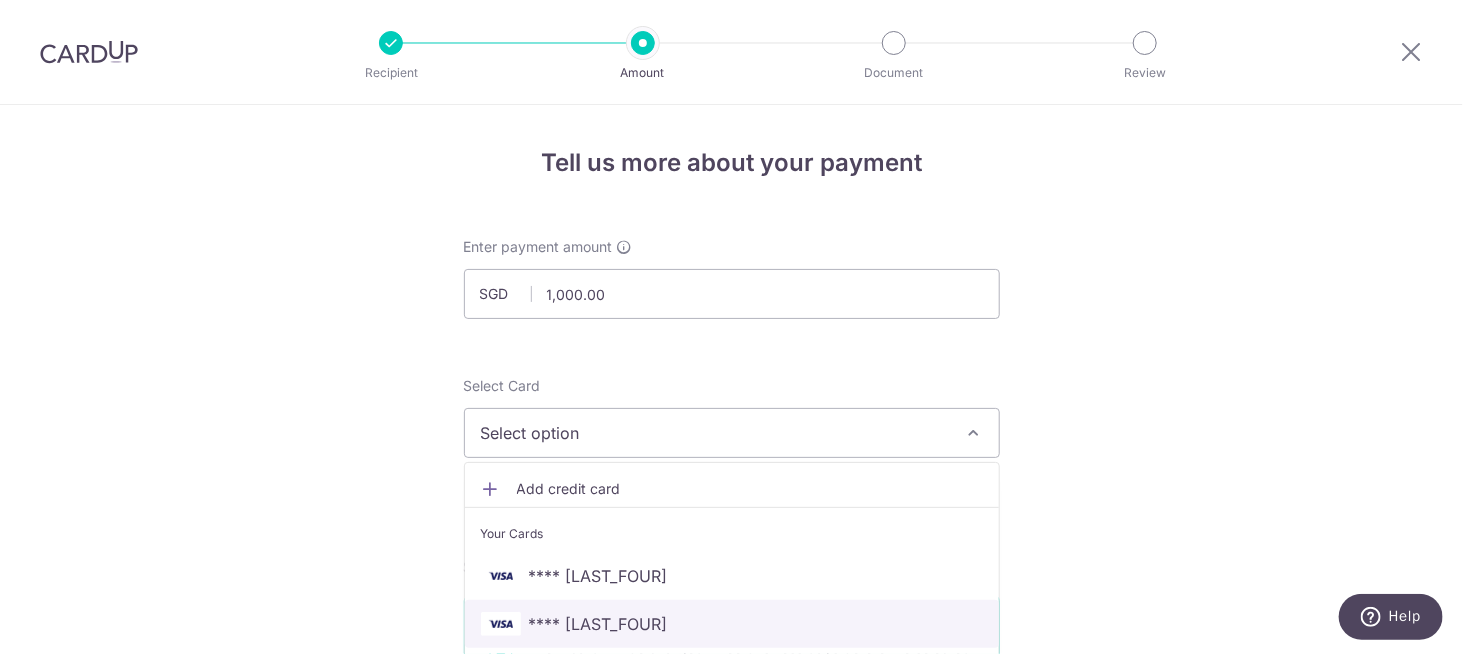 click on "**** [CREDIT_CARD]" at bounding box center (598, 624) 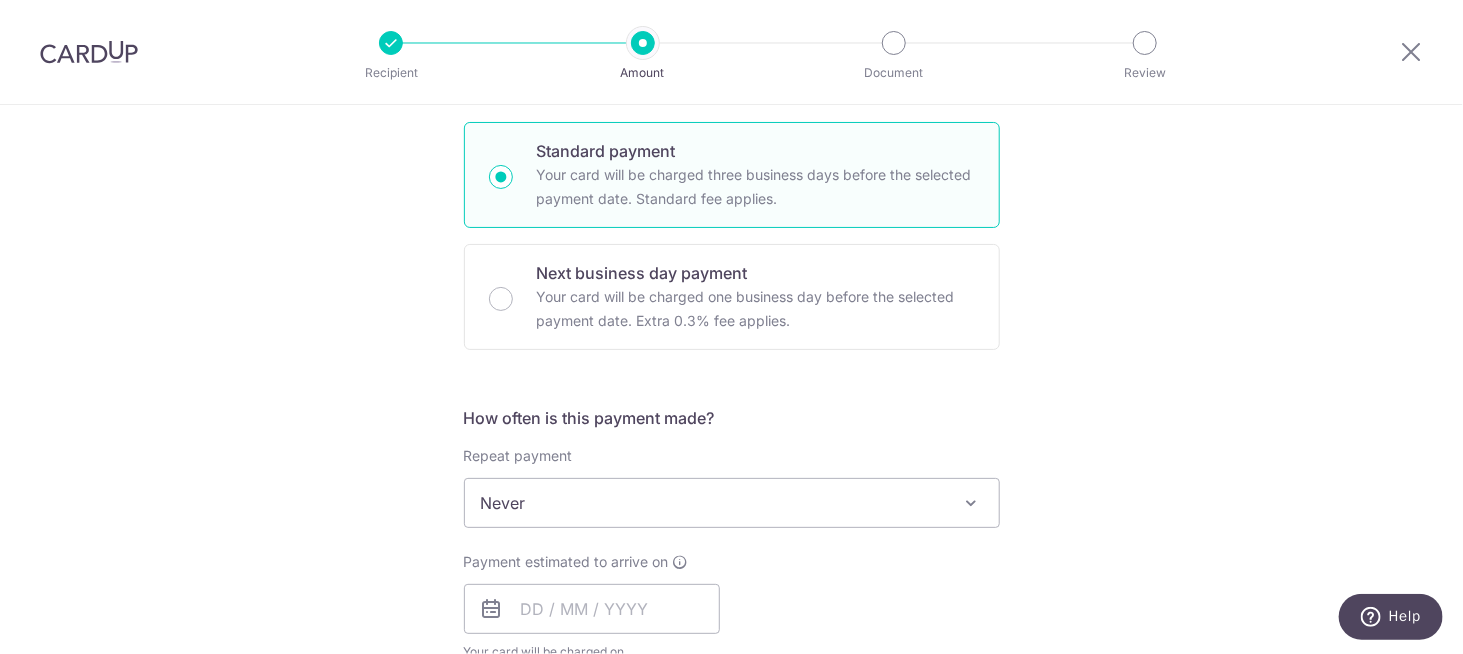 scroll, scrollTop: 500, scrollLeft: 0, axis: vertical 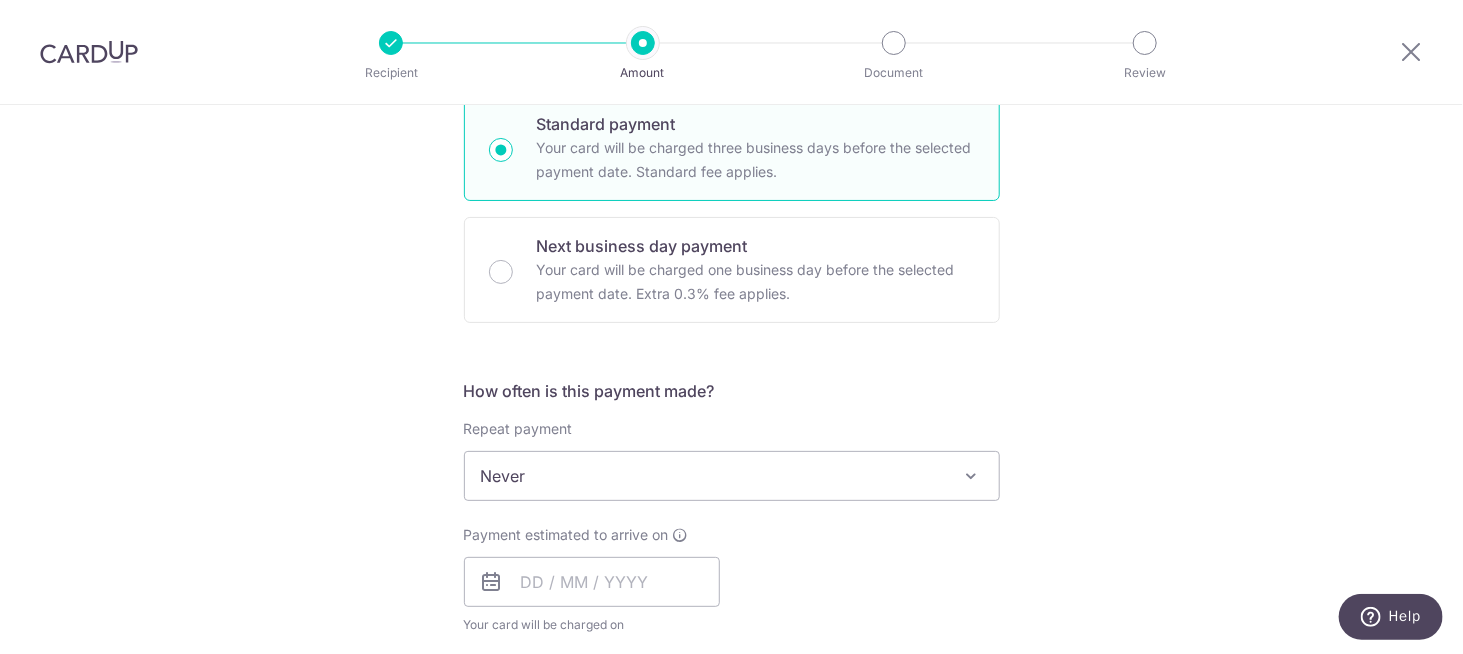 click on "Never" at bounding box center (732, 476) 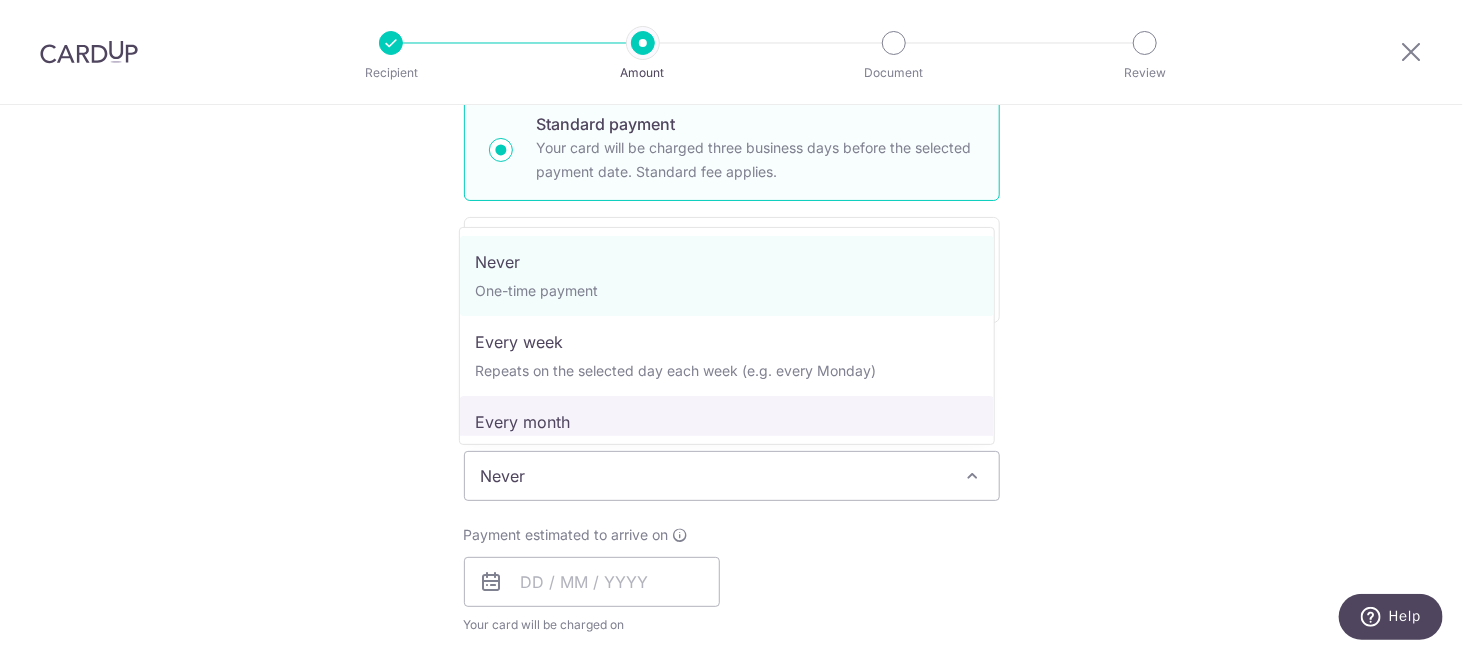 select on "3" 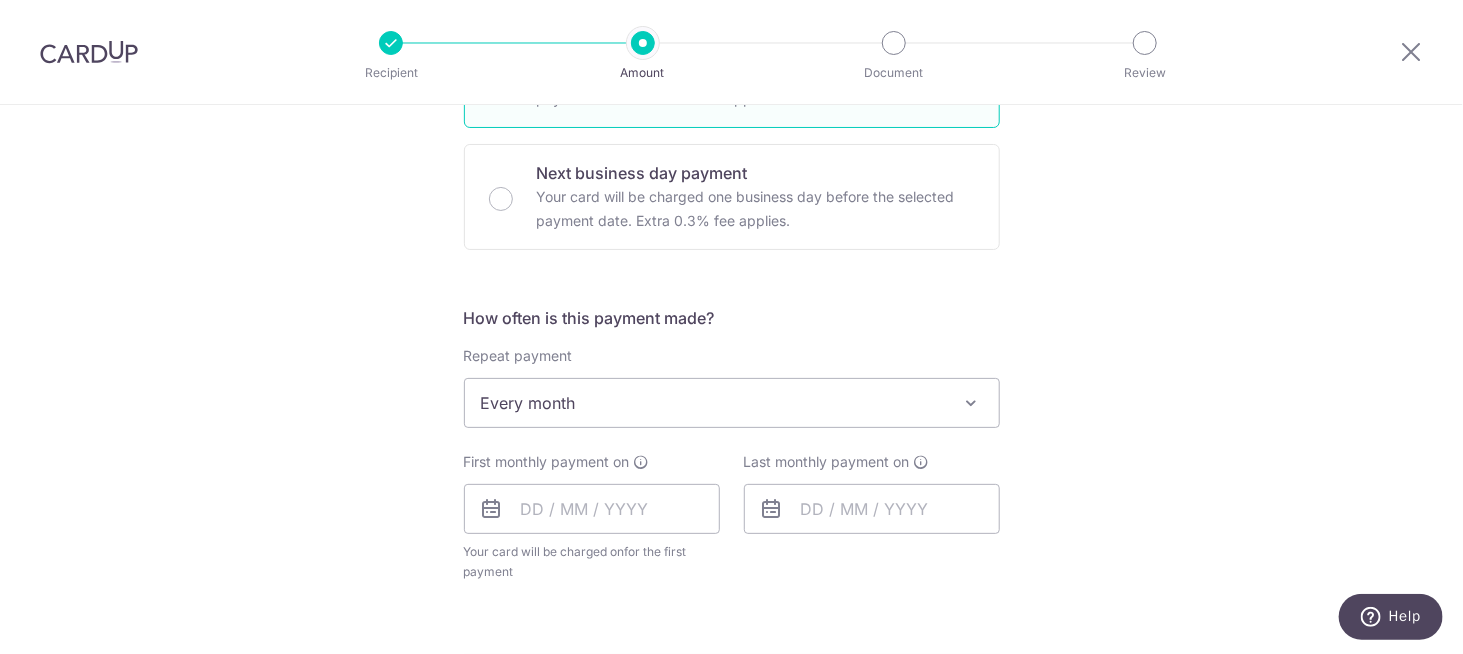 scroll, scrollTop: 600, scrollLeft: 0, axis: vertical 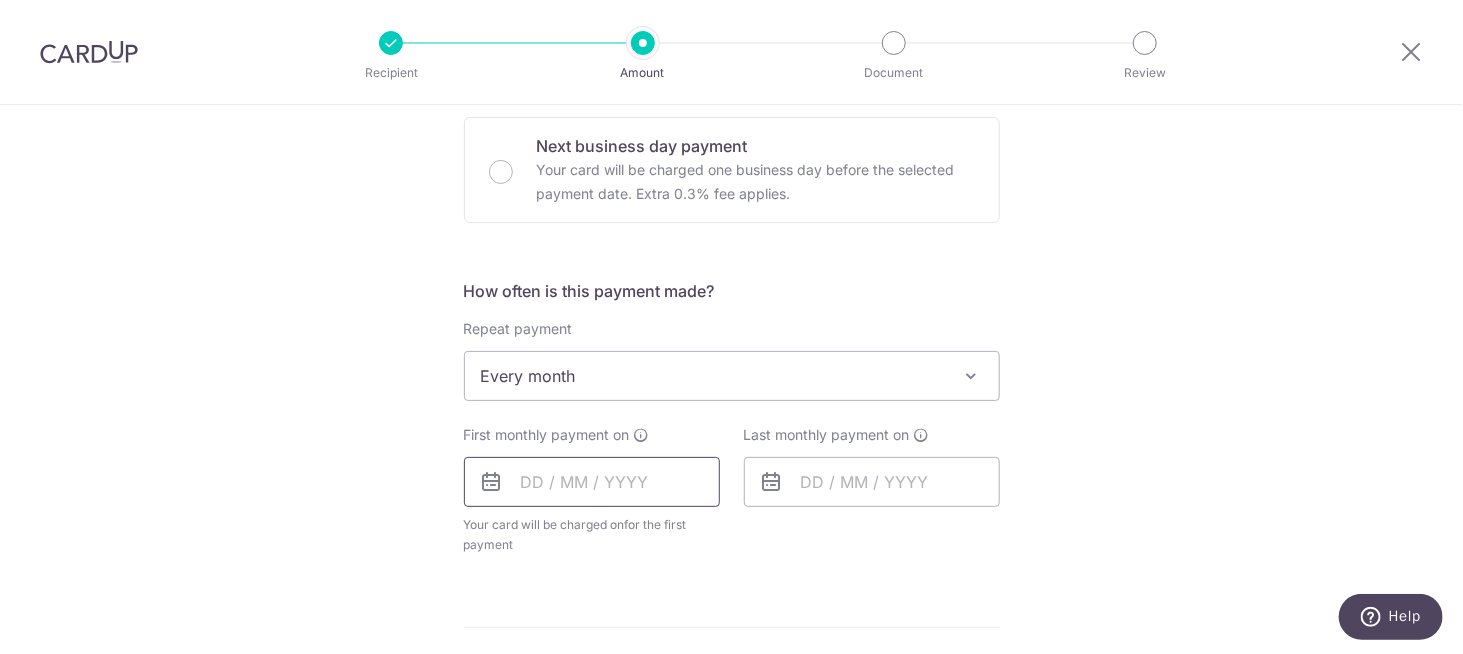 click at bounding box center [592, 482] 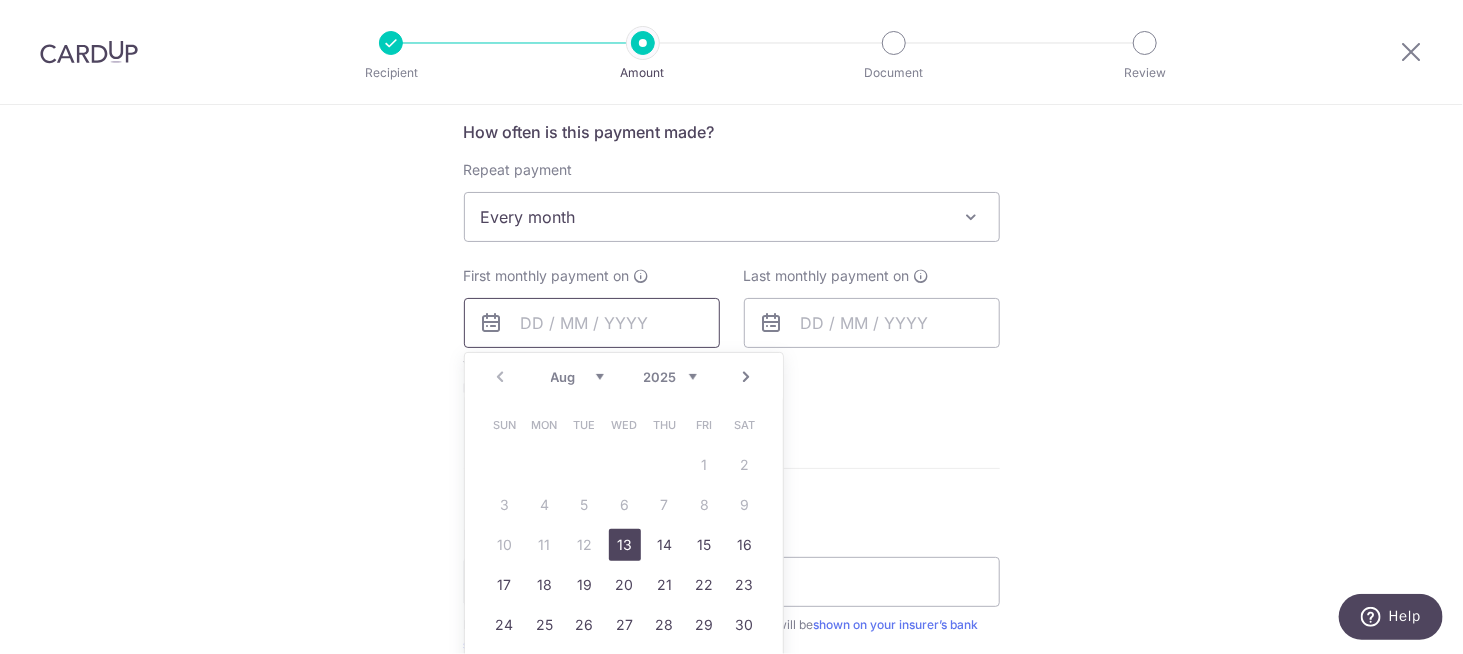 scroll, scrollTop: 800, scrollLeft: 0, axis: vertical 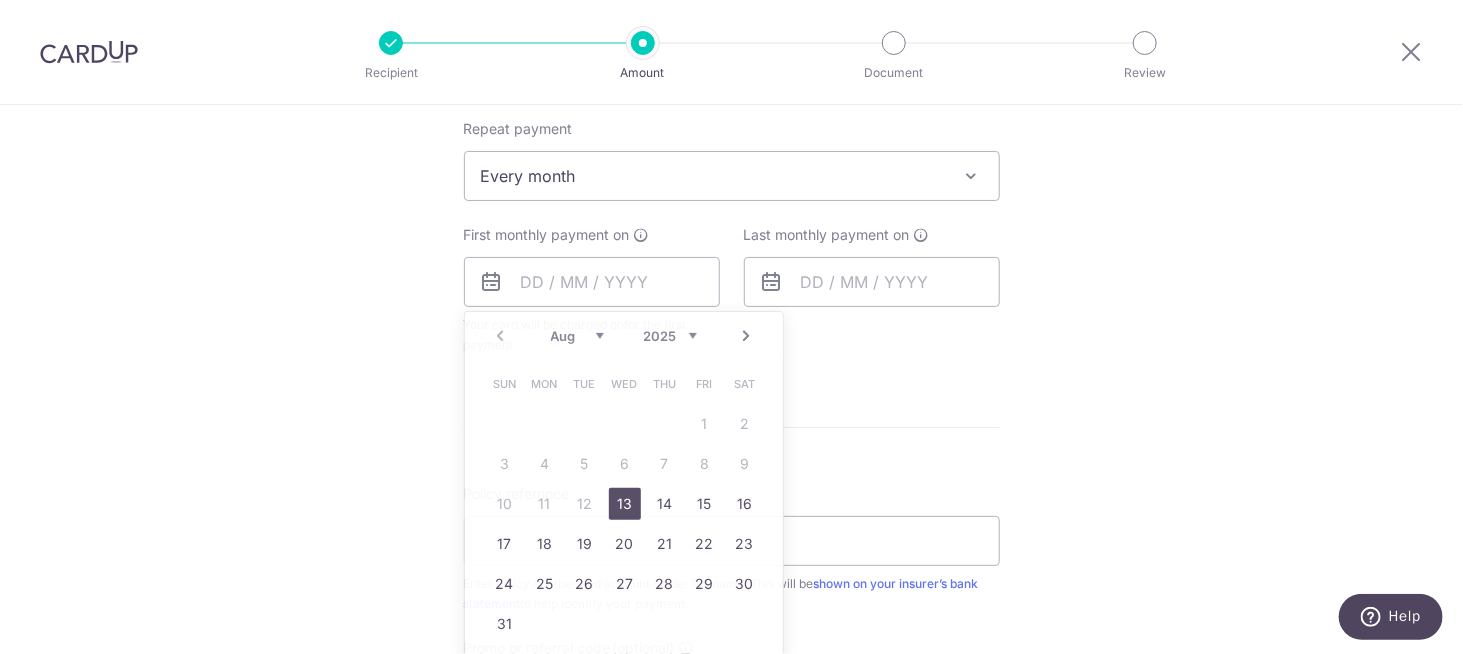 click on "Enter payment amount
SGD
1,000.00
1000.00
Select Card
**** 8636
Add credit card
Your Cards
**** 4709
**** 8636
**** 1009
Secure 256-bit SSL
Text
New card details
Card
Secure 256-bit SSL" at bounding box center [732, 238] 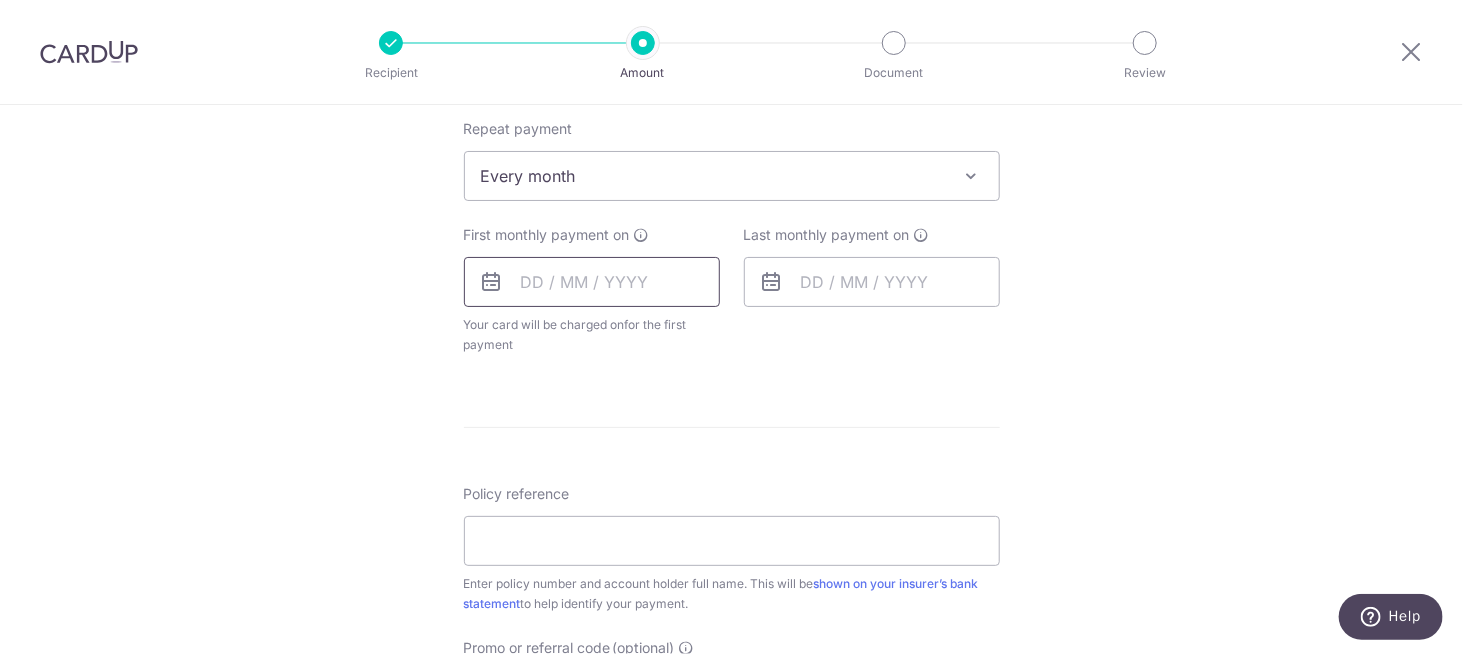 click at bounding box center (592, 282) 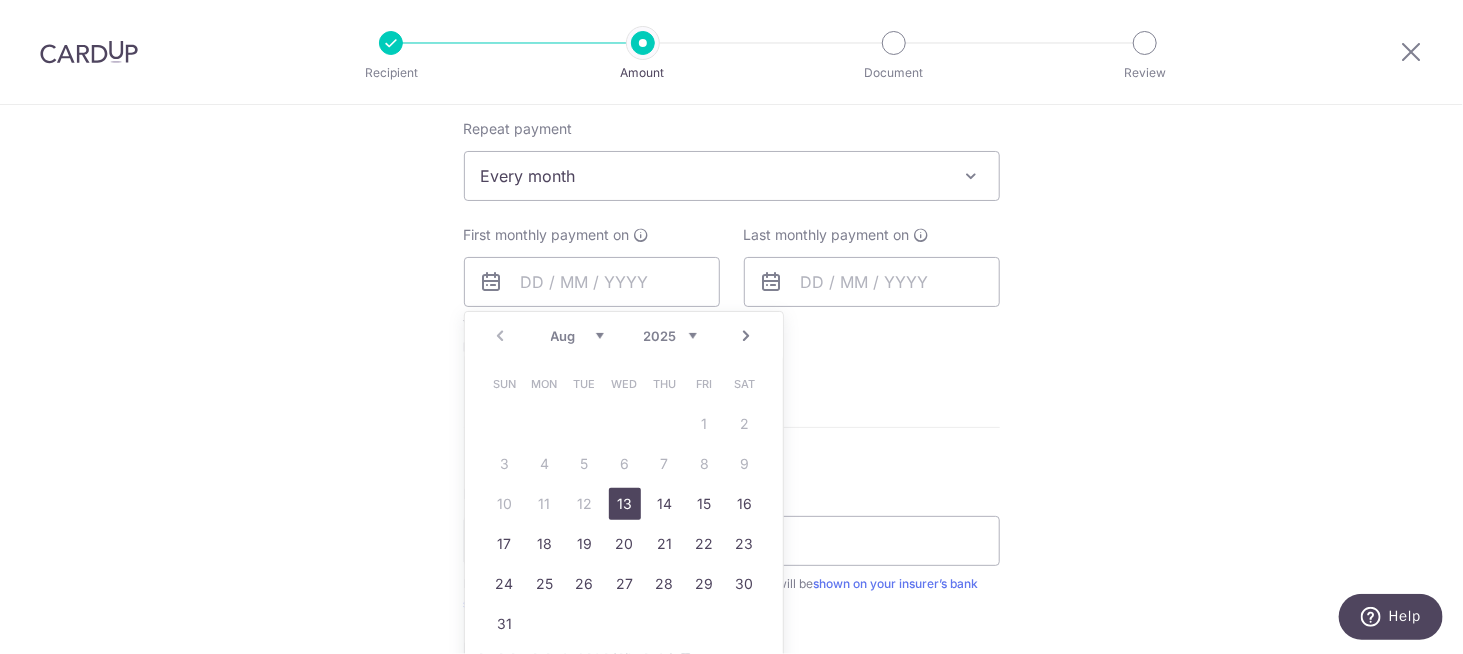 click on "Next" at bounding box center [747, 336] 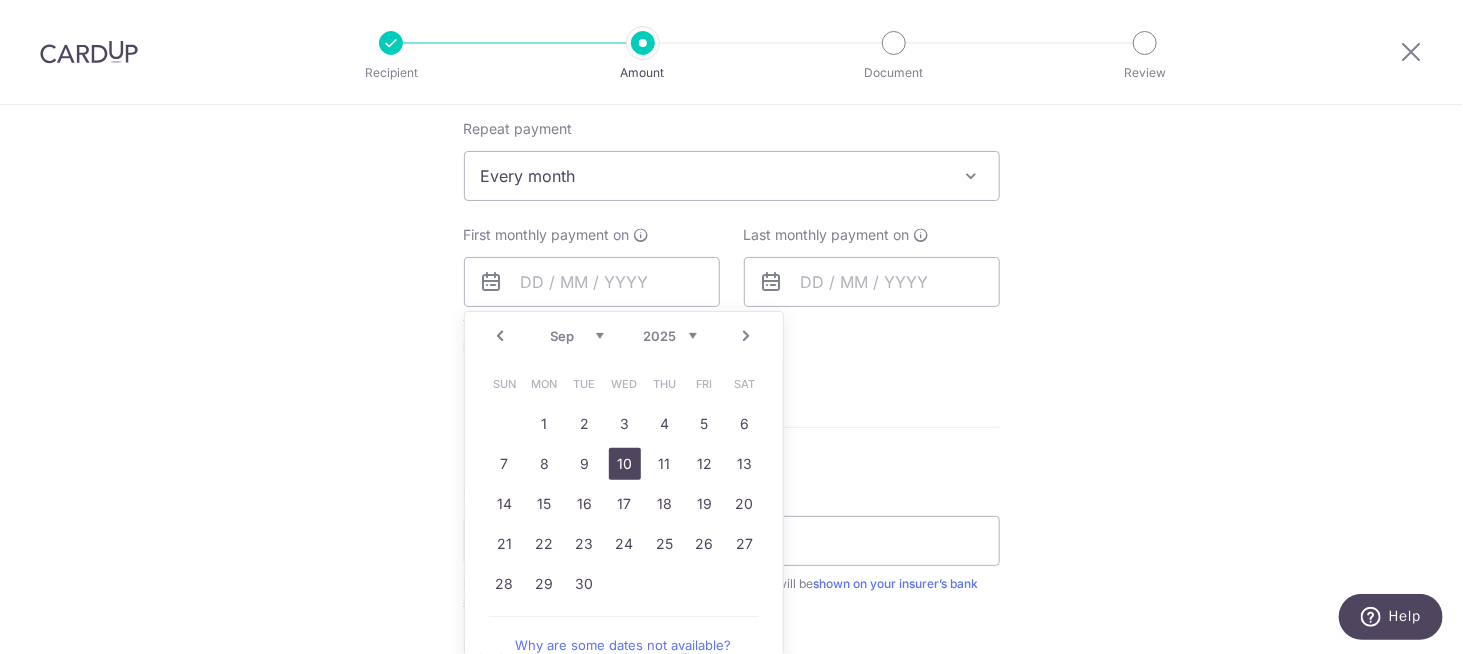 click on "10" at bounding box center [625, 464] 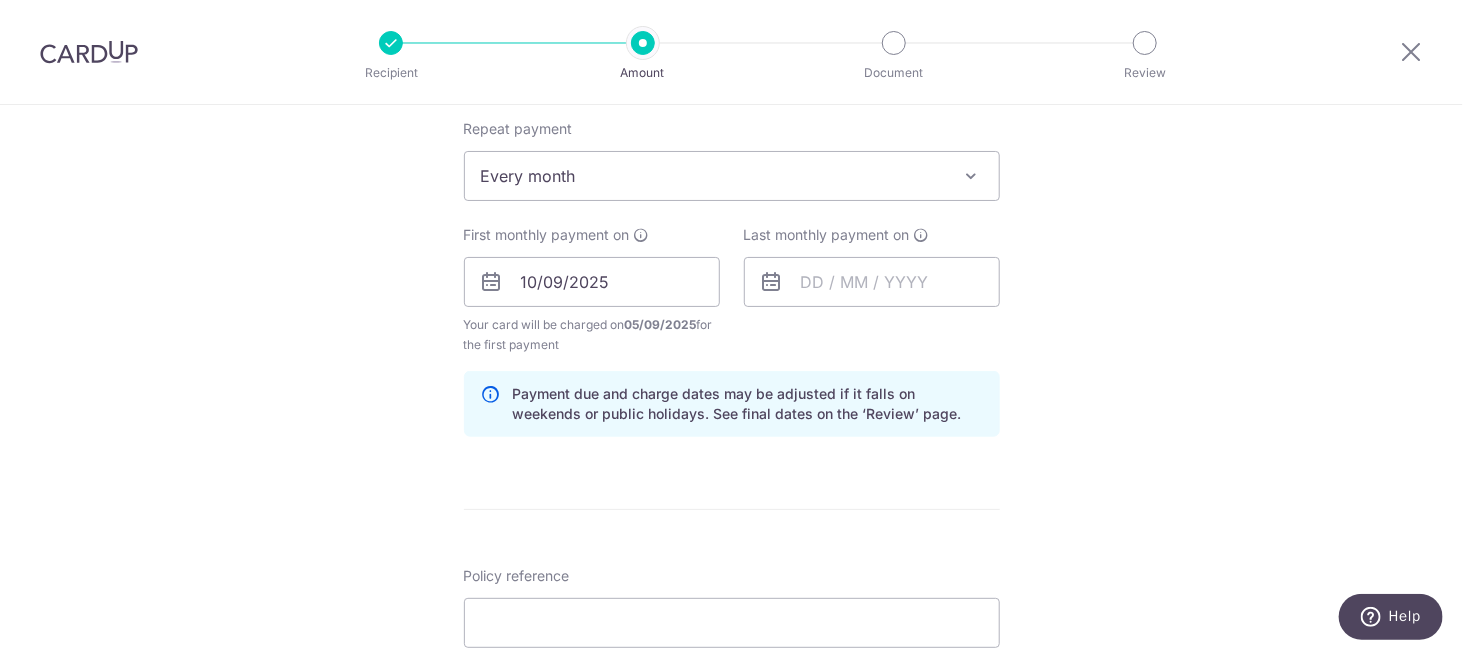 click at bounding box center [772, 282] 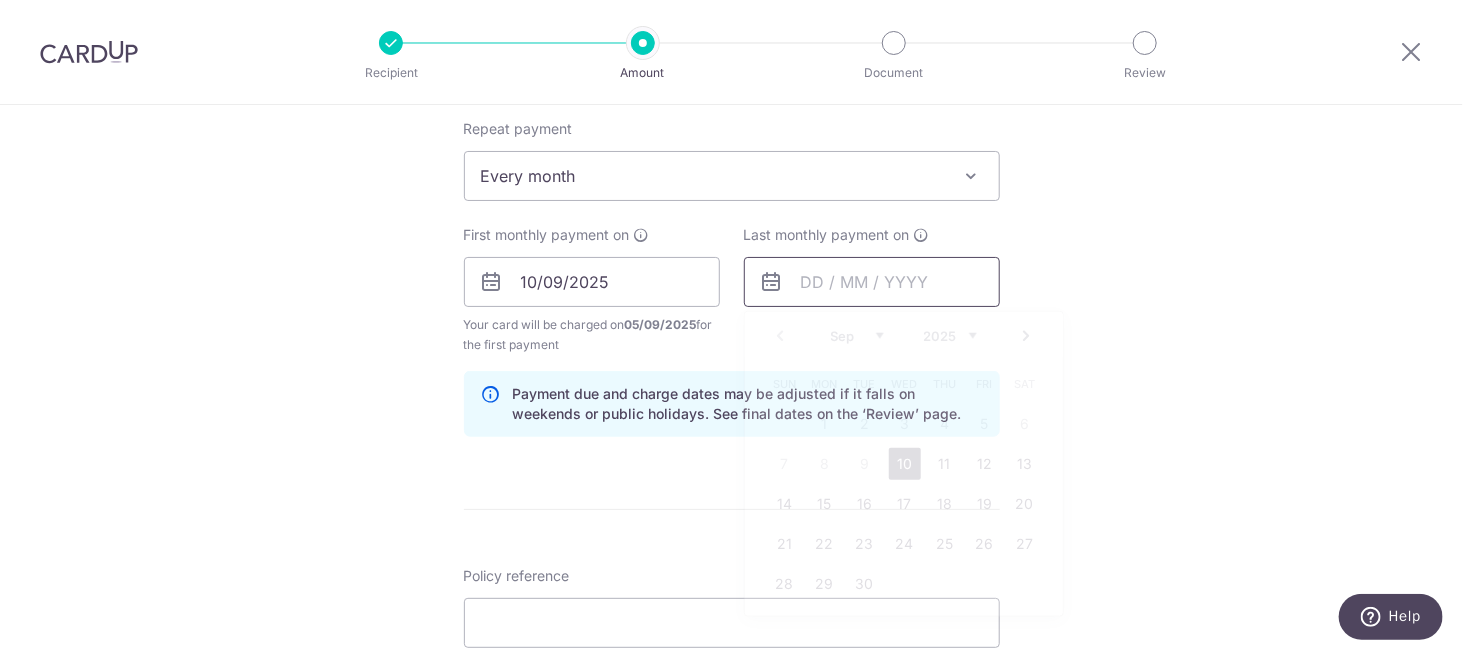 click at bounding box center (872, 282) 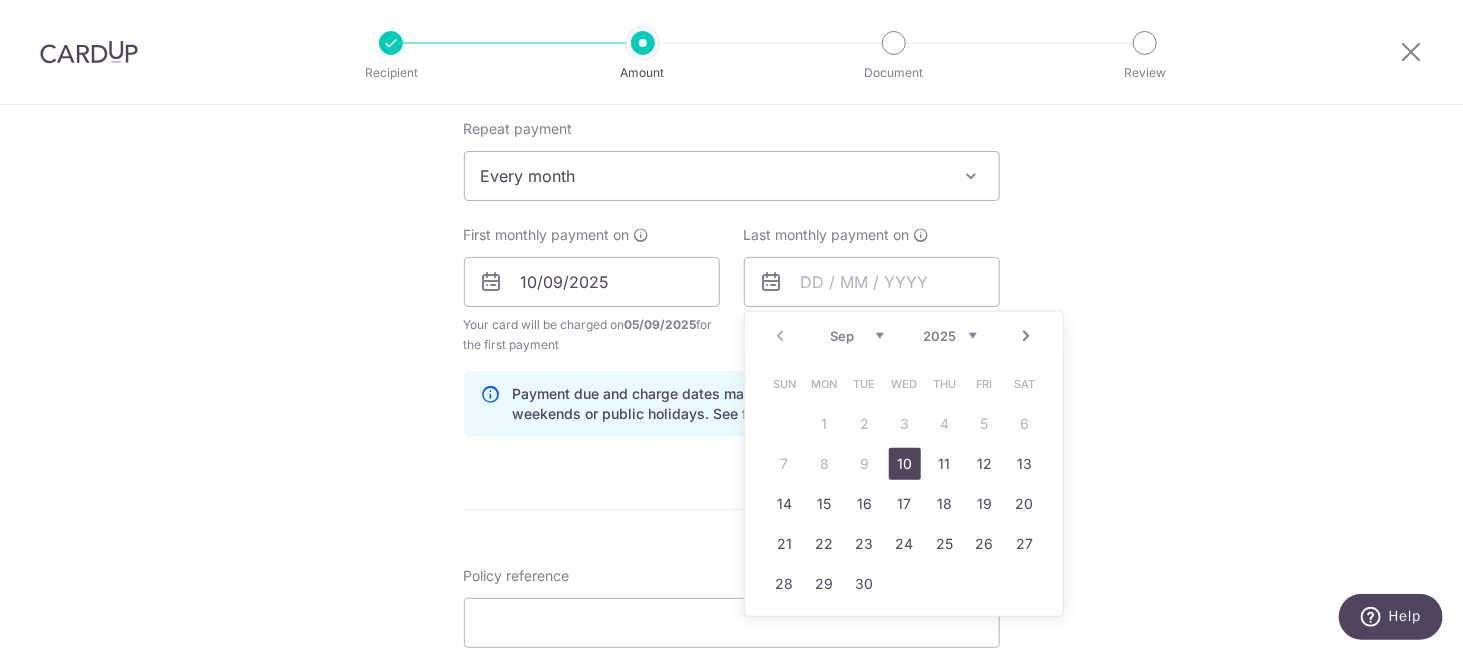 click on "Sep Oct Nov Dec" at bounding box center [857, 336] 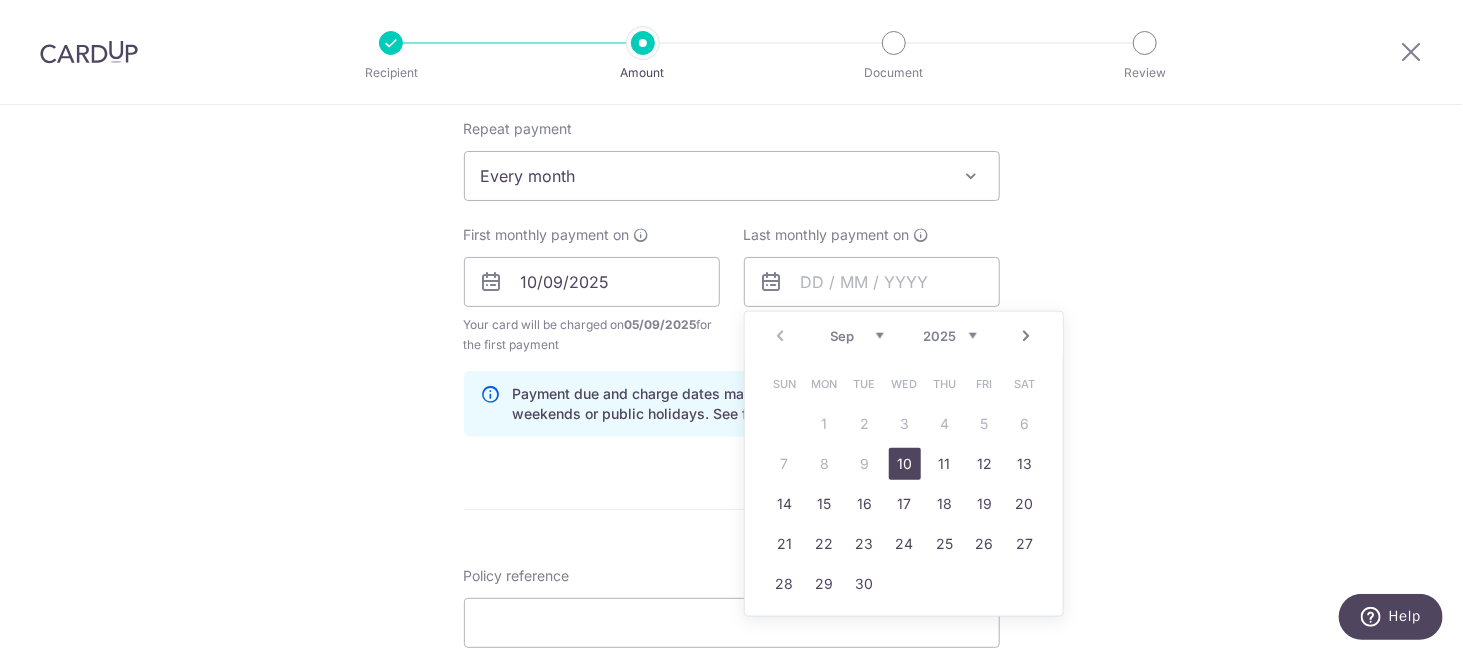 click on "2025 2026 2027 2028 2029 2030 2031 2032 2033 2034 2035" at bounding box center (950, 336) 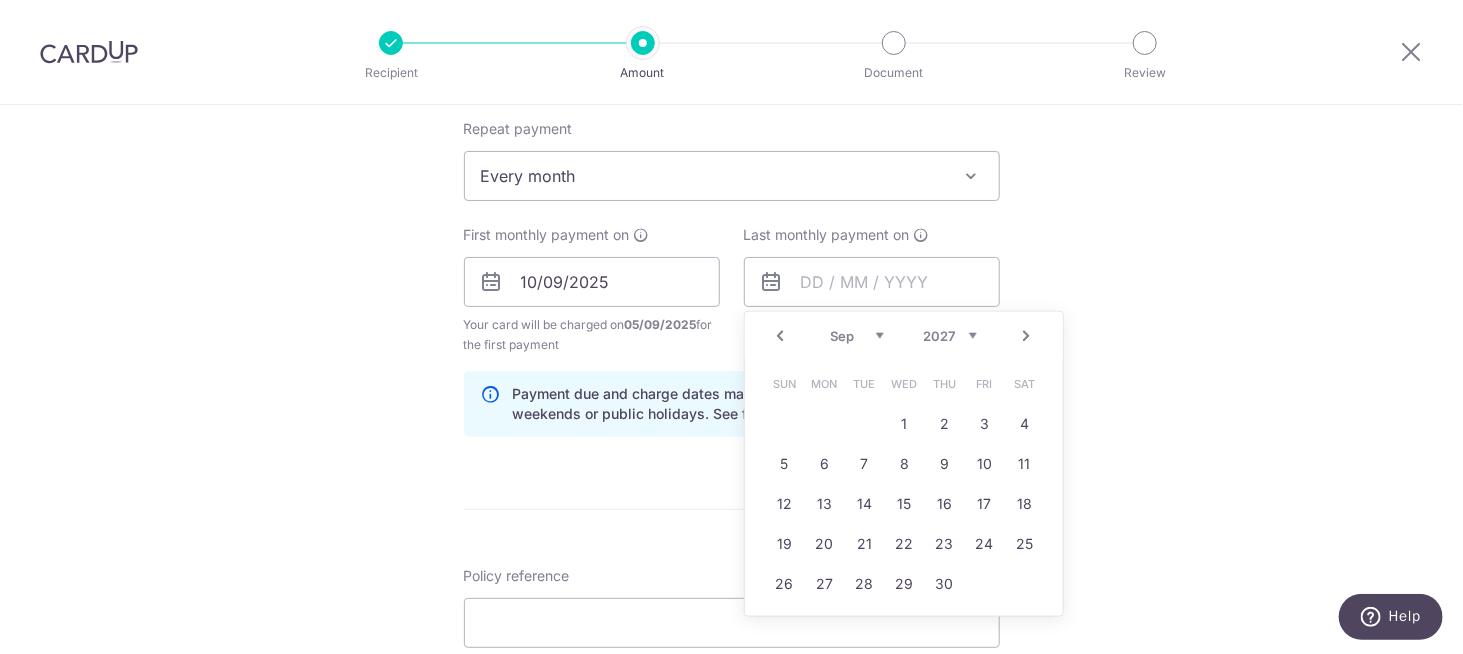 click on "Jan Feb Mar Apr May Jun Jul Aug Sep Oct Nov Dec" at bounding box center [857, 336] 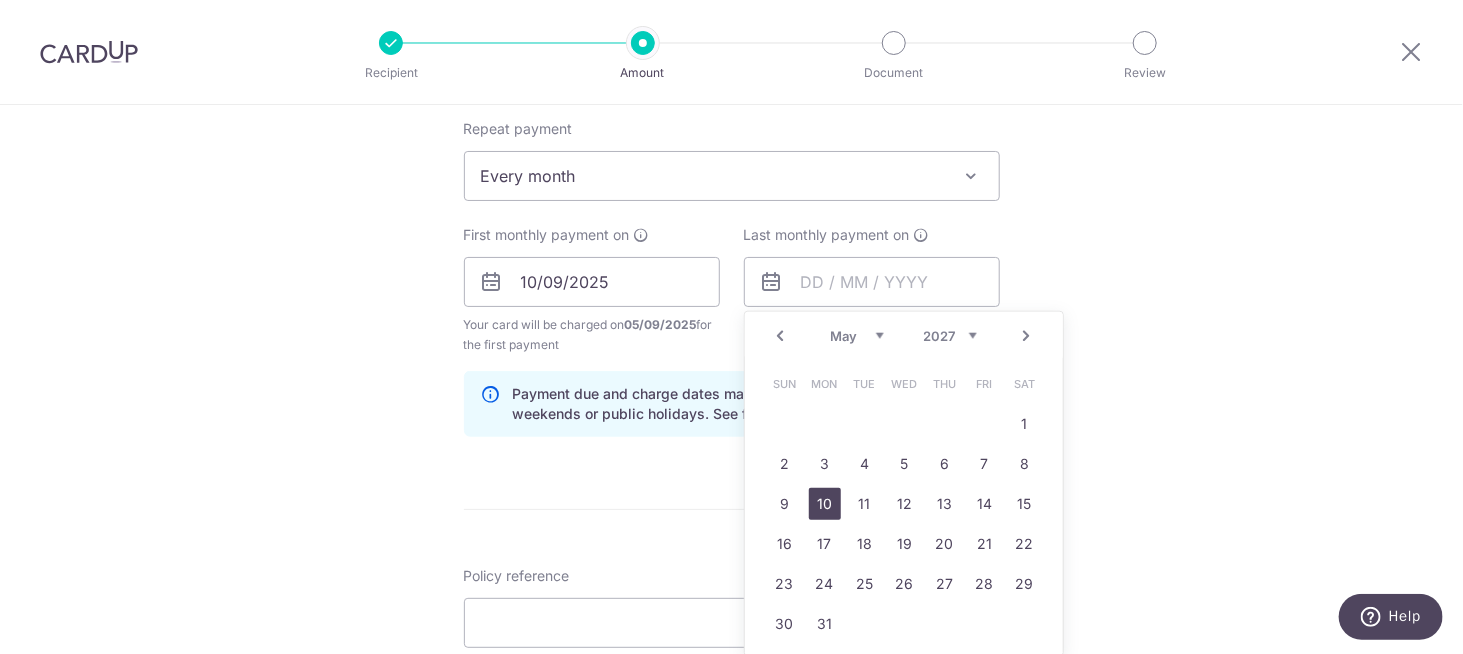 click on "10" at bounding box center (825, 504) 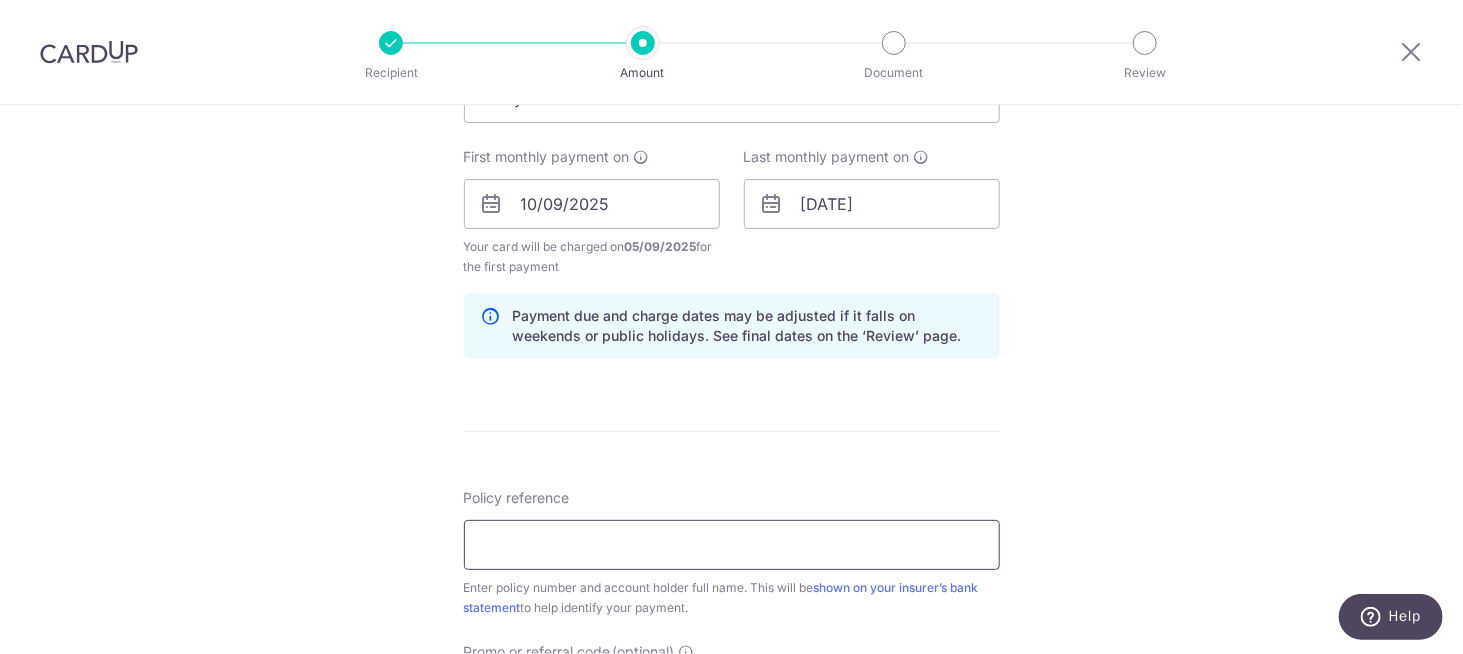 scroll, scrollTop: 900, scrollLeft: 0, axis: vertical 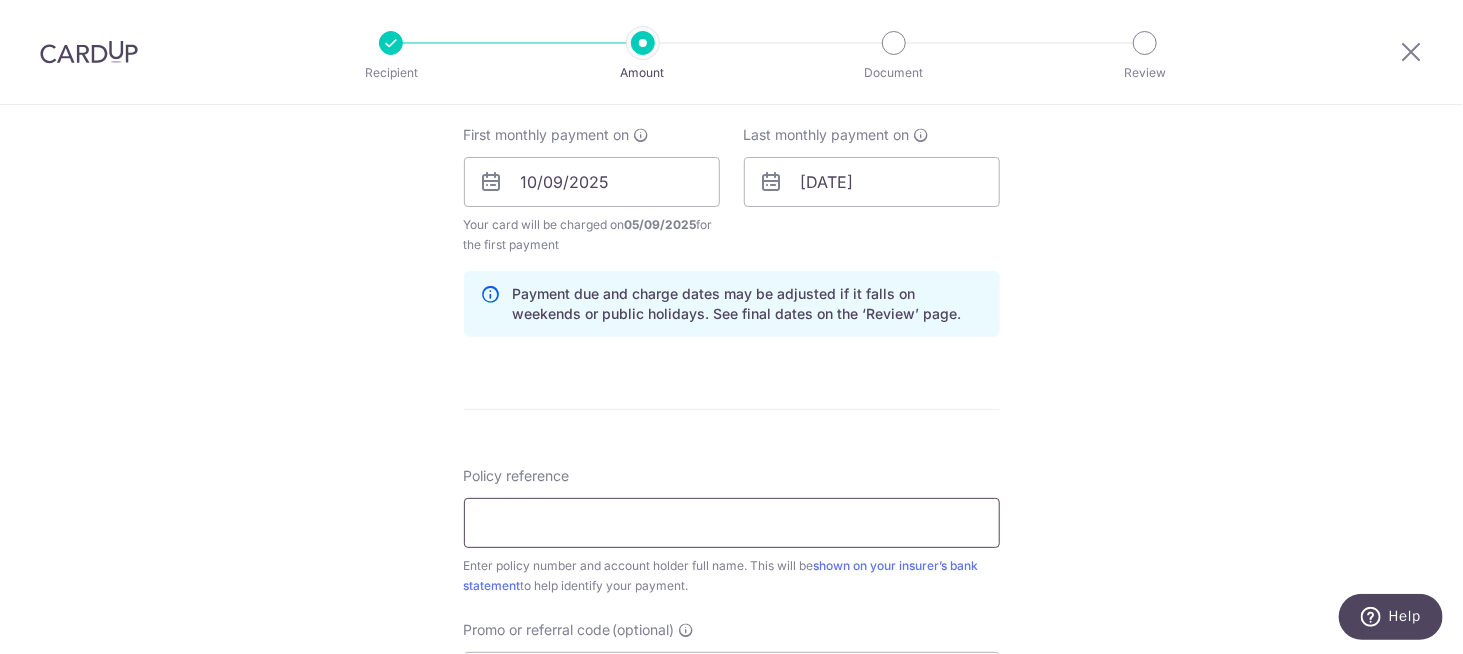 click on "Policy reference" at bounding box center [732, 523] 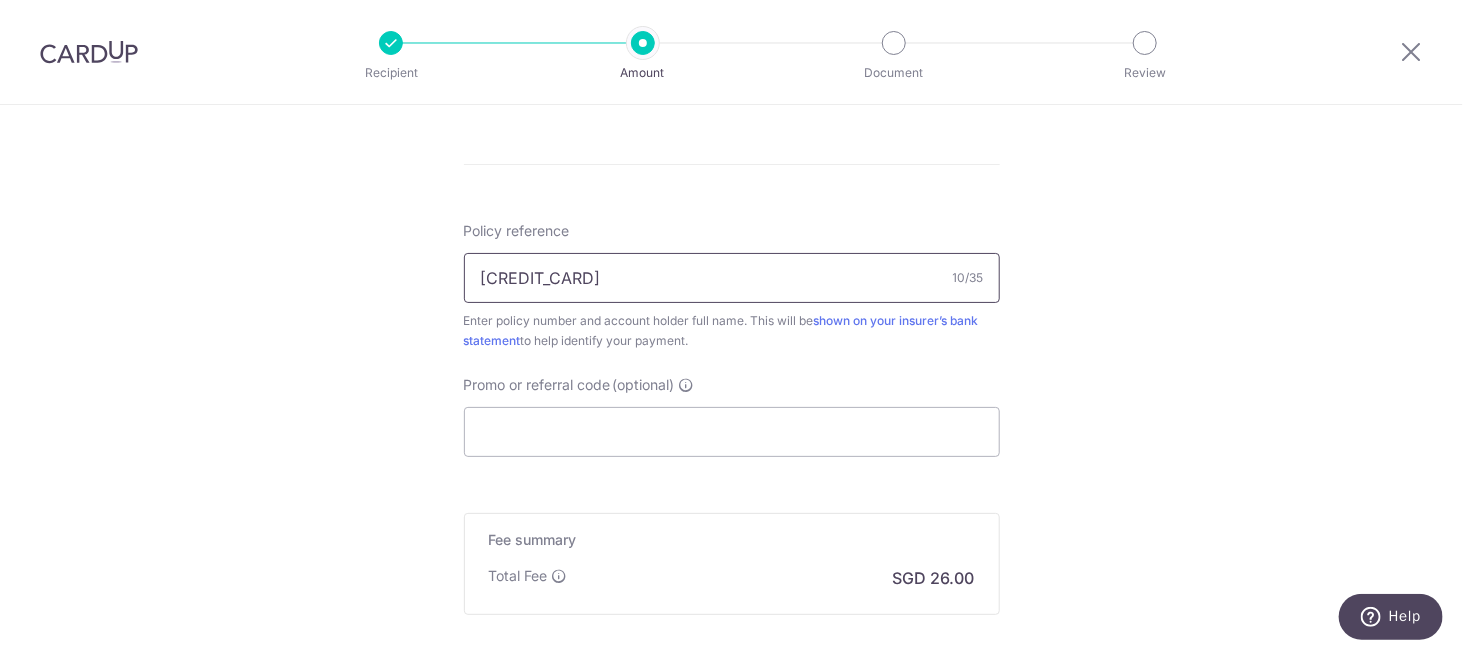 scroll, scrollTop: 1200, scrollLeft: 0, axis: vertical 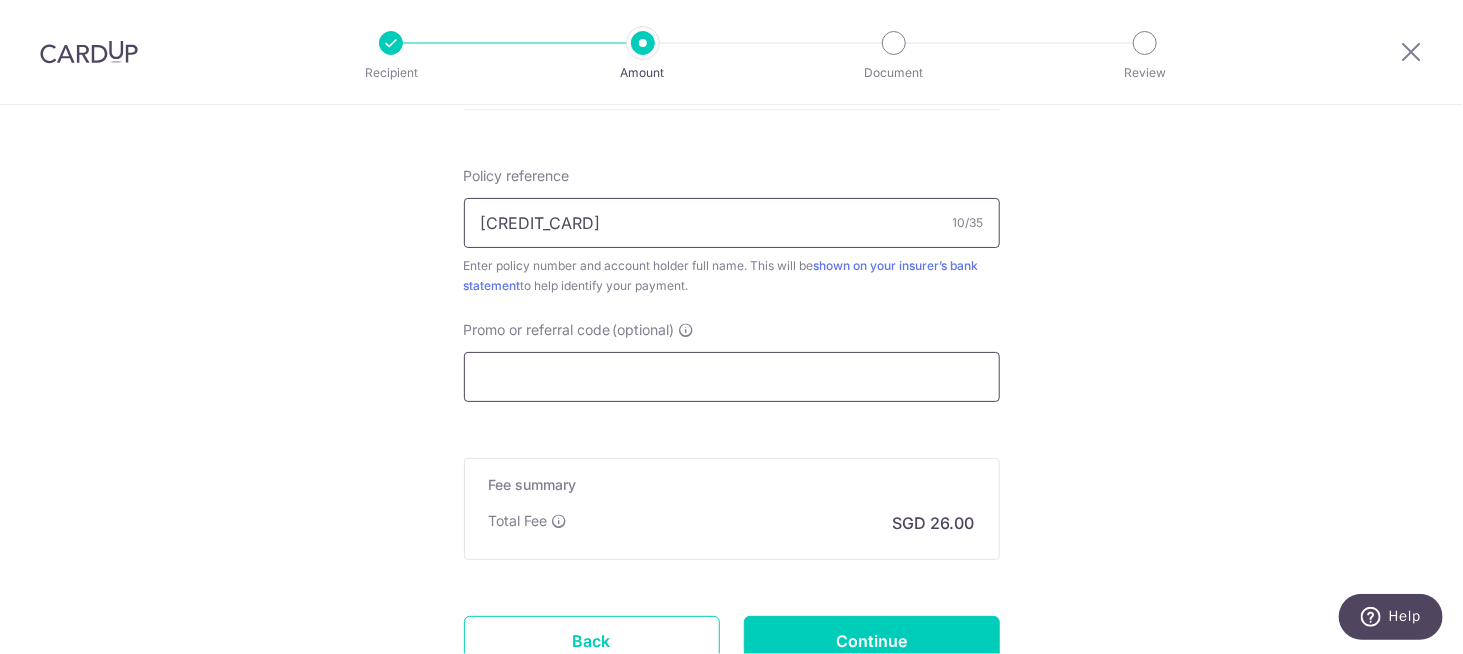 type on "1452308566" 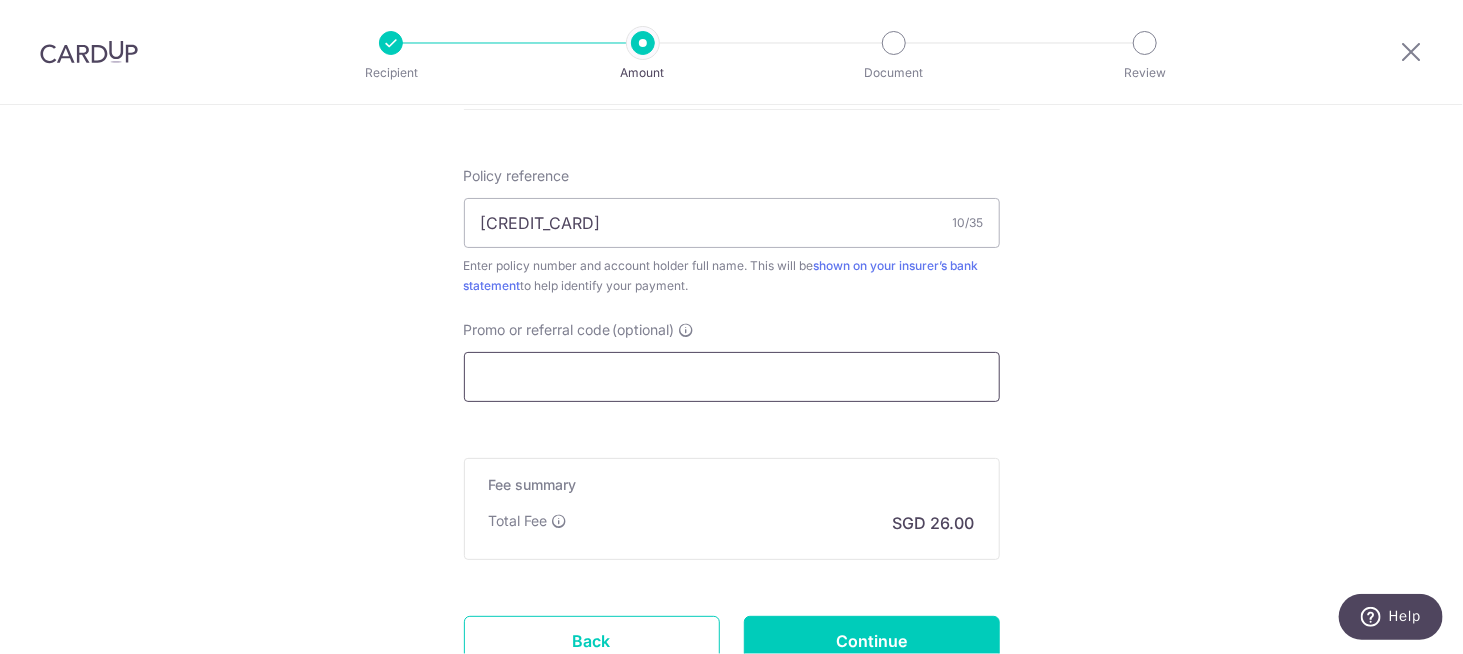 click on "Promo or referral code
(optional)" at bounding box center [732, 377] 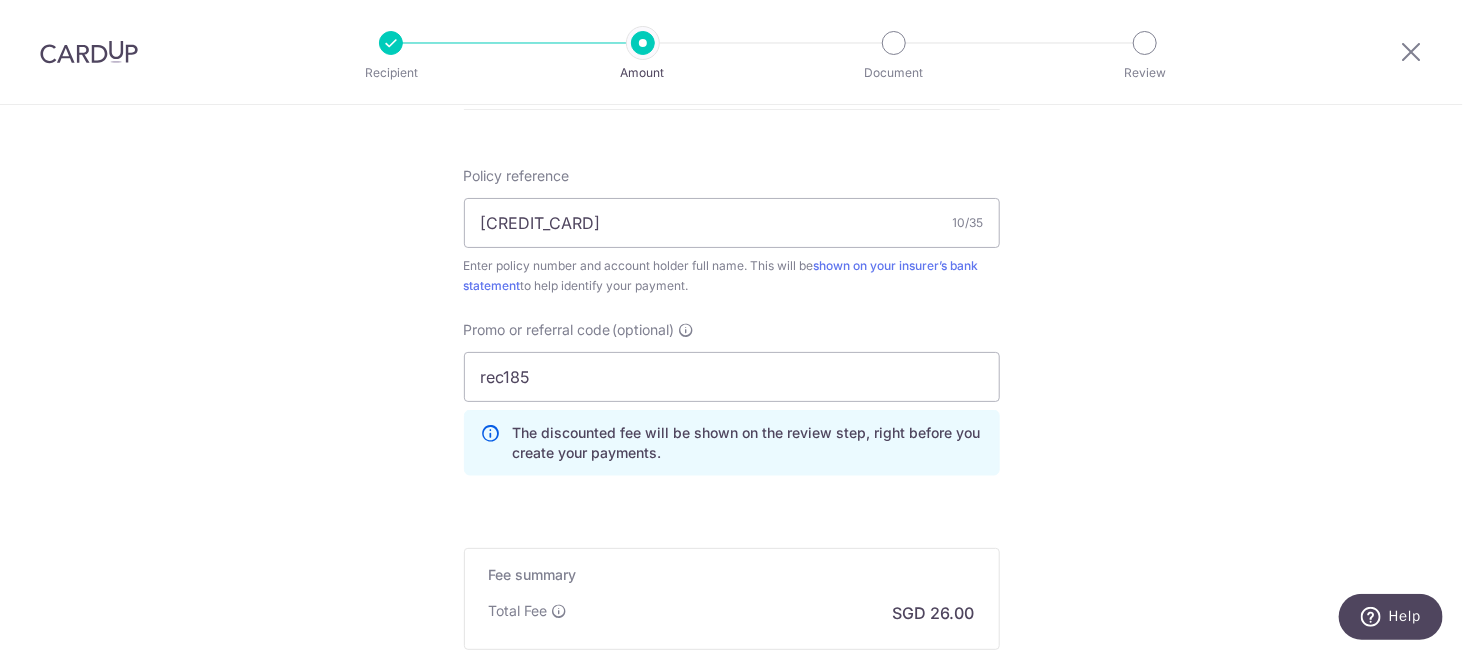 click on "Tell us more about your payment
Enter payment amount
SGD
1,000.00
1000.00
Select Card
**** 8636
Add credit card
Your Cards
**** 4709
**** 8636
**** 1009
Secure 256-bit SSL
Text
New card details
Card" at bounding box center (731, -95) 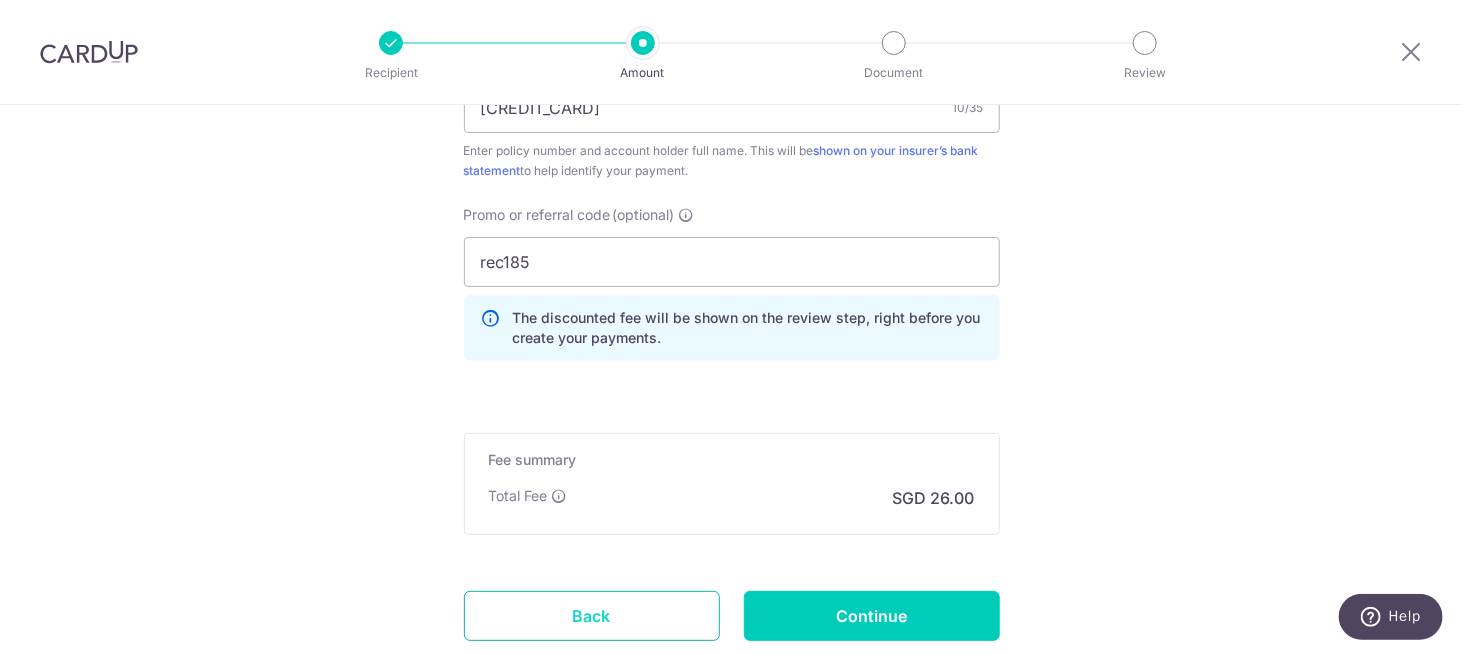 scroll, scrollTop: 1445, scrollLeft: 0, axis: vertical 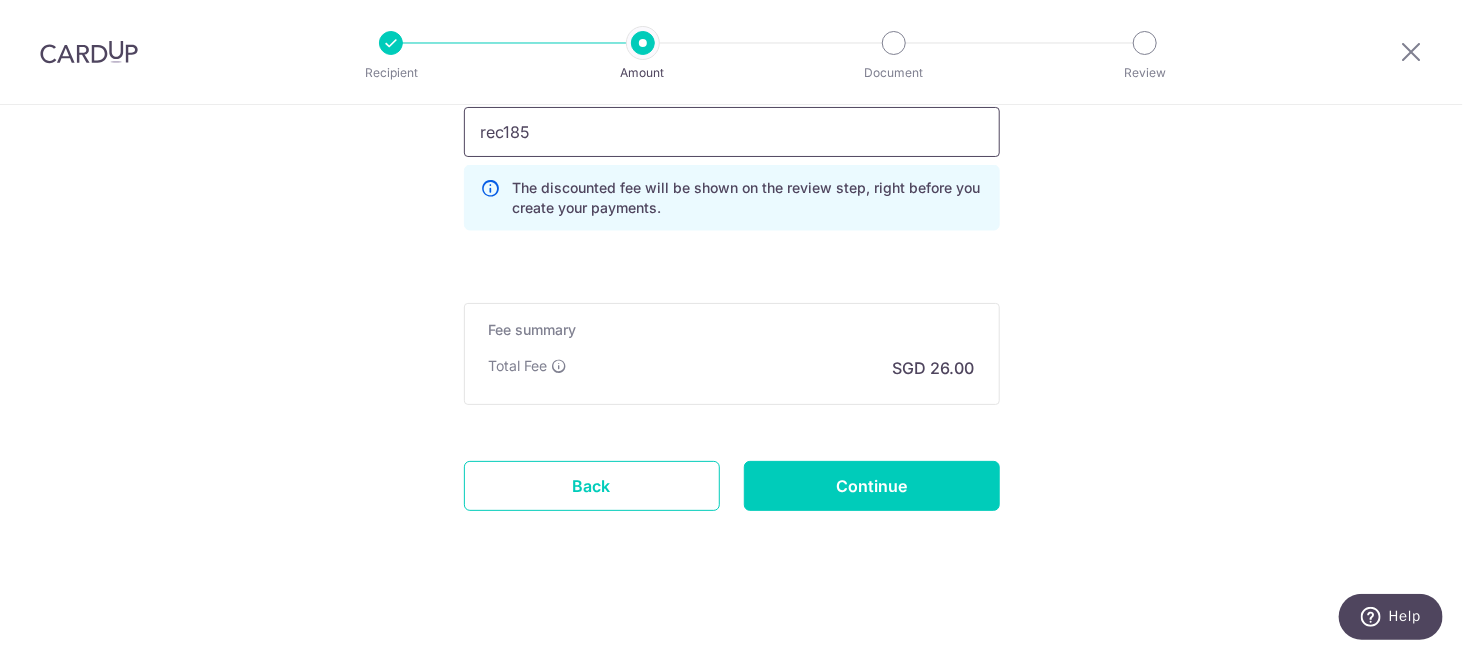 drag, startPoint x: 495, startPoint y: 129, endPoint x: 416, endPoint y: 148, distance: 81.25269 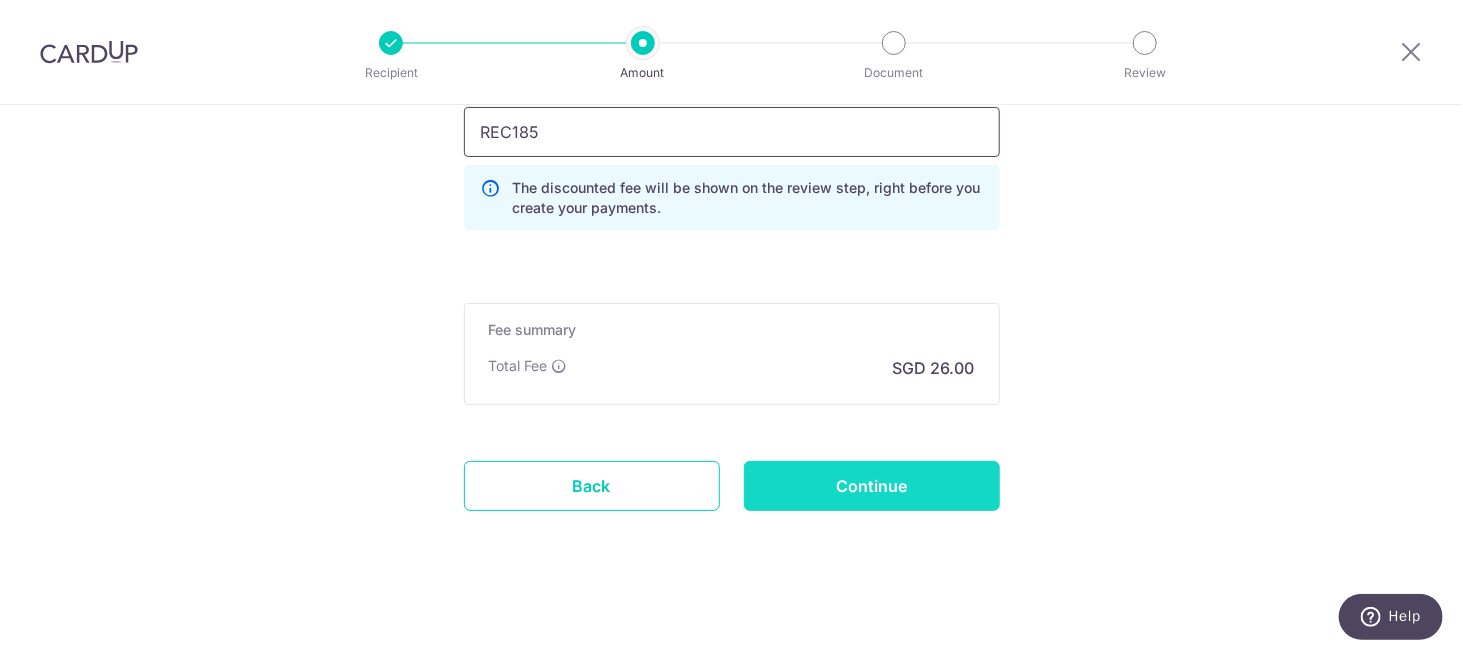 type on "REC185" 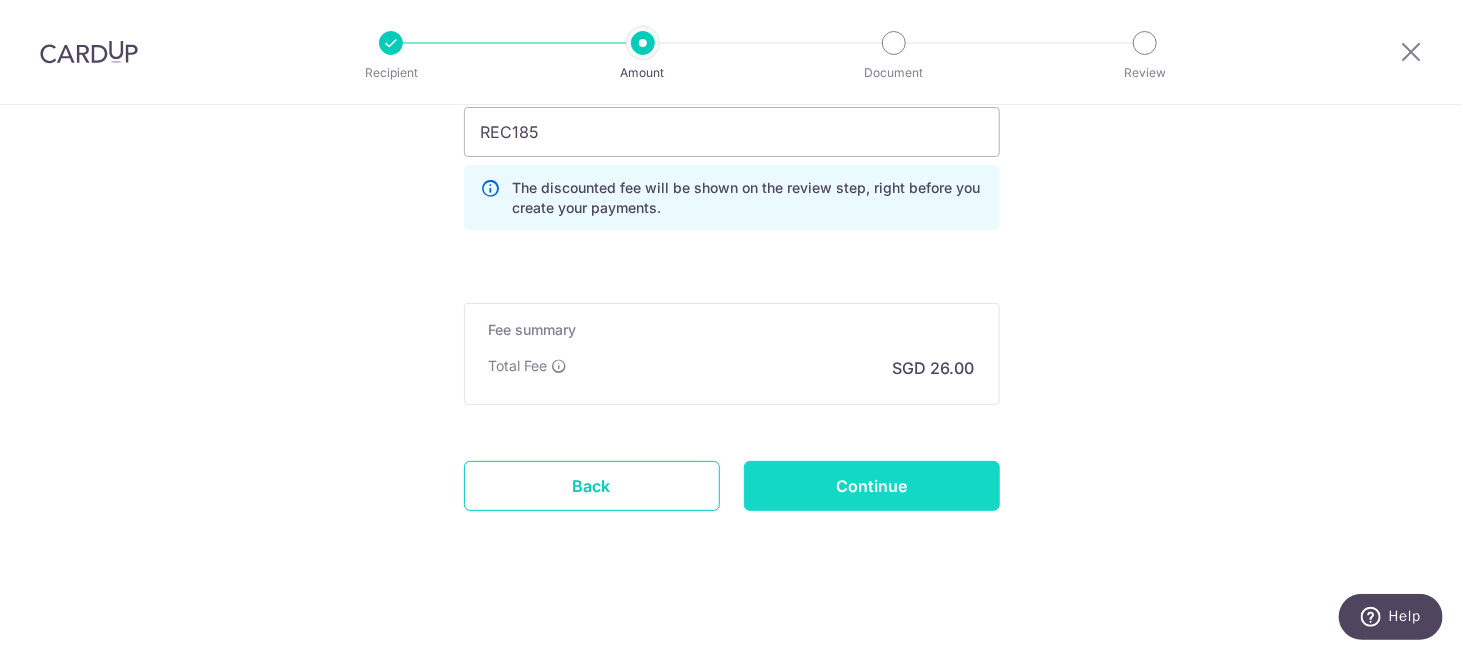 click on "Continue" at bounding box center (872, 486) 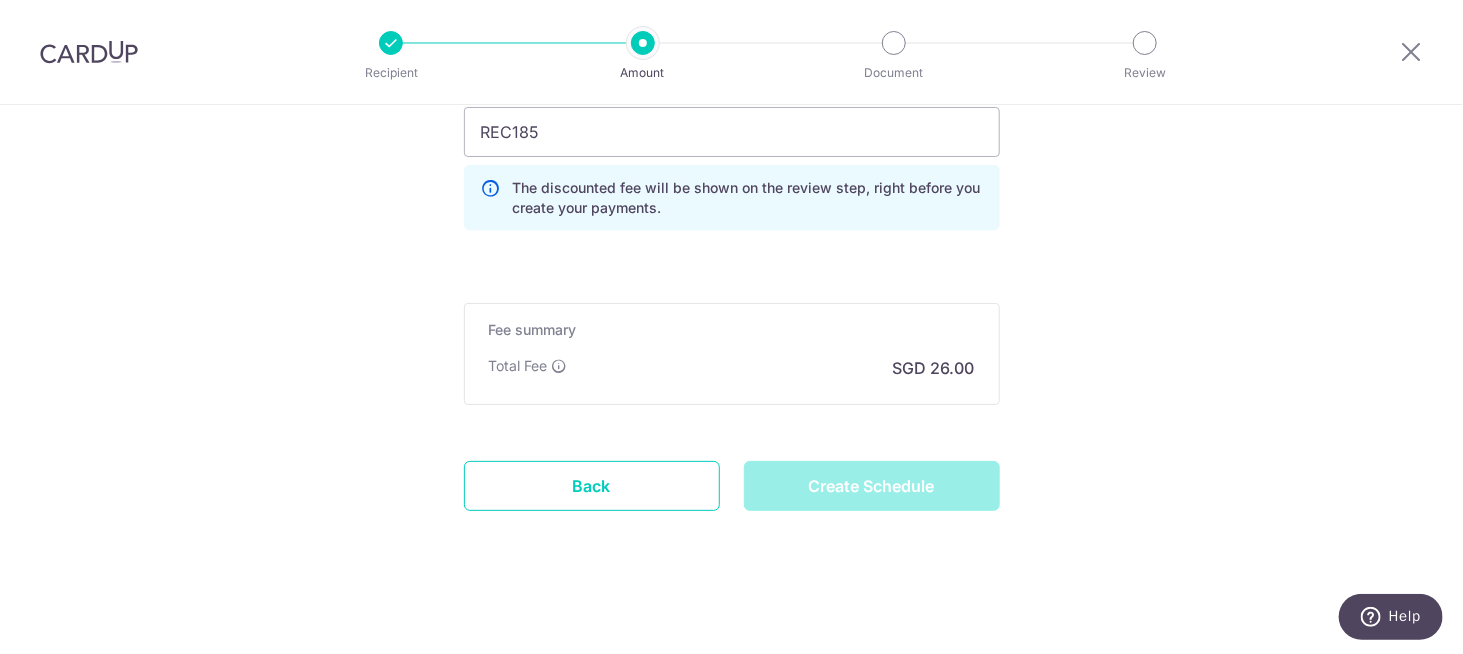 type on "Create Schedule" 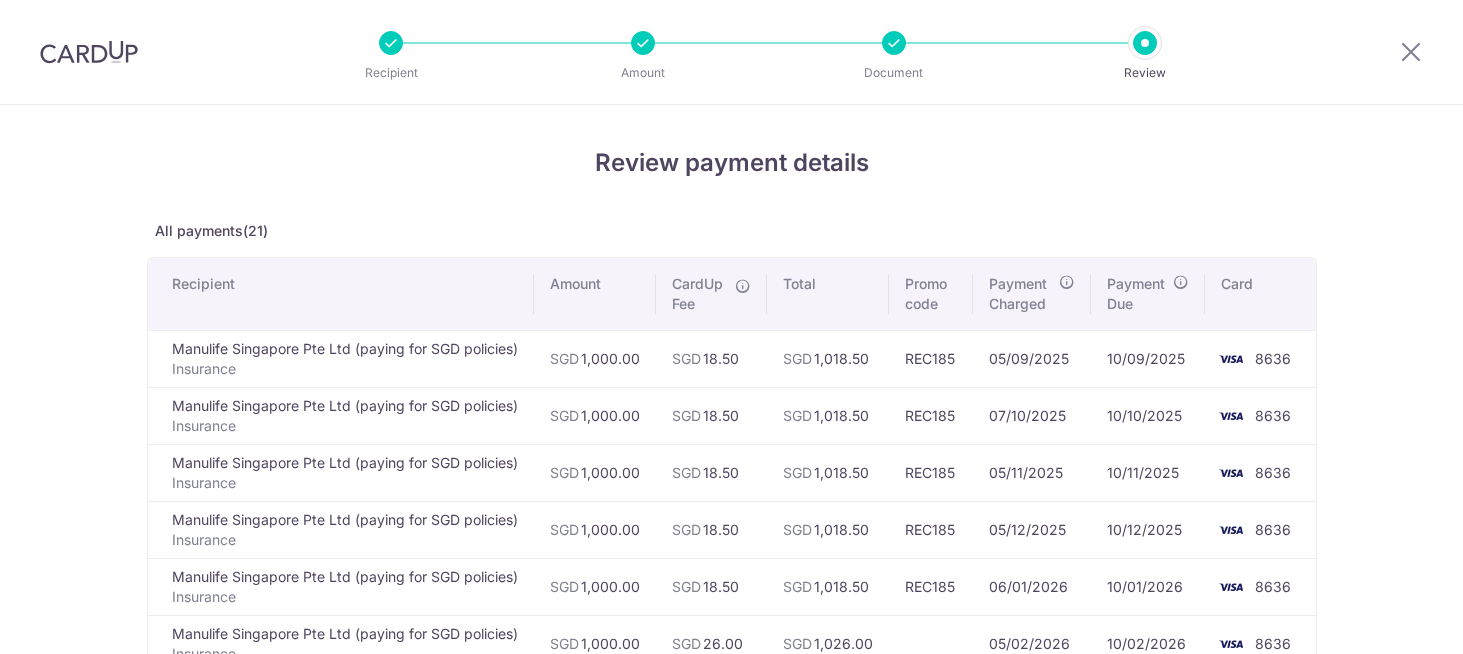 scroll, scrollTop: 0, scrollLeft: 0, axis: both 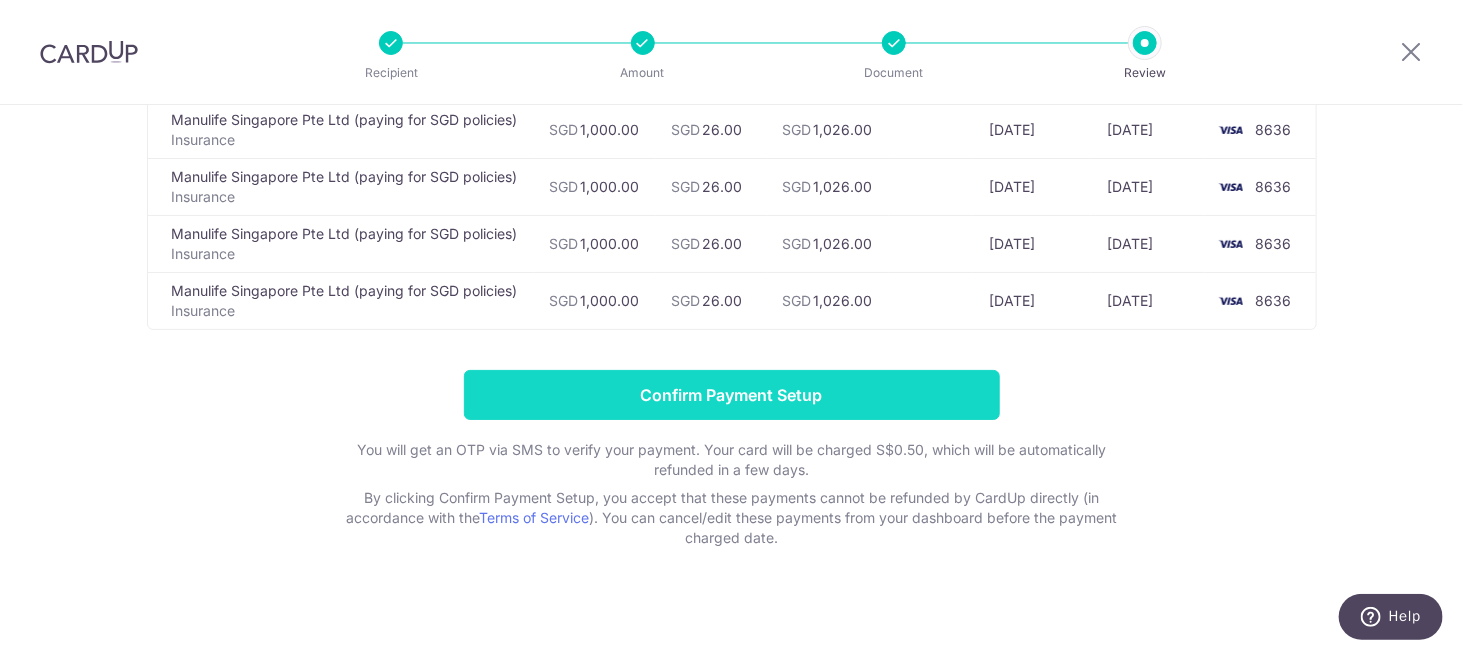 click on "Confirm Payment Setup" at bounding box center (732, 395) 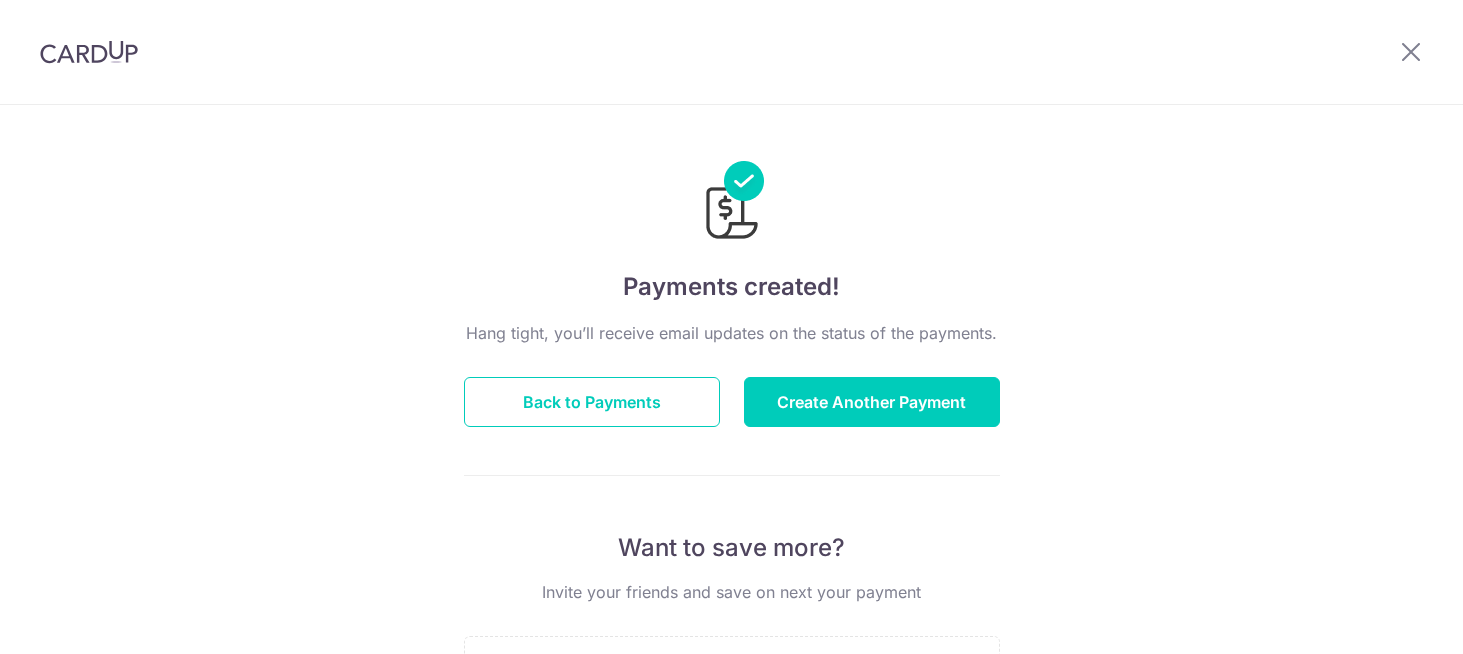 scroll, scrollTop: 0, scrollLeft: 0, axis: both 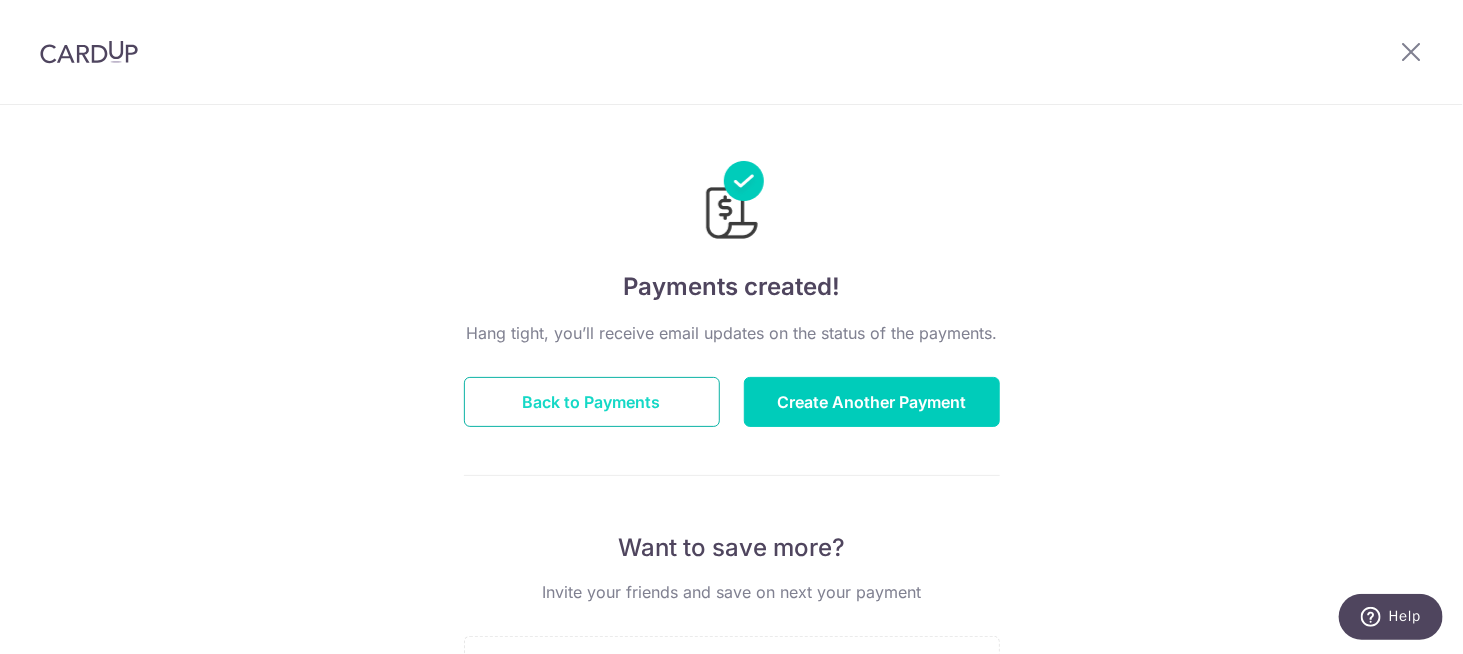 click on "Back to Payments" at bounding box center [592, 402] 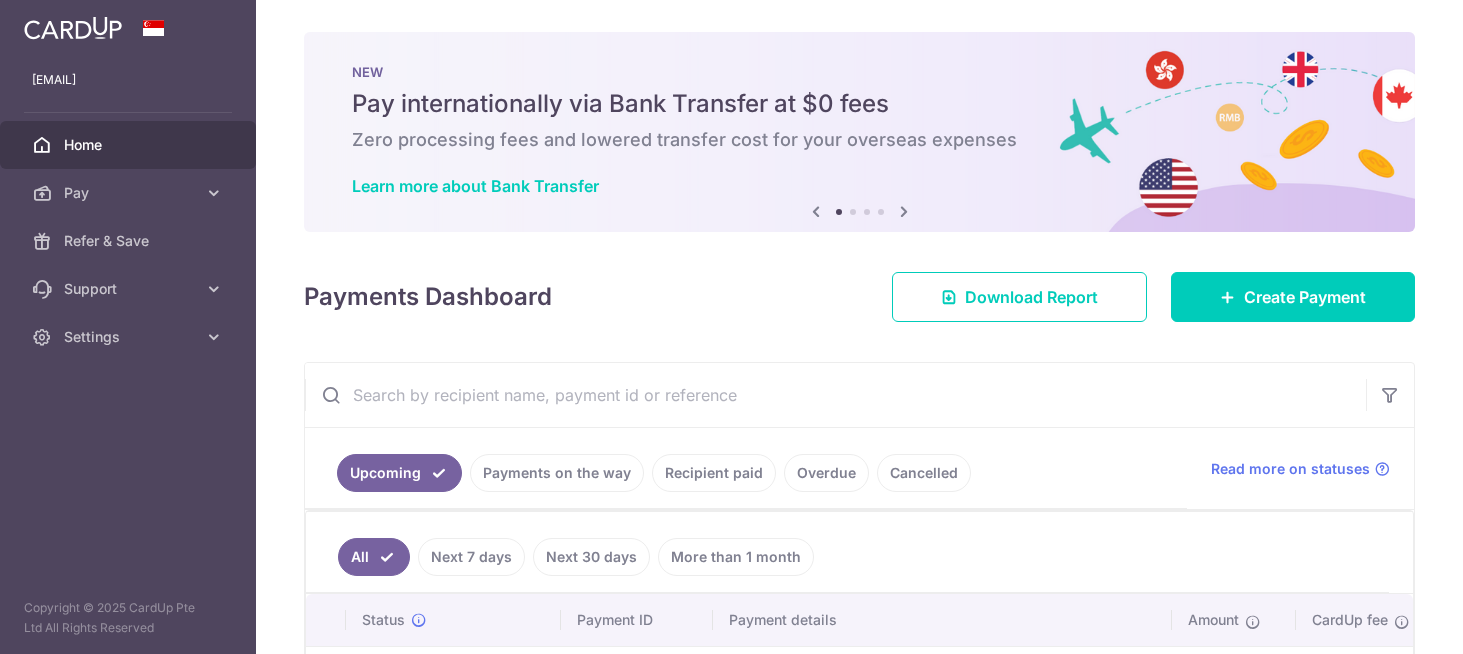 scroll, scrollTop: 0, scrollLeft: 0, axis: both 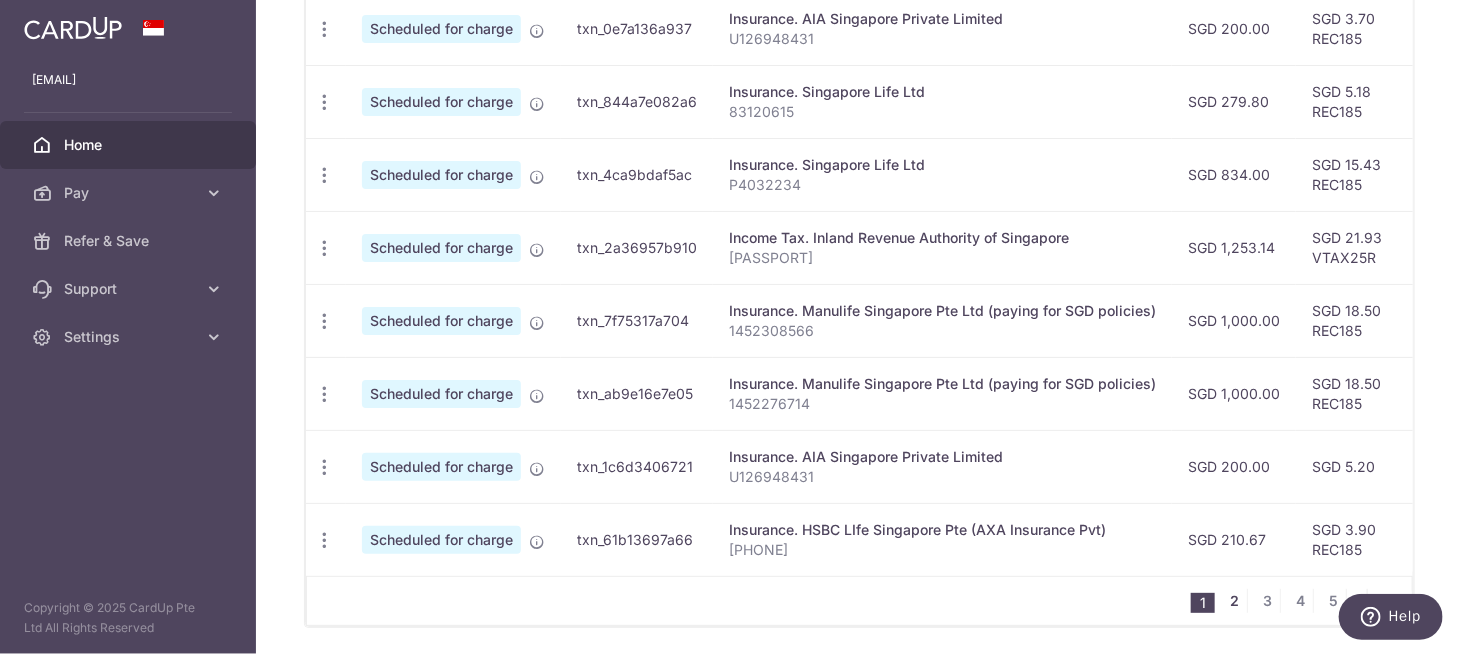 click on "2" at bounding box center (1235, 601) 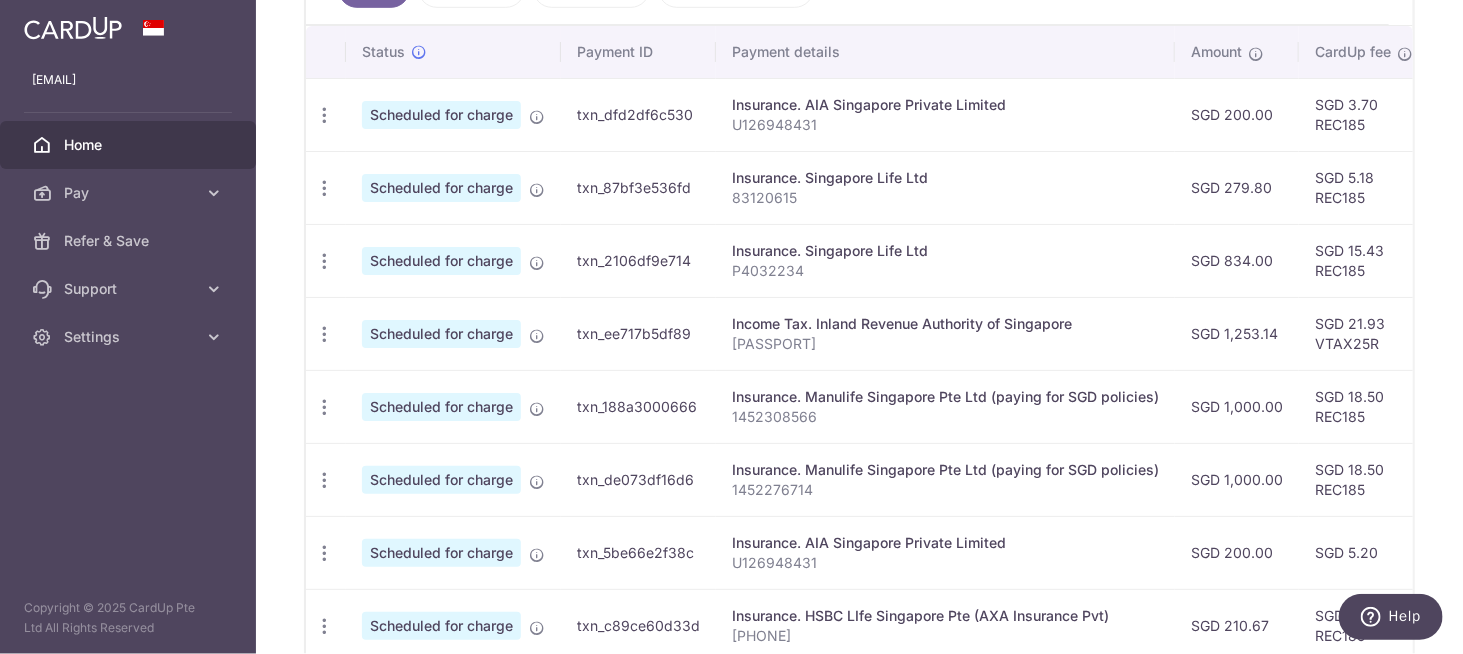 scroll, scrollTop: 634, scrollLeft: 0, axis: vertical 